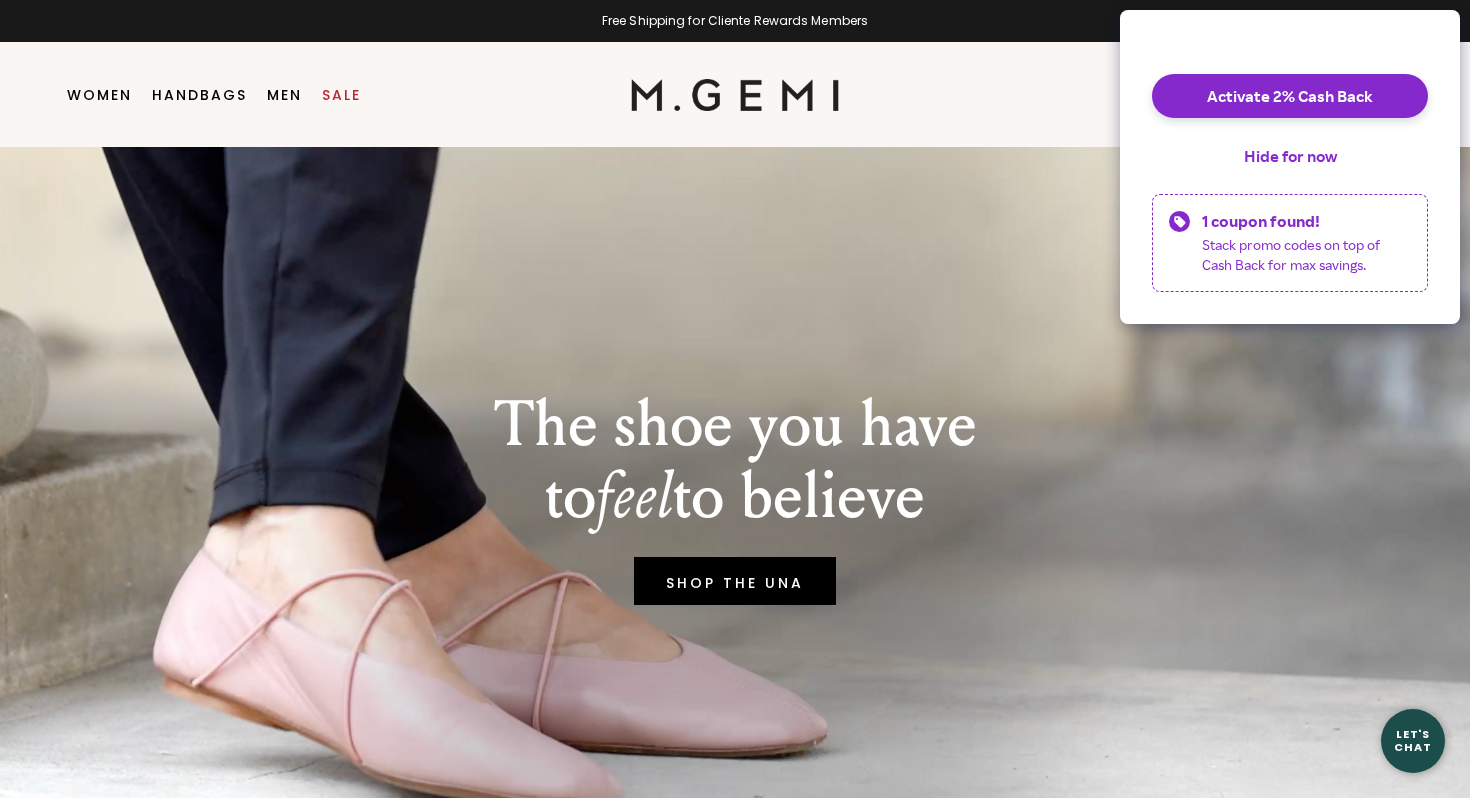 scroll, scrollTop: 0, scrollLeft: 0, axis: both 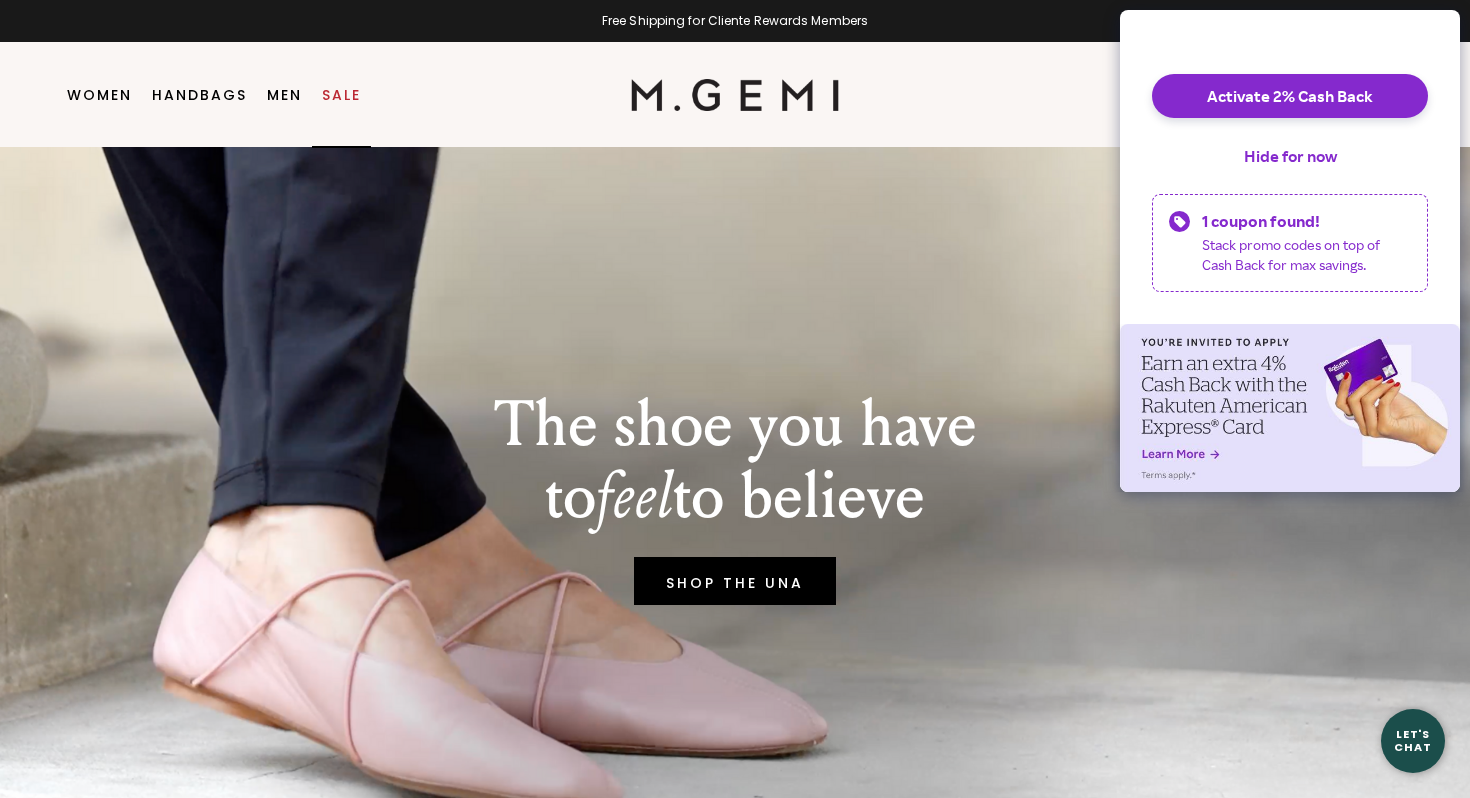 click on "Sale" at bounding box center [341, 95] 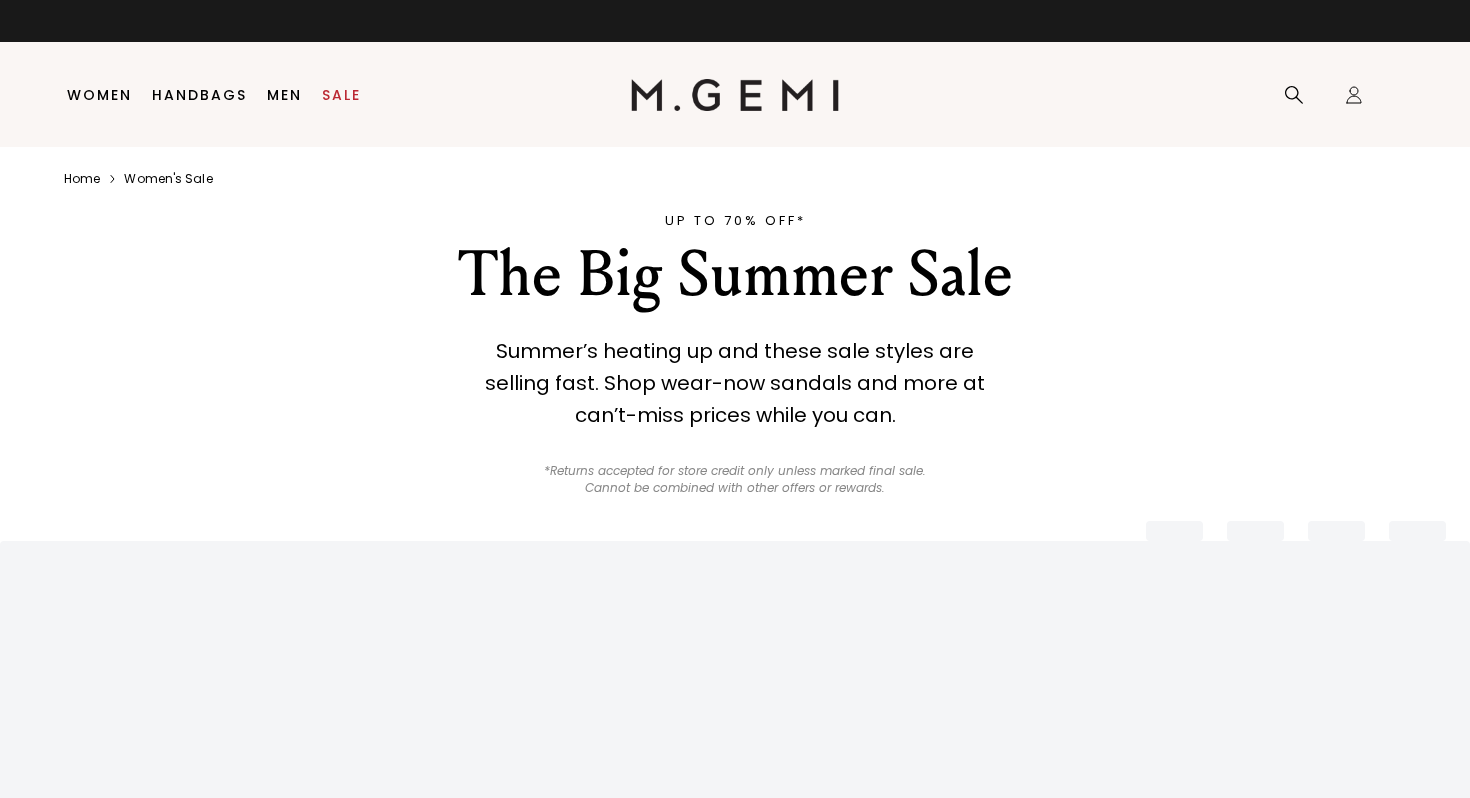 scroll, scrollTop: 0, scrollLeft: 0, axis: both 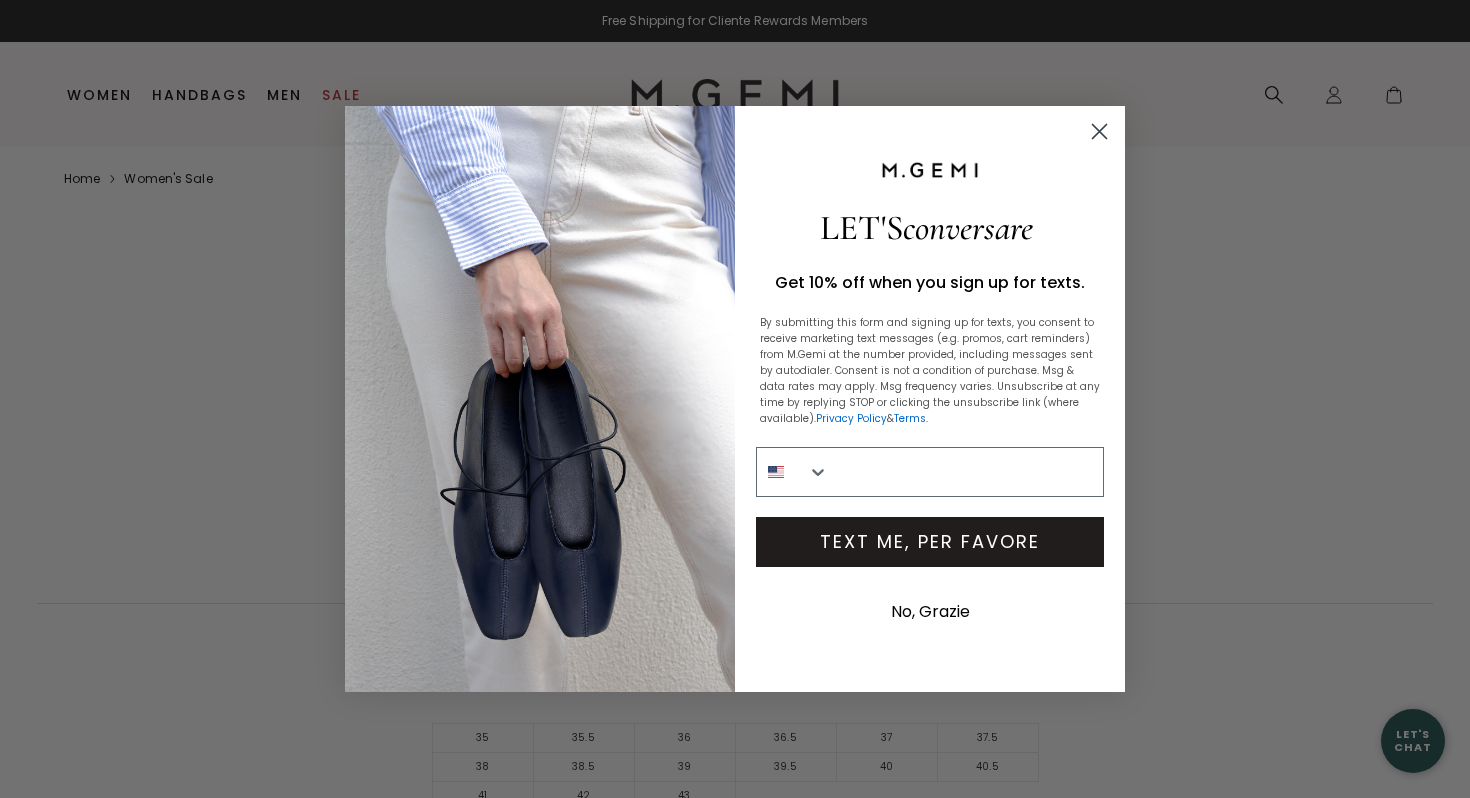 click on "By submitting this form and signing up for texts, you consent to receive marketing text messages (e.g. promos, cart reminders) from M.Gemi at the number provided, including messages sent by autodialer. Consent is not a condition of purchase. Msg & data rates may apply. Msg frequency varies. Unsubscribe at any time by replying STOP or clicking the unsubscribe link (where available).  Privacy Policy  &  Terms ." at bounding box center (930, 371) 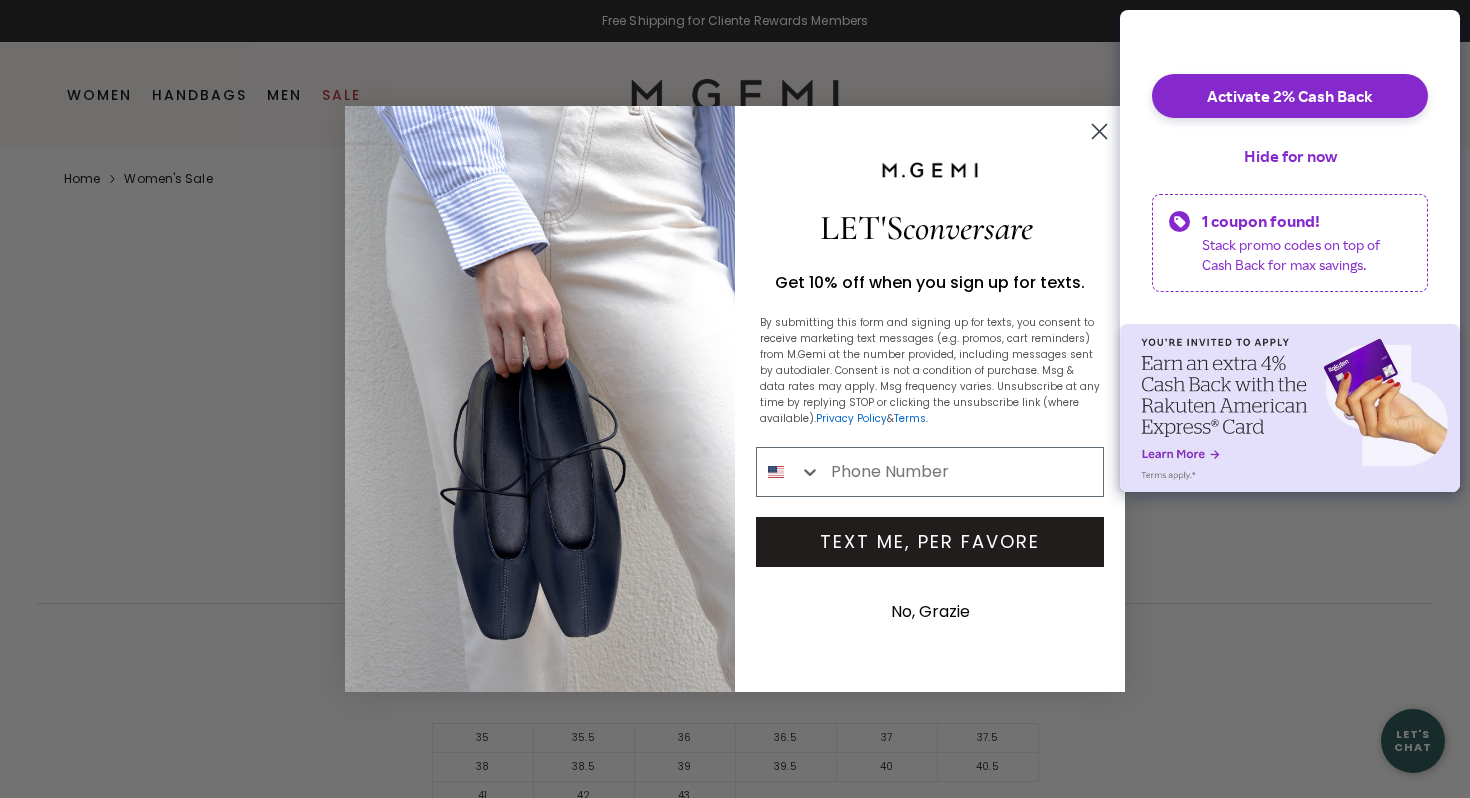 click on "No, Grazie" at bounding box center [930, 612] 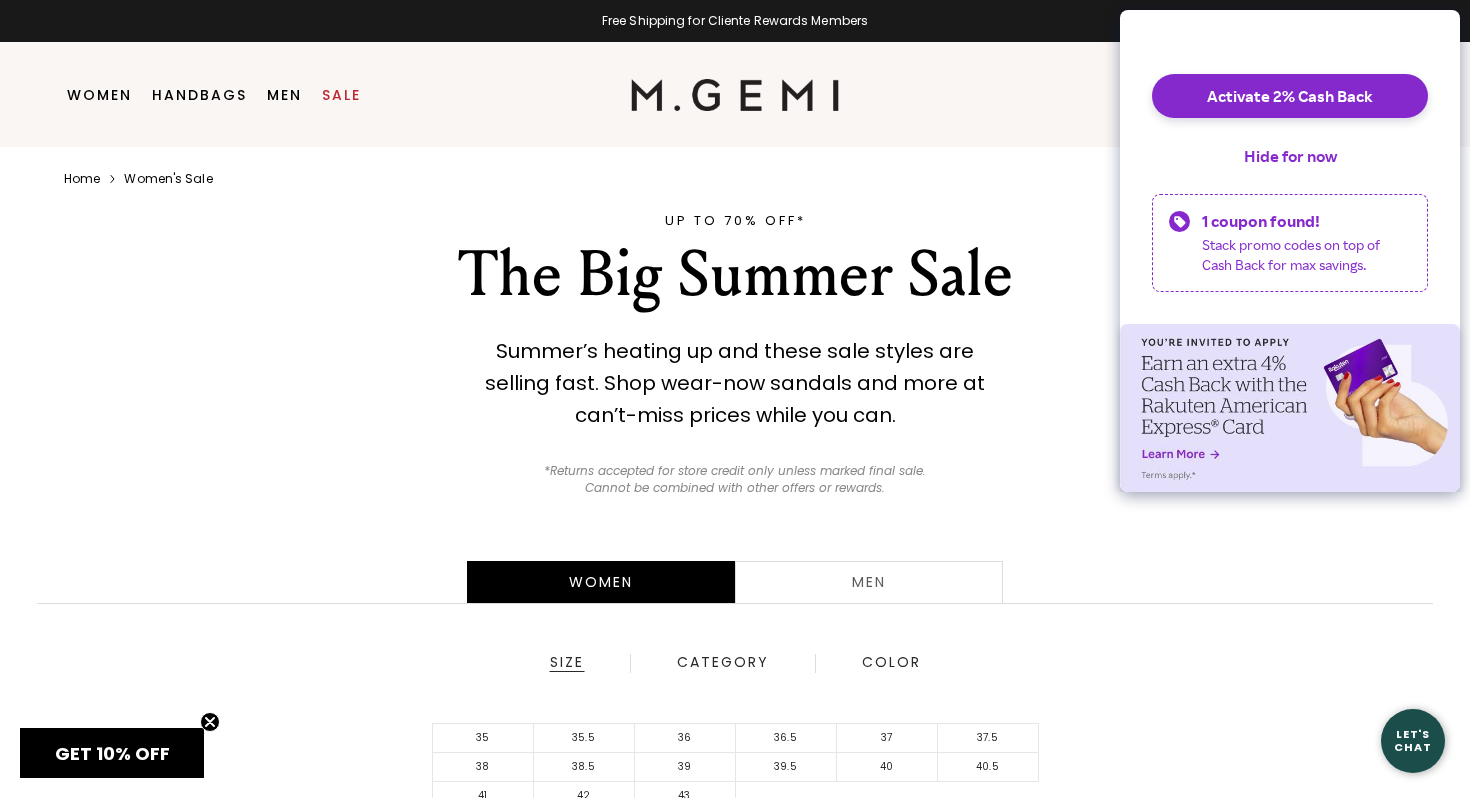 scroll, scrollTop: 0, scrollLeft: 0, axis: both 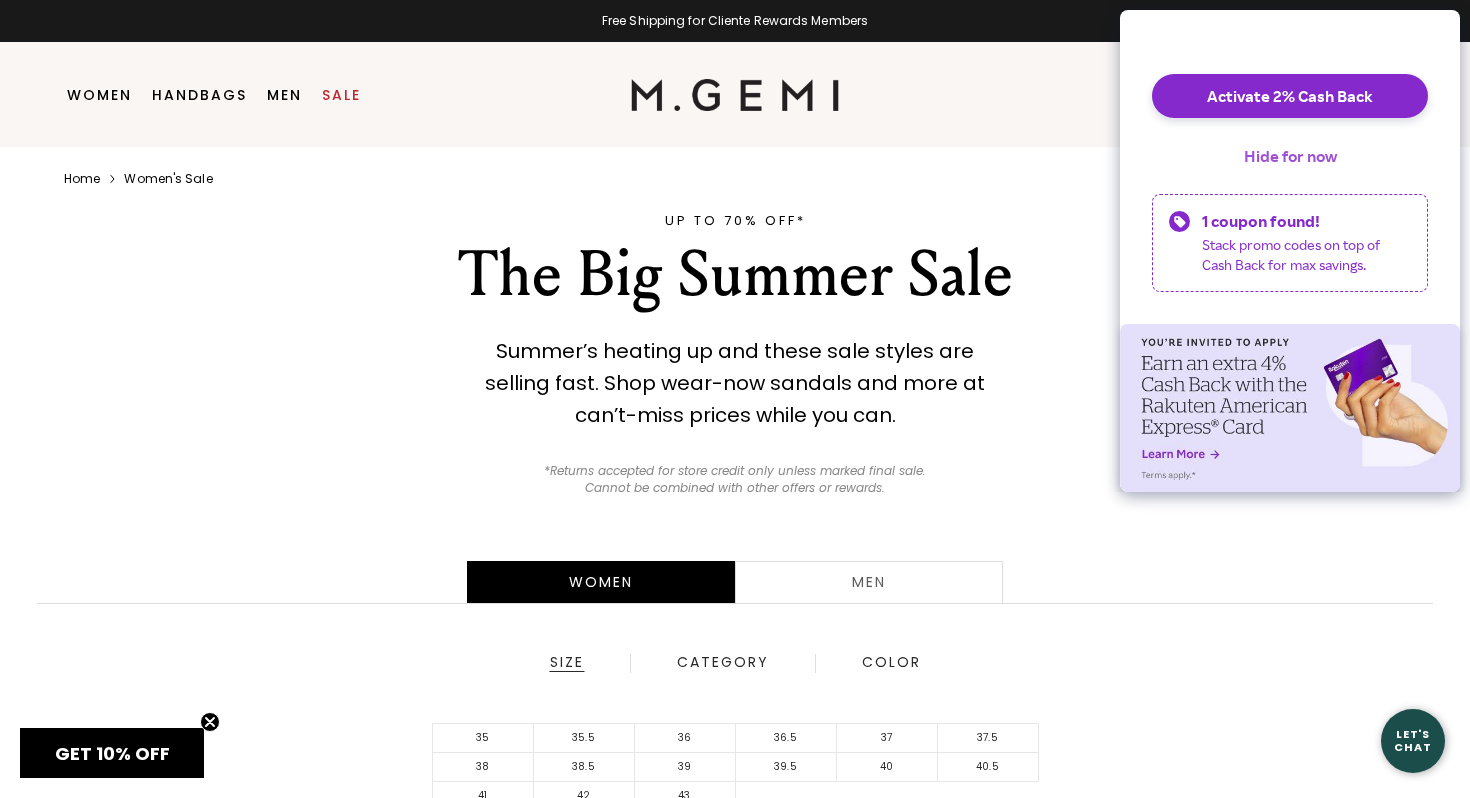 click on "Hide for now" at bounding box center [1290, 156] 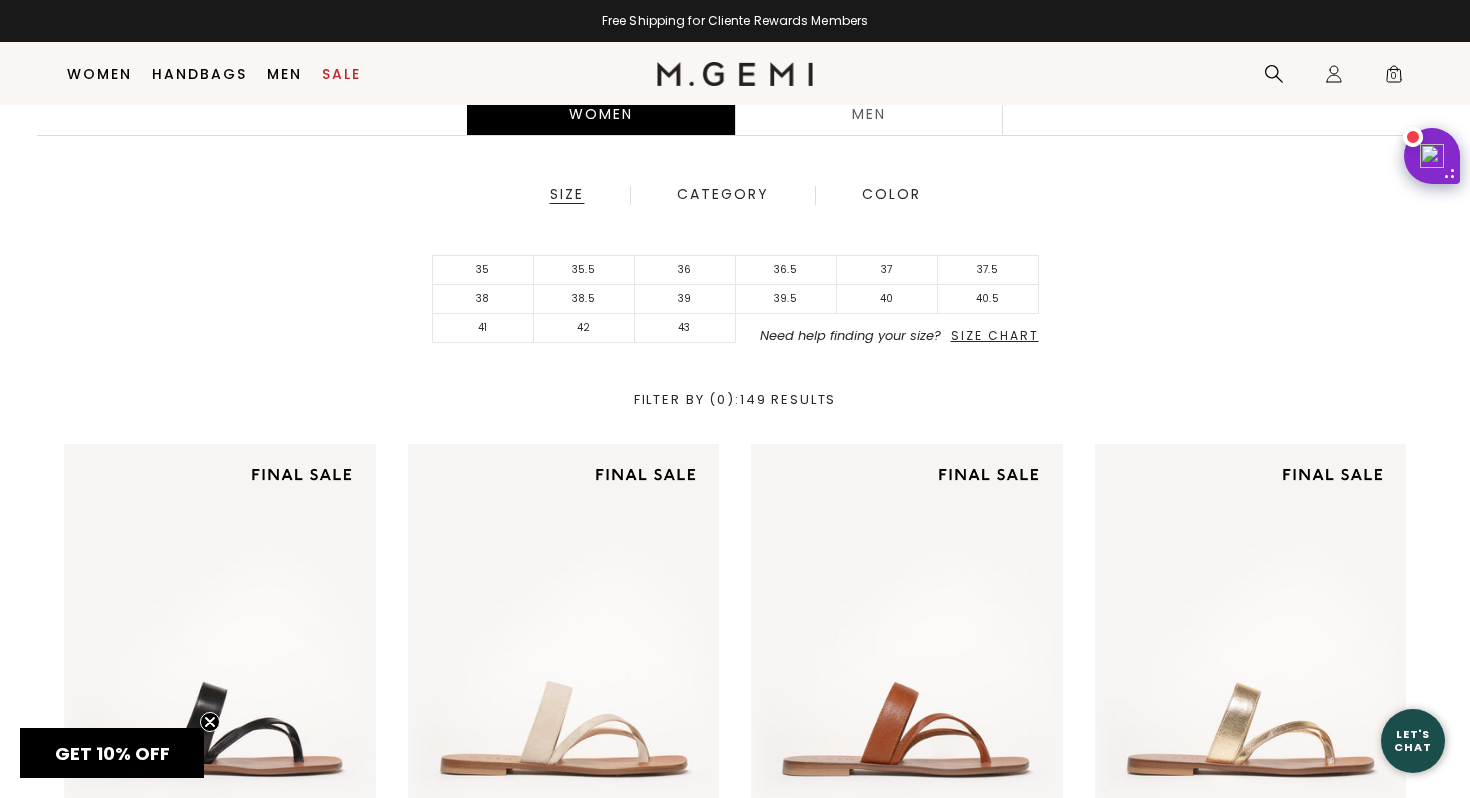 scroll, scrollTop: 435, scrollLeft: 0, axis: vertical 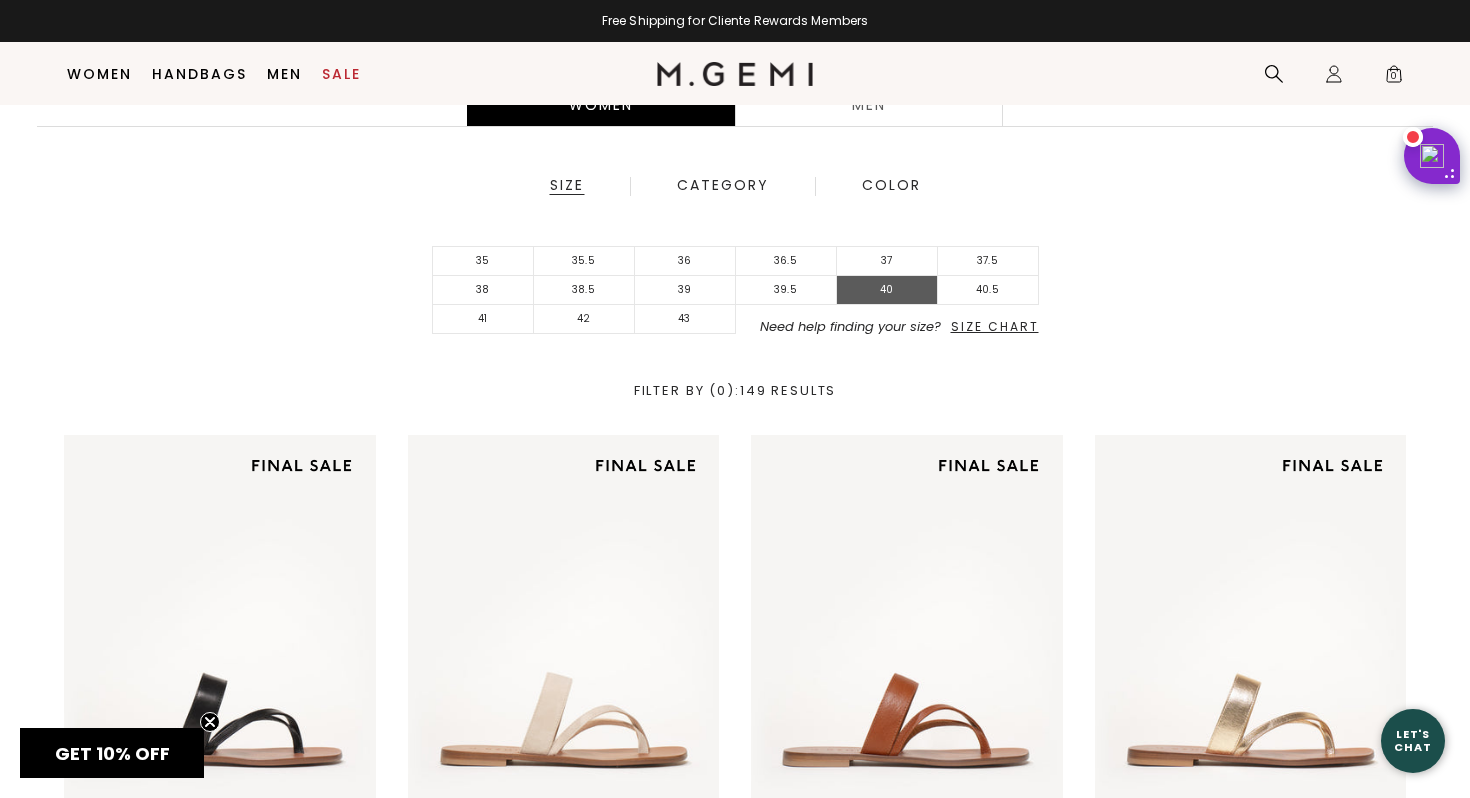 click on "40" at bounding box center (887, 290) 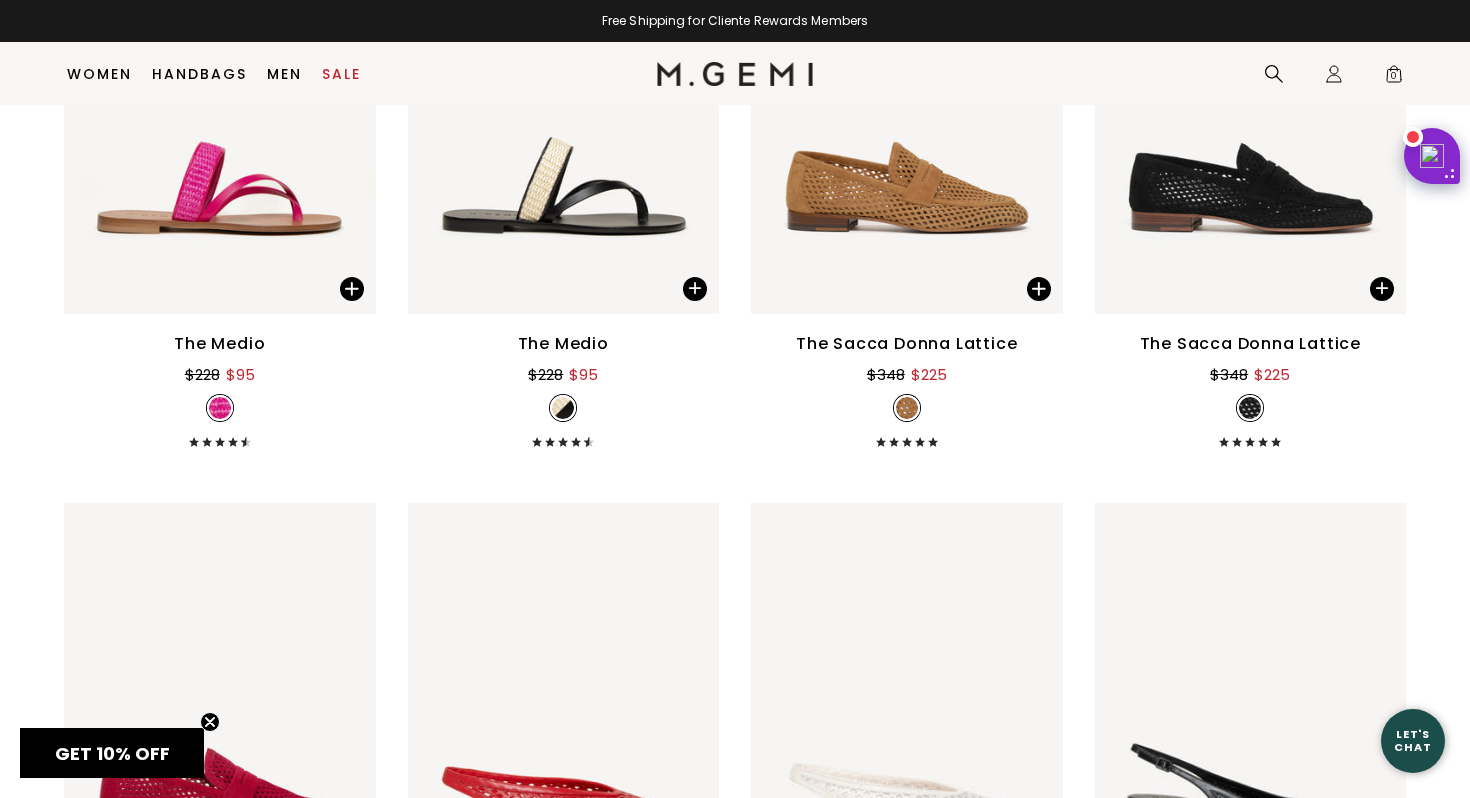 scroll, scrollTop: 2241, scrollLeft: 0, axis: vertical 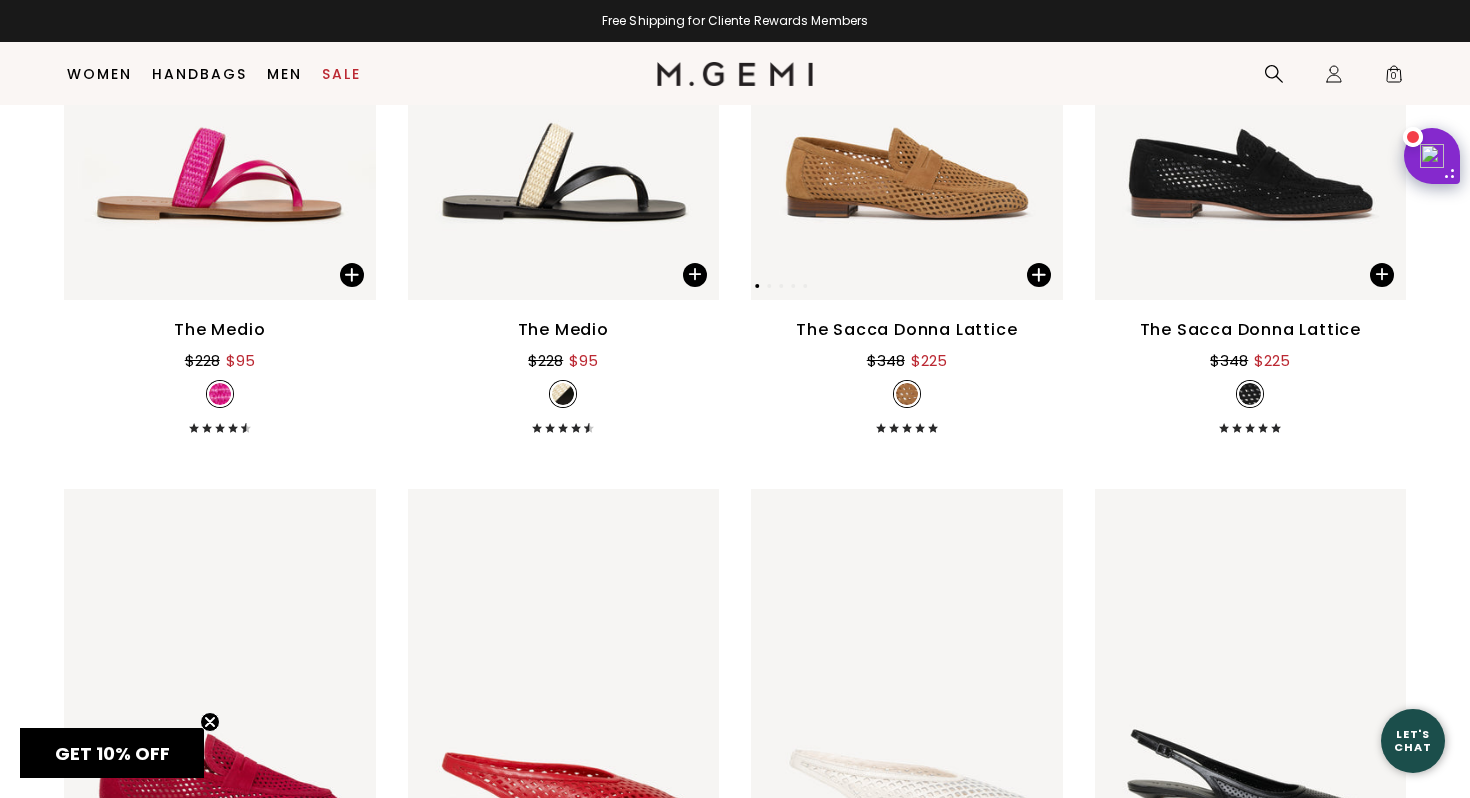 click at bounding box center (907, 92) 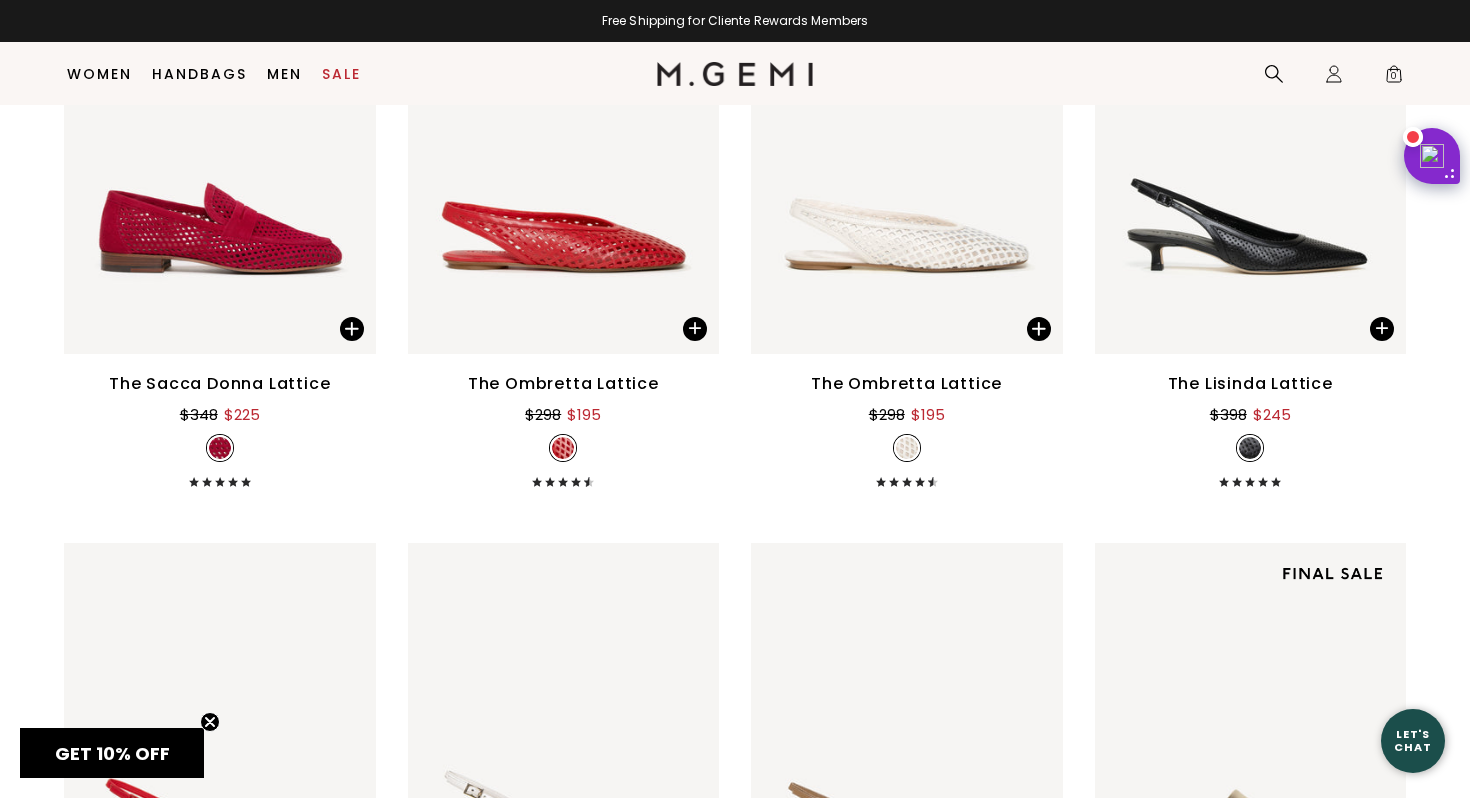 scroll, scrollTop: 2796, scrollLeft: 0, axis: vertical 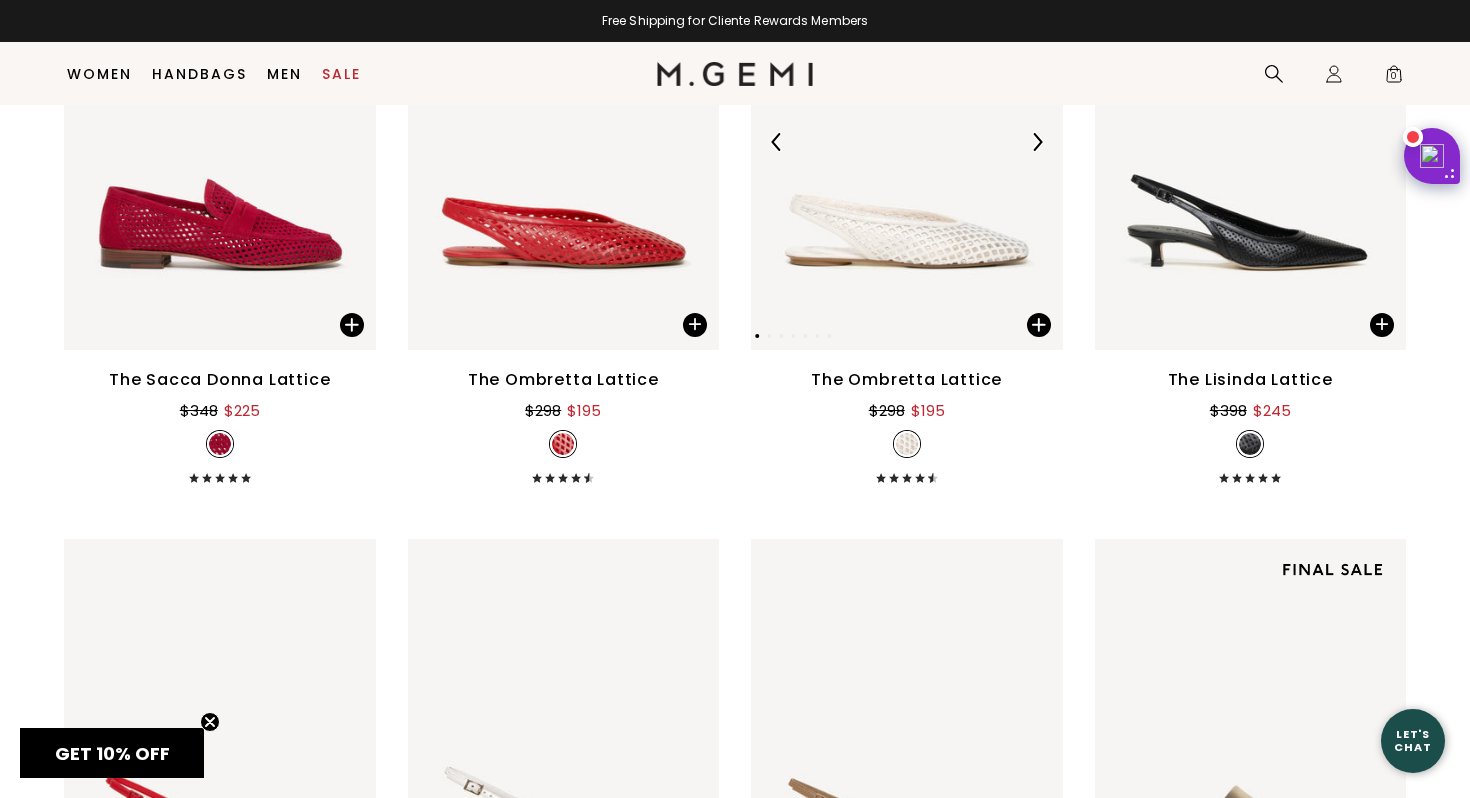 click at bounding box center (907, 142) 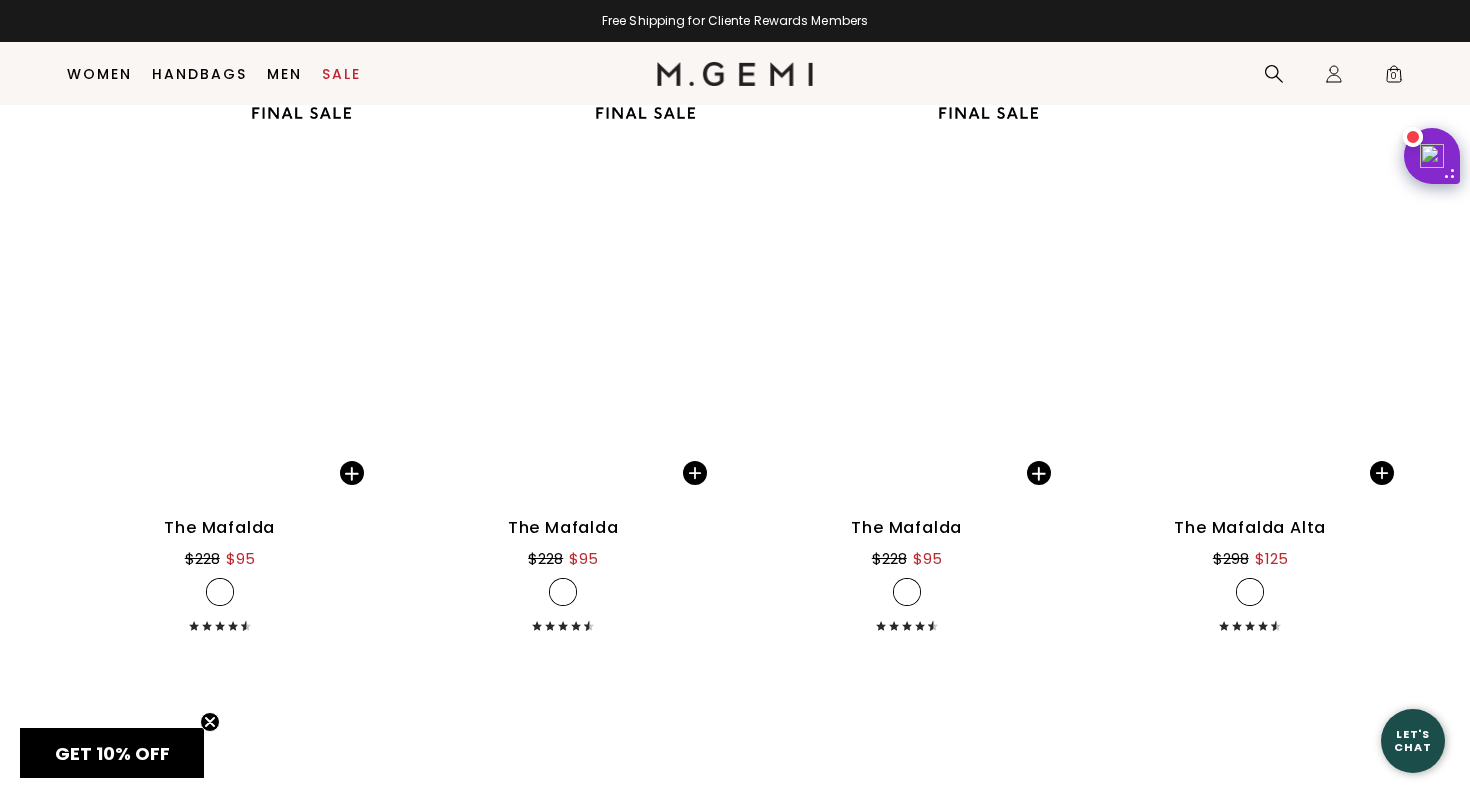 scroll, scrollTop: 7497, scrollLeft: 0, axis: vertical 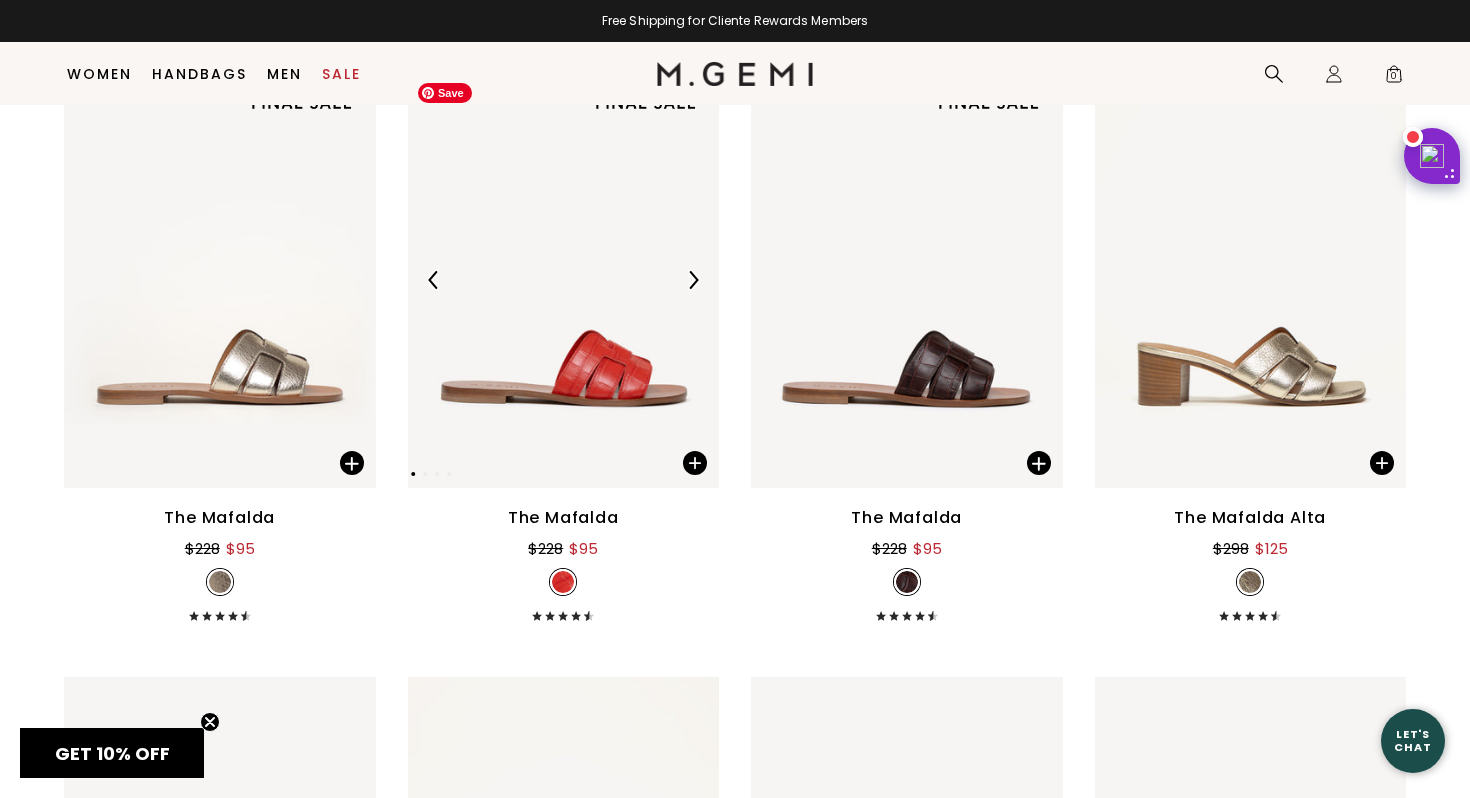 click at bounding box center (564, 280) 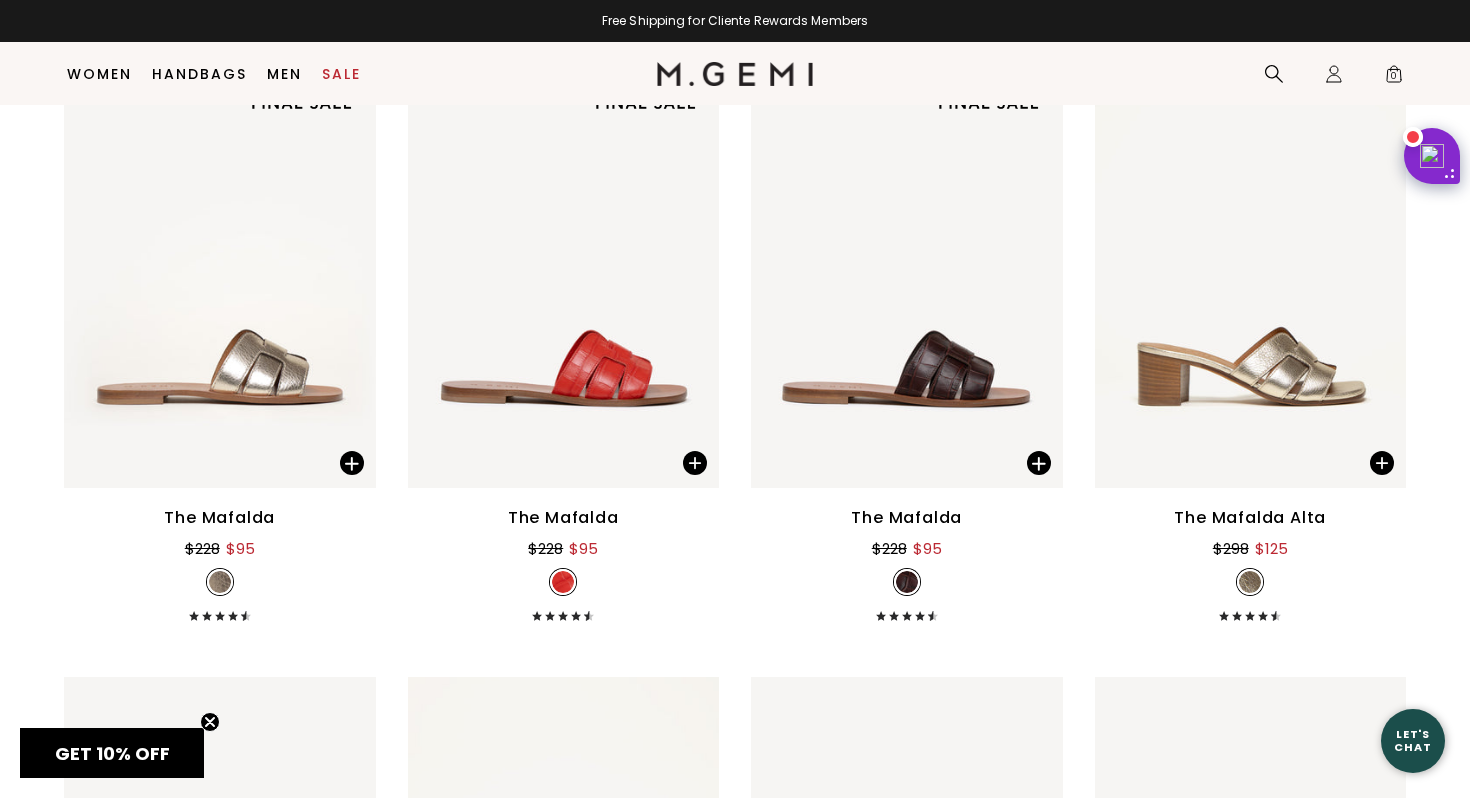 click on "Women Men Size Category Color 35 35.5 36 36.5 37 37.5 38 38.5 39 39.5 40 40.5 41 42 43 Need help finding your size? Size Chart Size Chart Filter By (1) :  84 Results icon 40 Clear All The Medio $228 $95 + 4 The Medio $228 $95 + 4 The Medio $228 $95 + 4 The Medio $228 $95 + 4 The Medio $228 $95 + 4 The Medio $228 $95 + 4 The Medio $228 $95 + 4 The Medio $228 $95 + 4 The Medio $228 $95 + 4 The Medio $228 $95 + 4 The Sacca Donna Lattice $348 $225 The Sacca Donna Lattice $348 $225 The Sacca Donna Lattice $348 $225 The Ombretta Lattice $298 $195 The Ombretta Lattice $298 $195 The Lisinda Lattice $398 $245 The Lisinda Lattice $398 $245 The Lisinda Lattice $398 $245 The Lisinda Lattice $398 $245 The Michela $248 $95 The Vanessa $228 $95 The Vanessa $228 $95 The Vanessa $228 $95 The Vanessa $228 $95 The Vanessa $228 $95 The Vanessa $228 $95 The Lasso $378 $245 The Lasso $378 $245 The Lasso $378 $245 The Felize Mule $228 $145 The Felize Mule $228 $145 The Felize Mule $228 $145 The Vanda $378 $145 The Vanda $378 $145" at bounding box center (735, -2242) 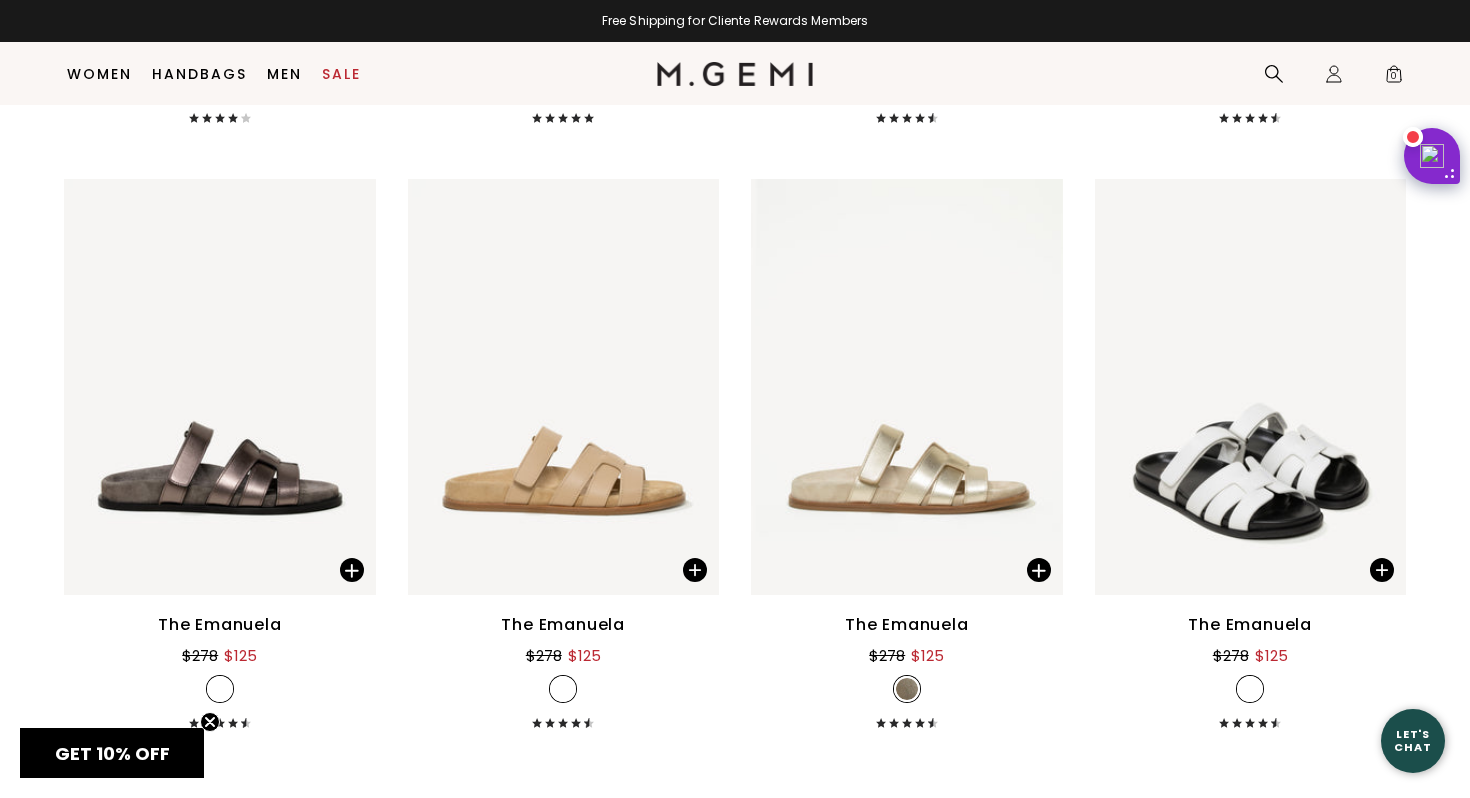 scroll, scrollTop: 9259, scrollLeft: 0, axis: vertical 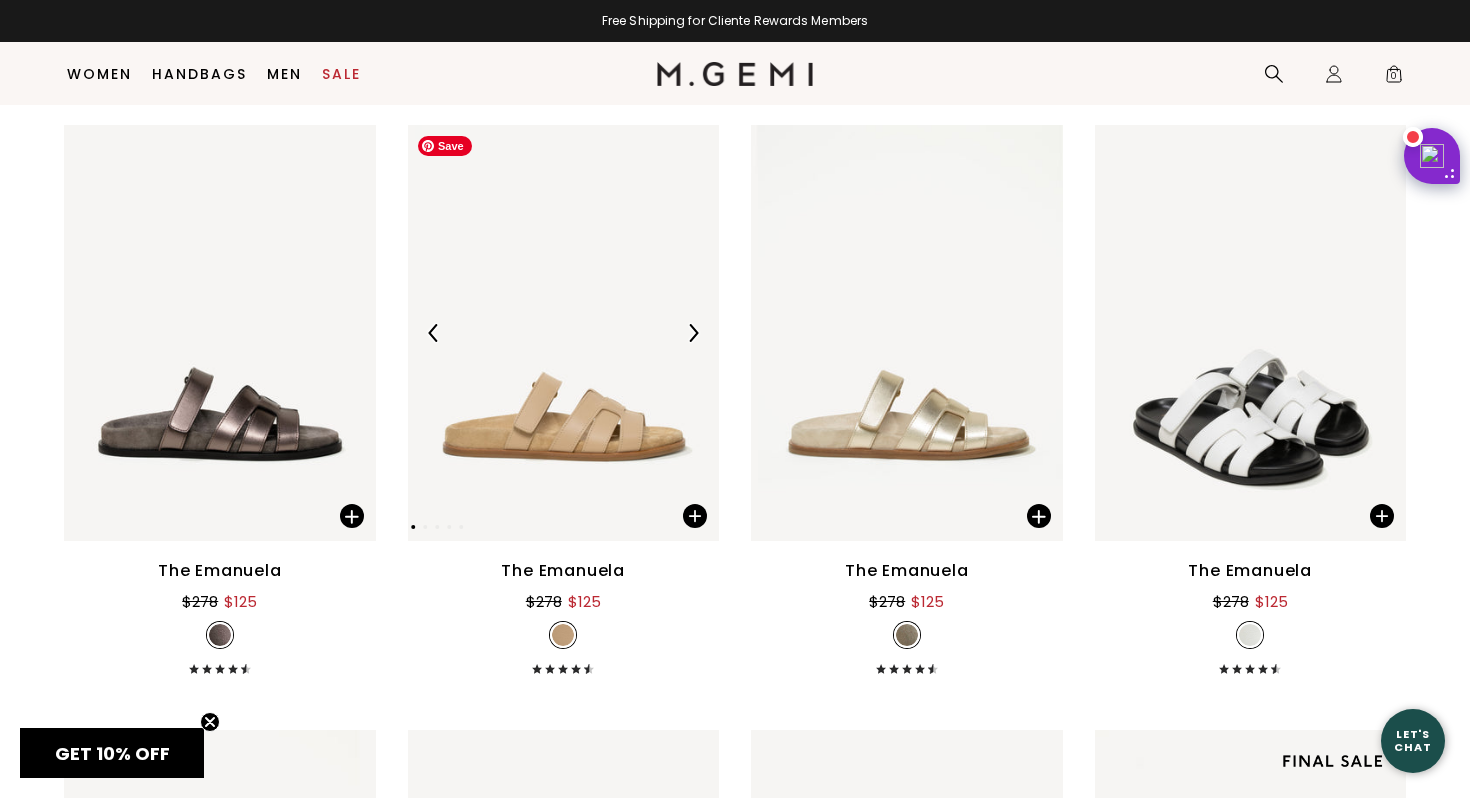 click at bounding box center (564, 333) 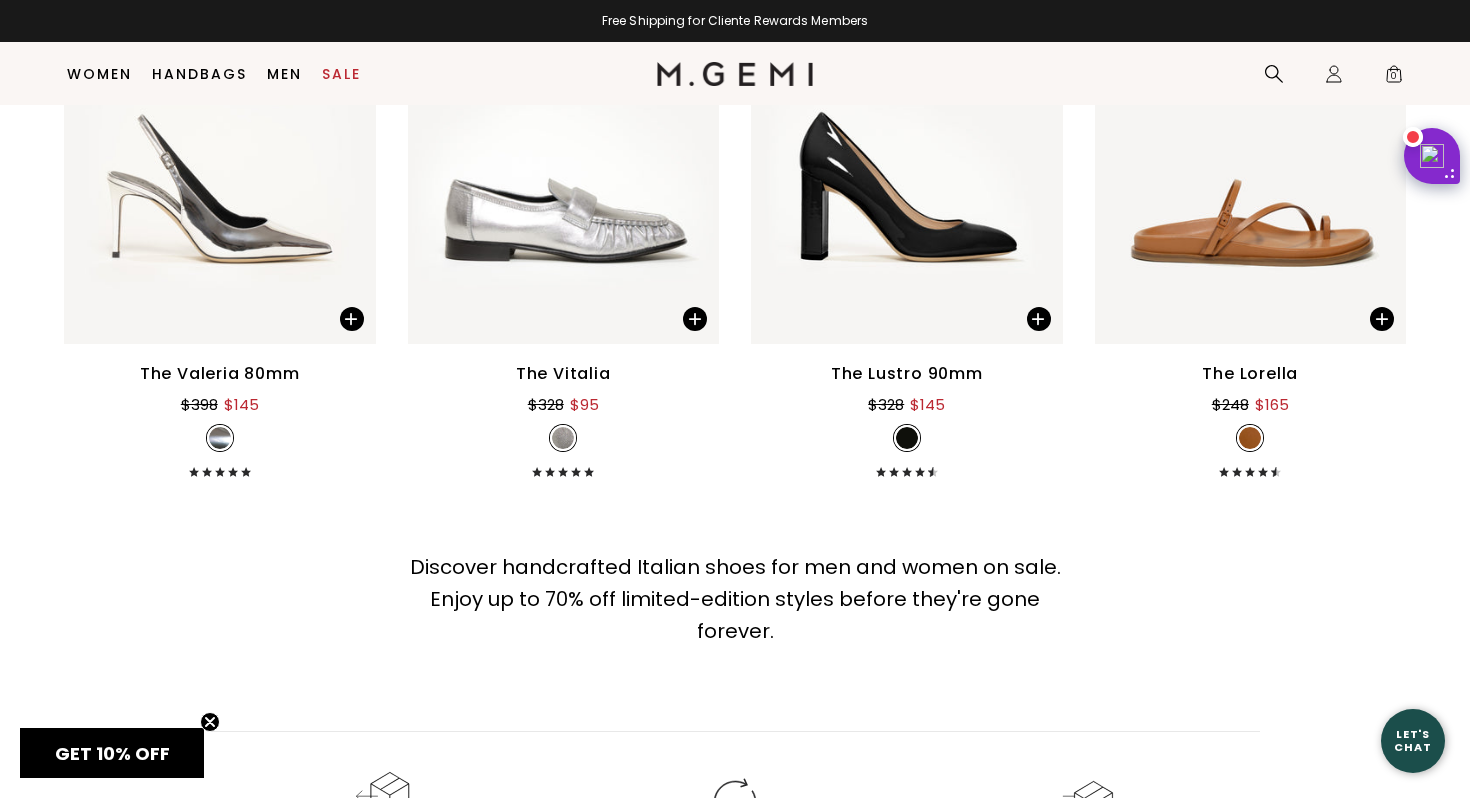 scroll, scrollTop: 13100, scrollLeft: 0, axis: vertical 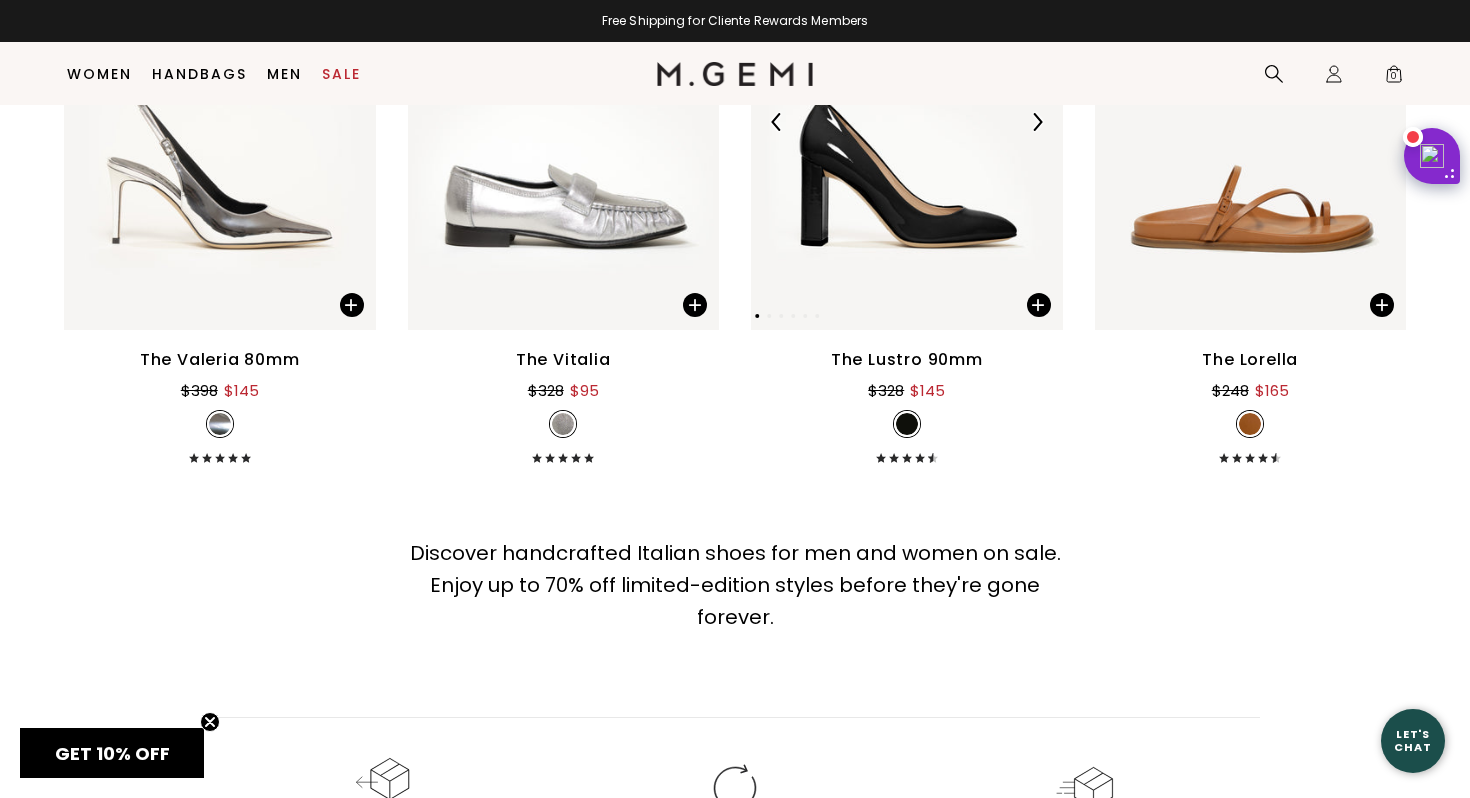 click at bounding box center [907, 122] 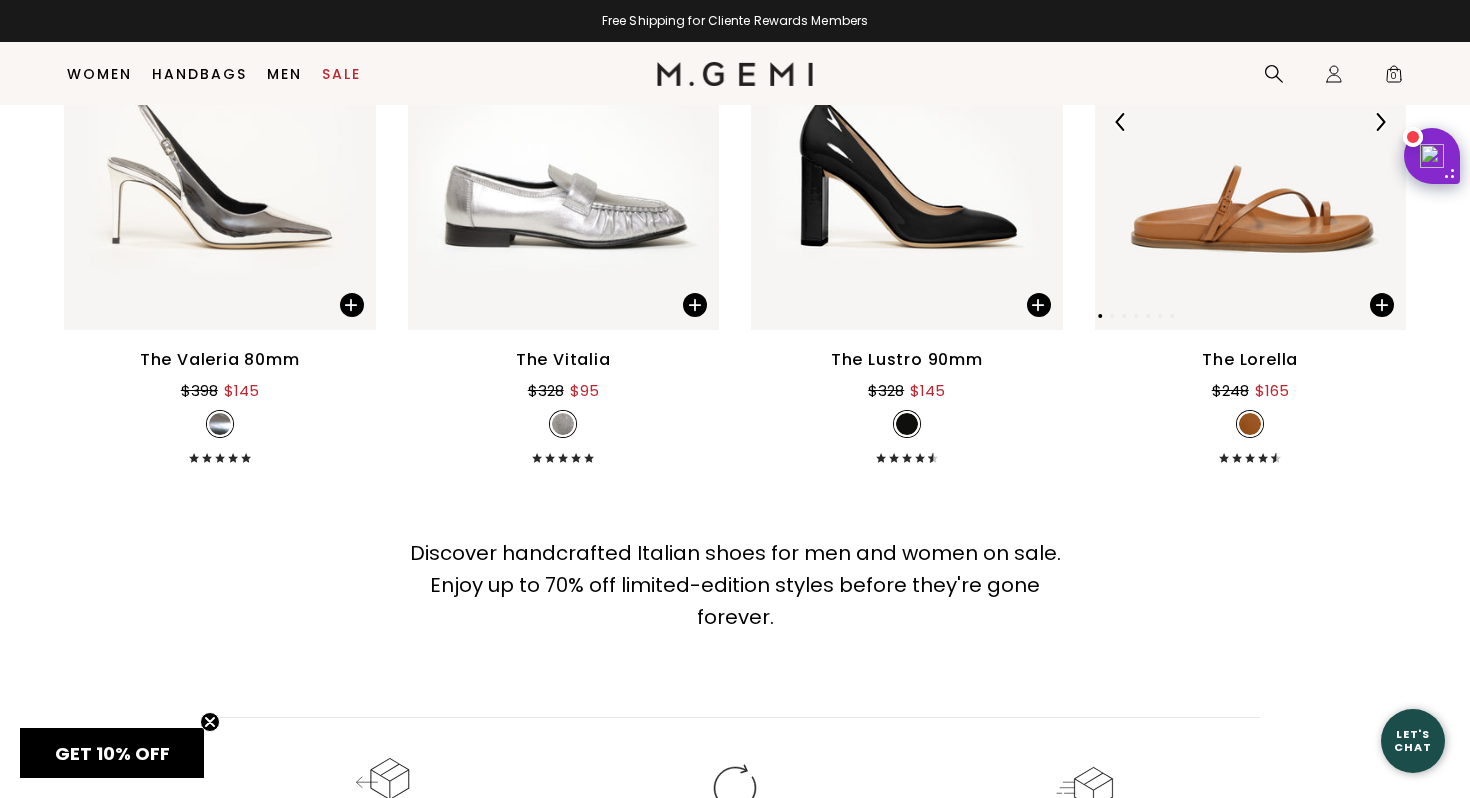click at bounding box center (1251, 122) 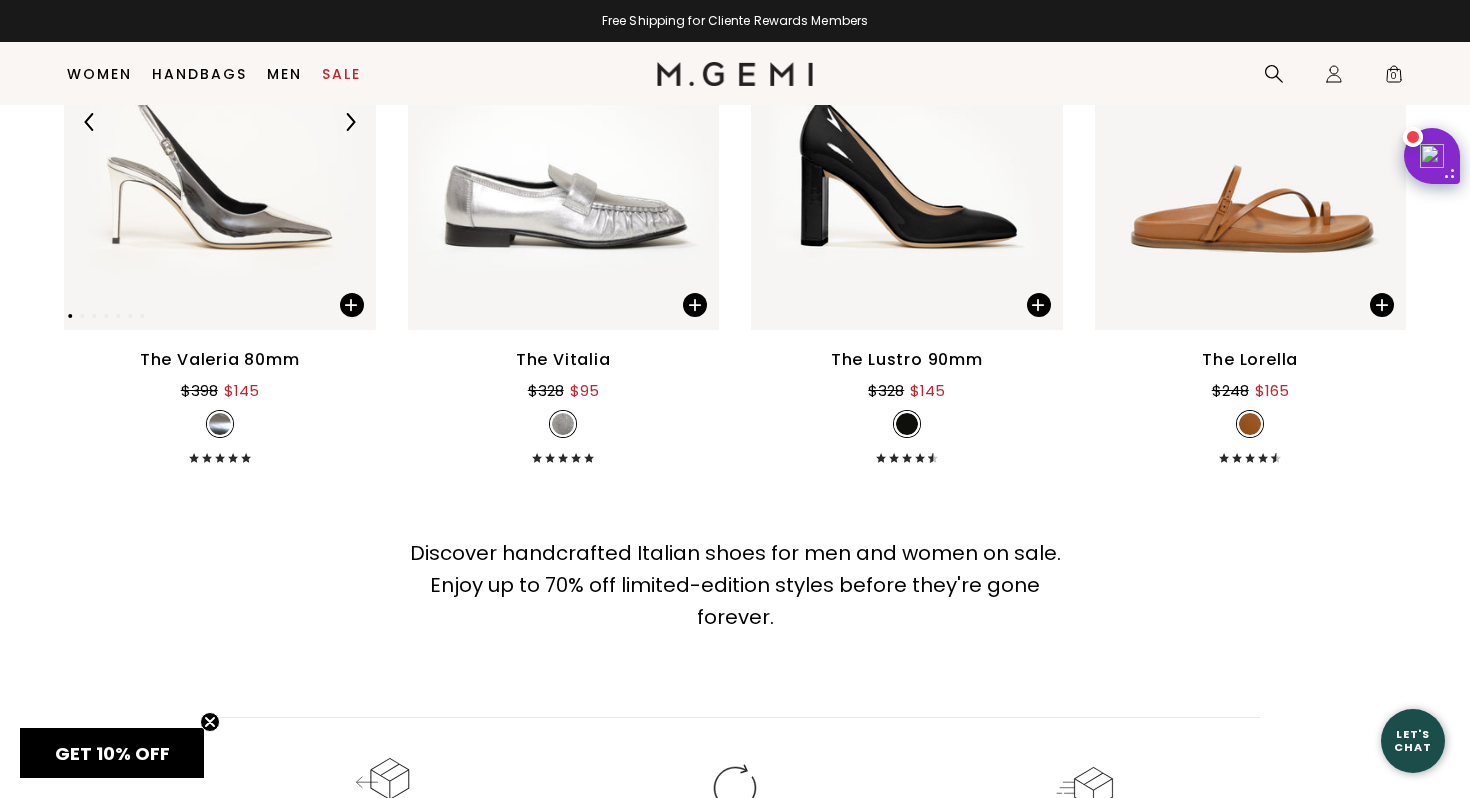 click at bounding box center (220, 122) 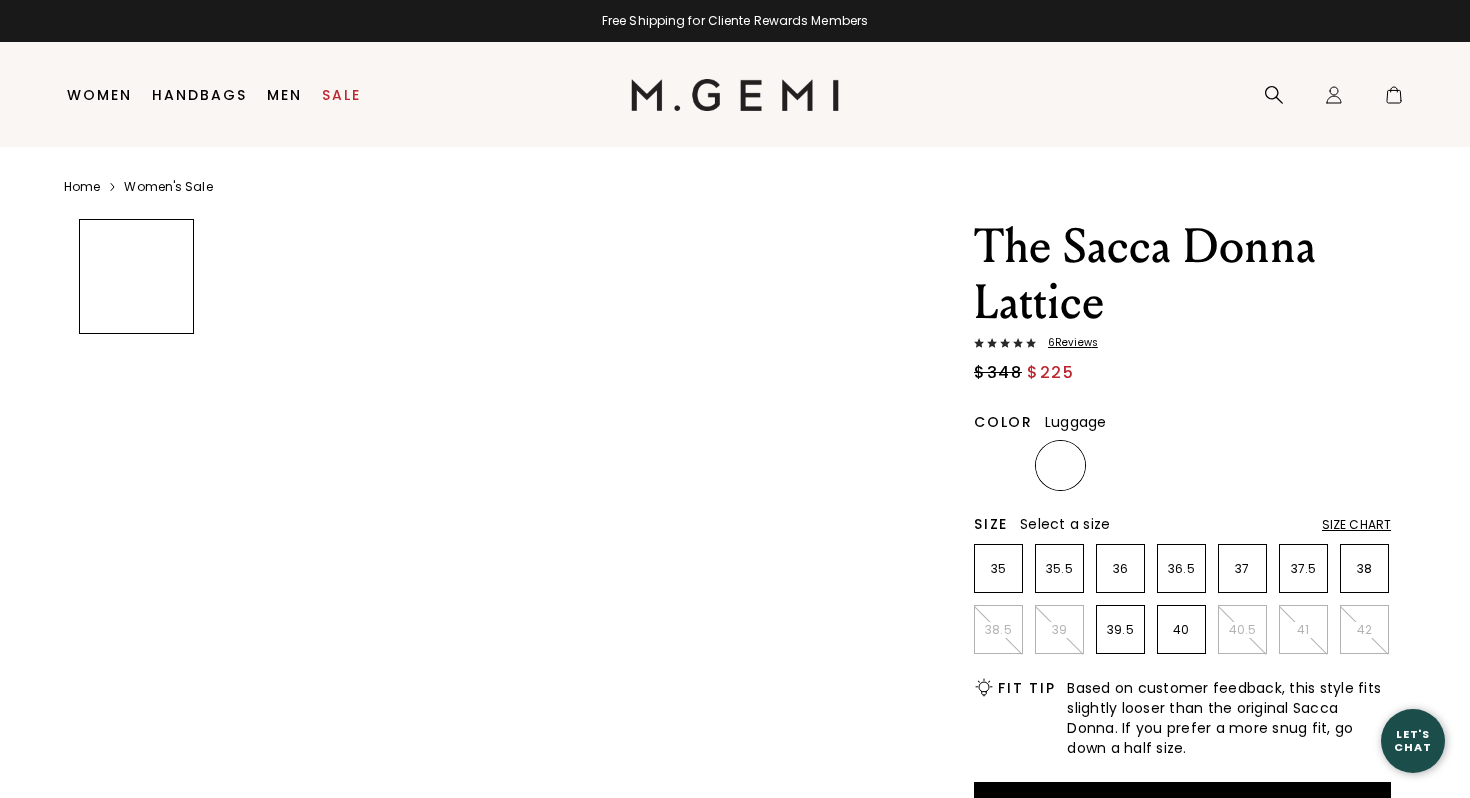 scroll, scrollTop: 0, scrollLeft: 0, axis: both 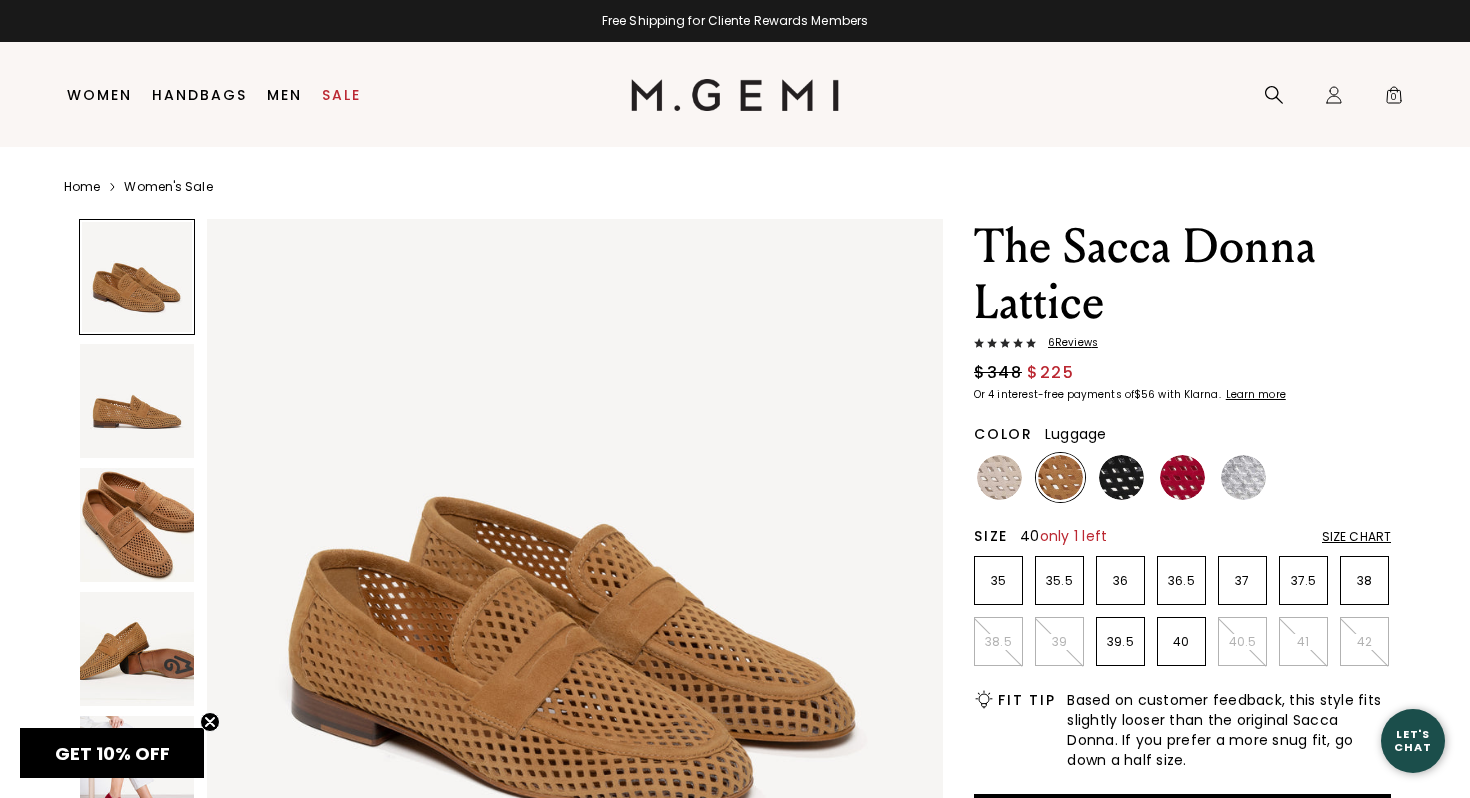 click on "40" at bounding box center (1181, 642) 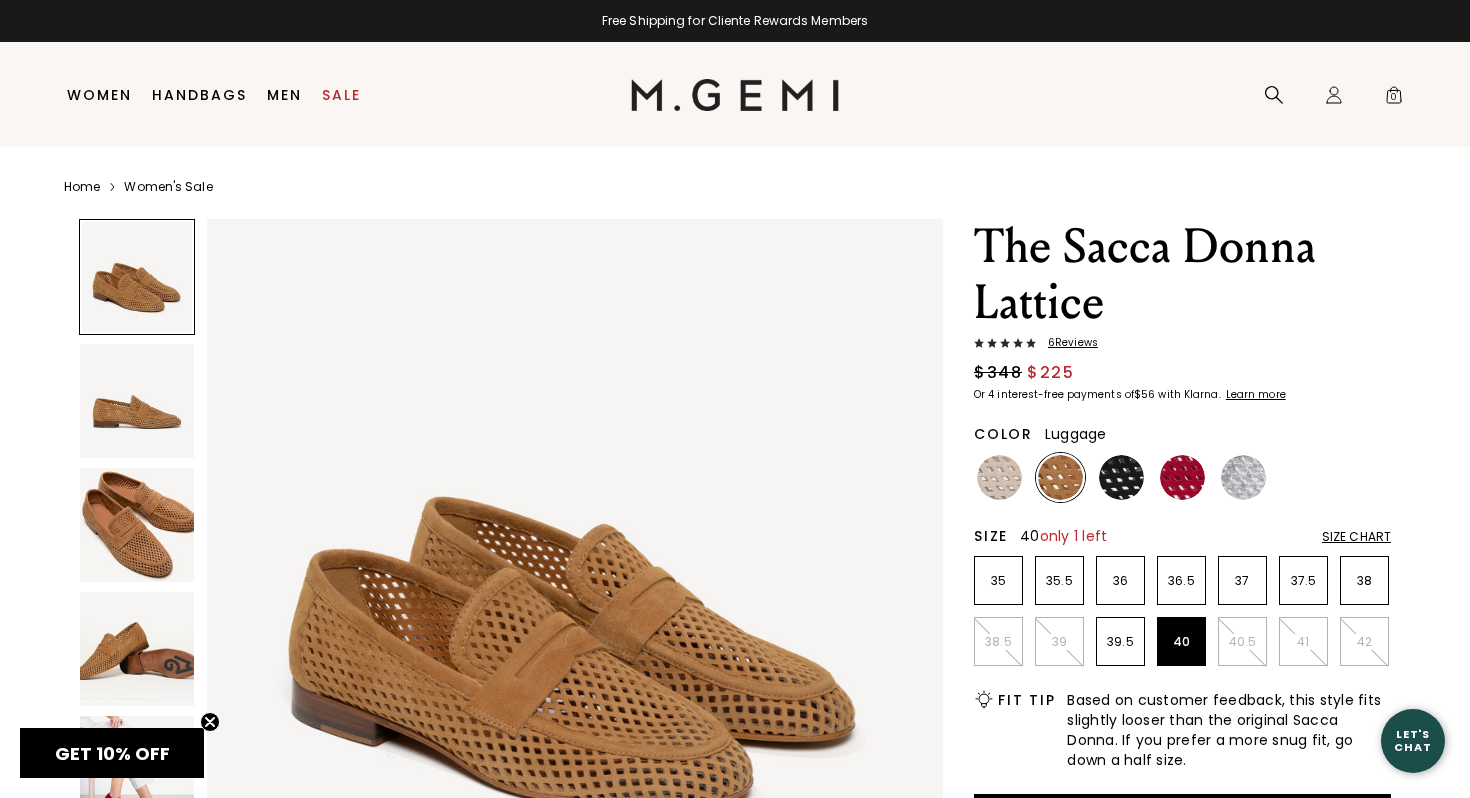 scroll, scrollTop: 0, scrollLeft: 0, axis: both 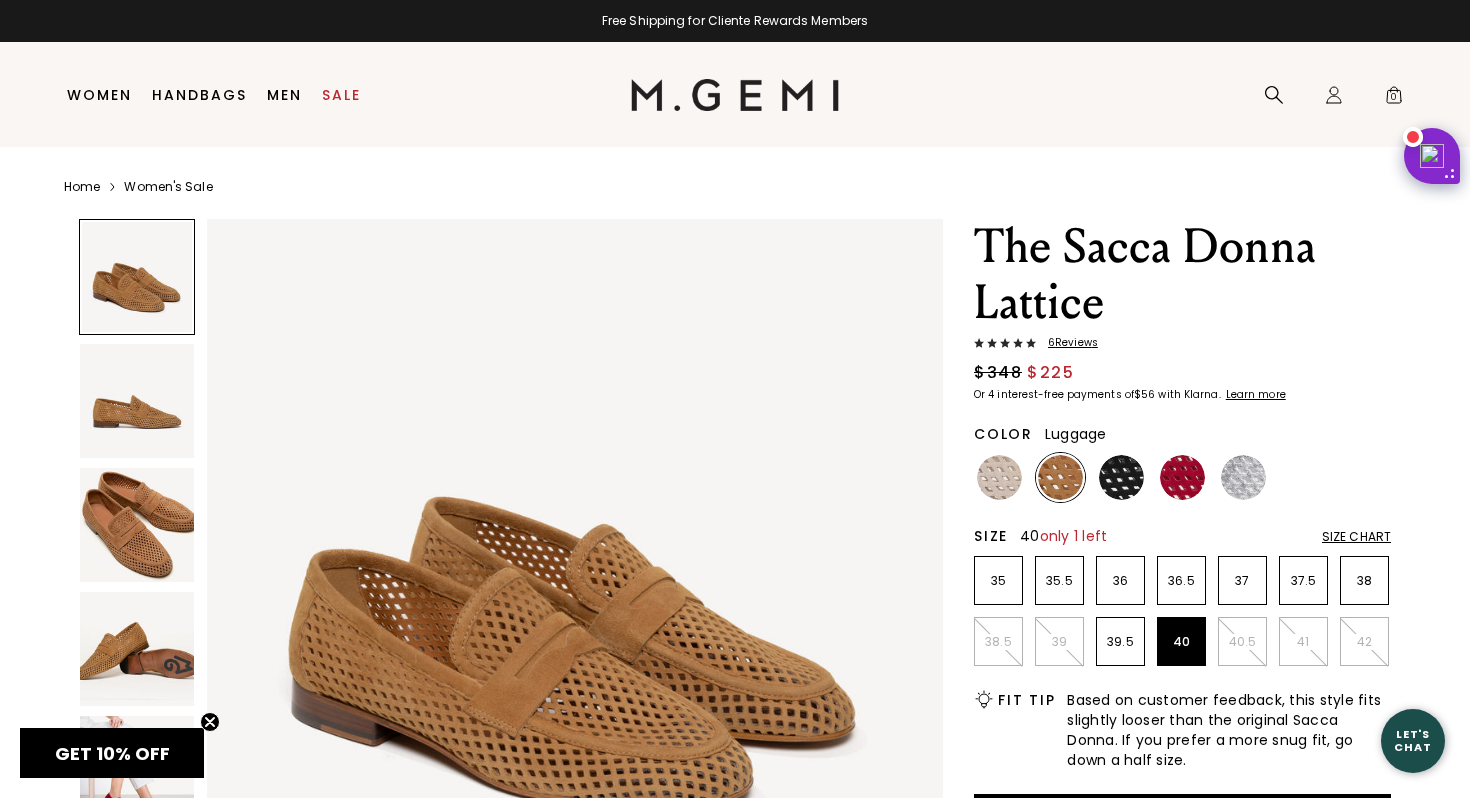 click at bounding box center [137, 525] 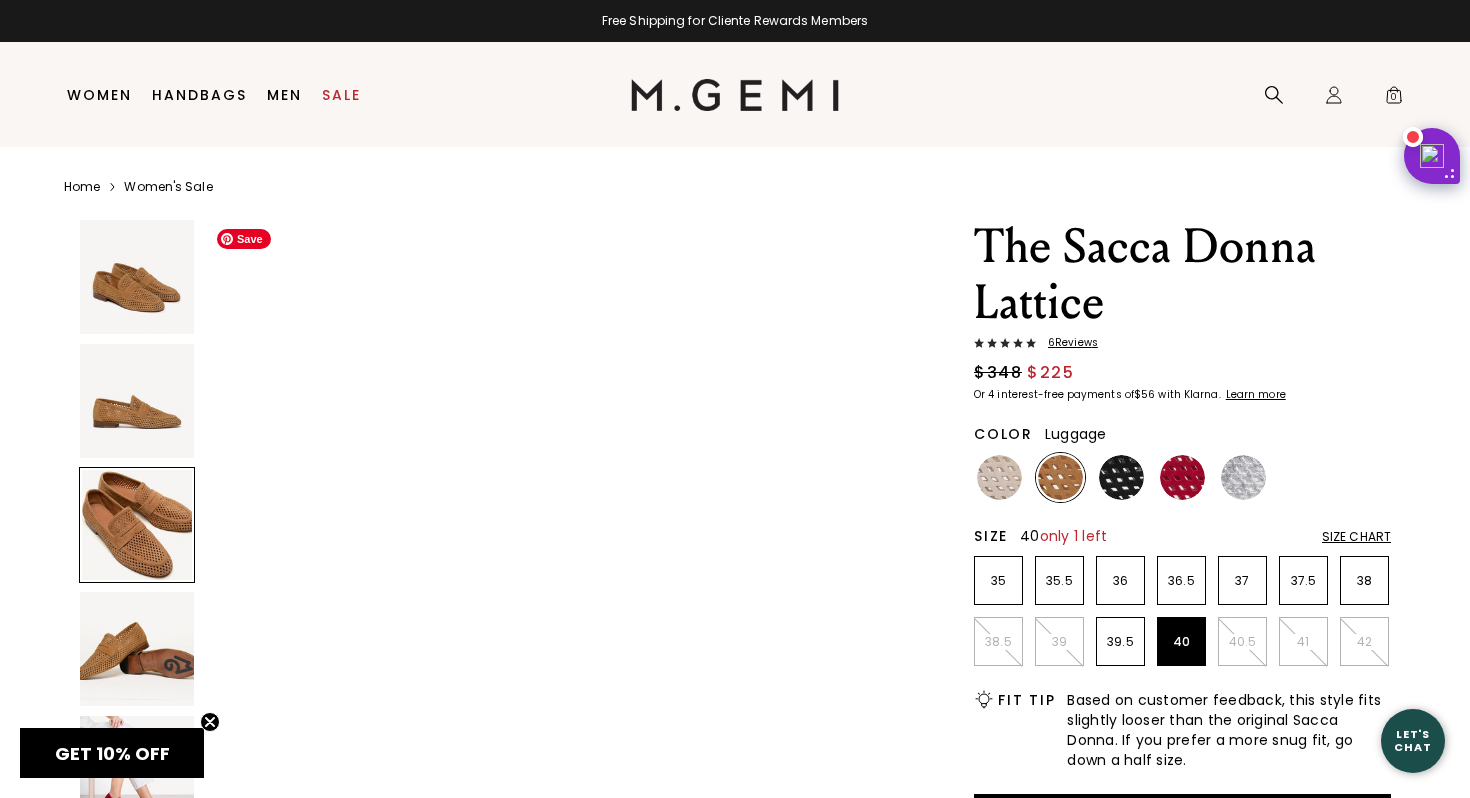 scroll, scrollTop: 1843, scrollLeft: 0, axis: vertical 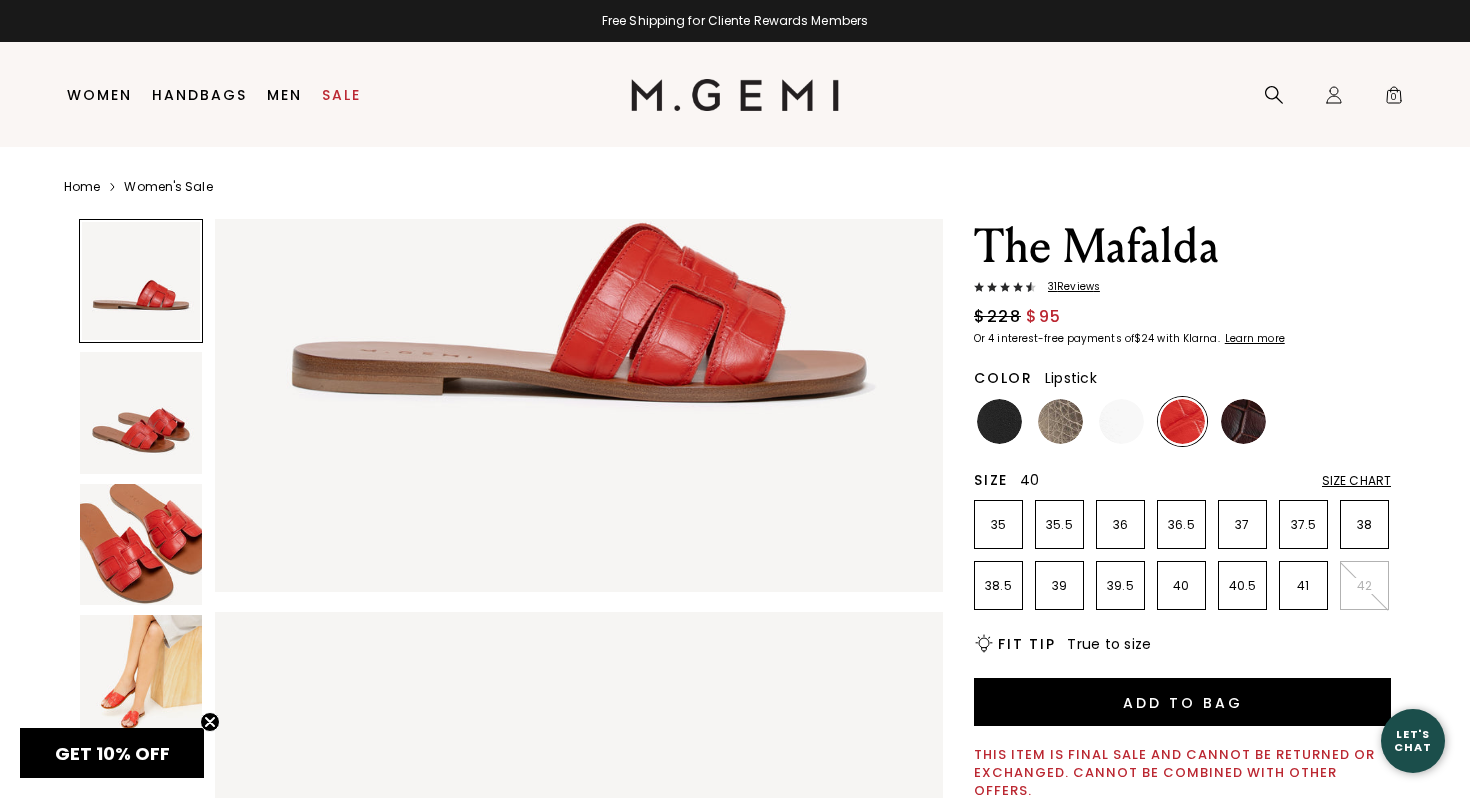 click on "40" at bounding box center (1181, 585) 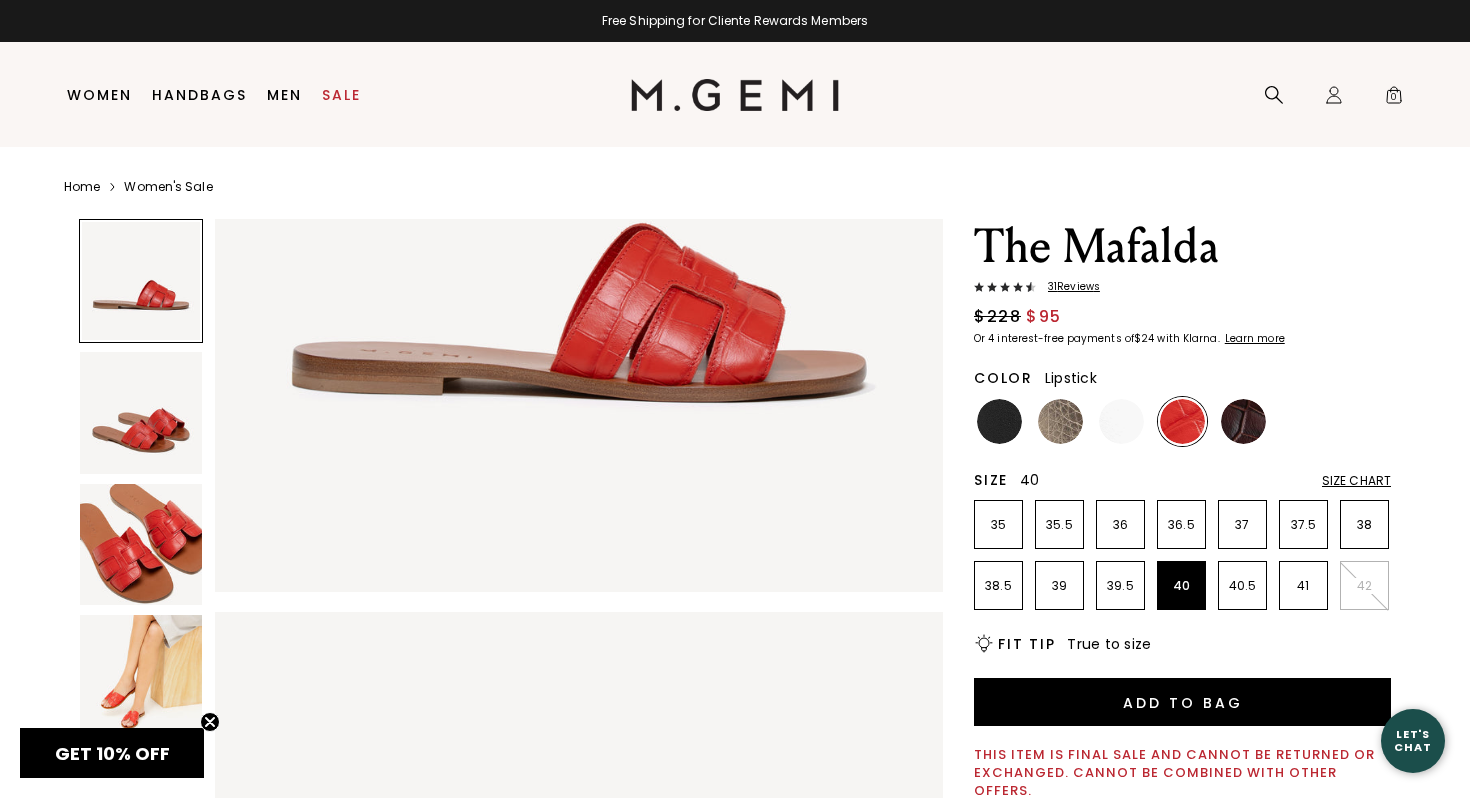 scroll, scrollTop: 0, scrollLeft: 0, axis: both 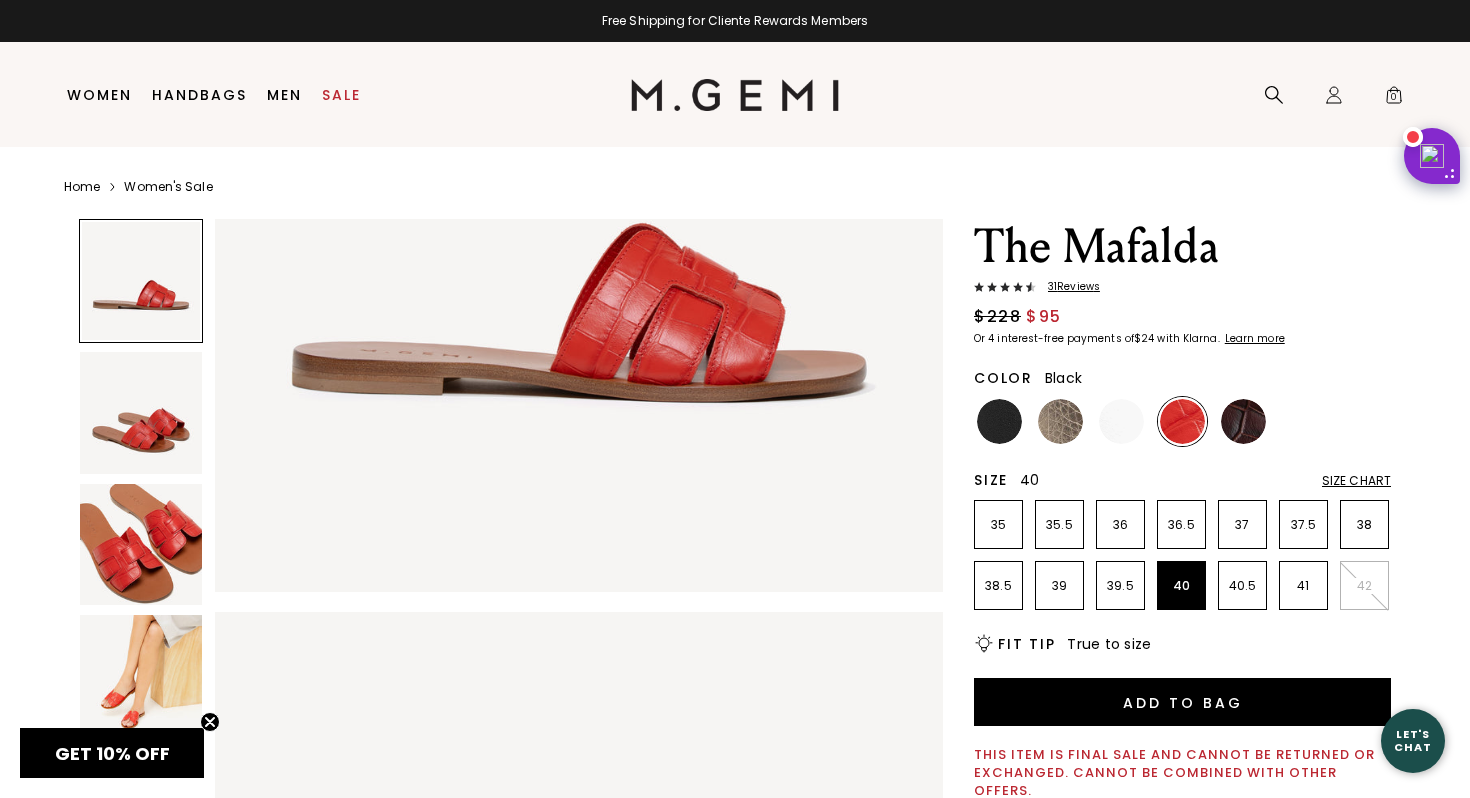 click at bounding box center (999, 421) 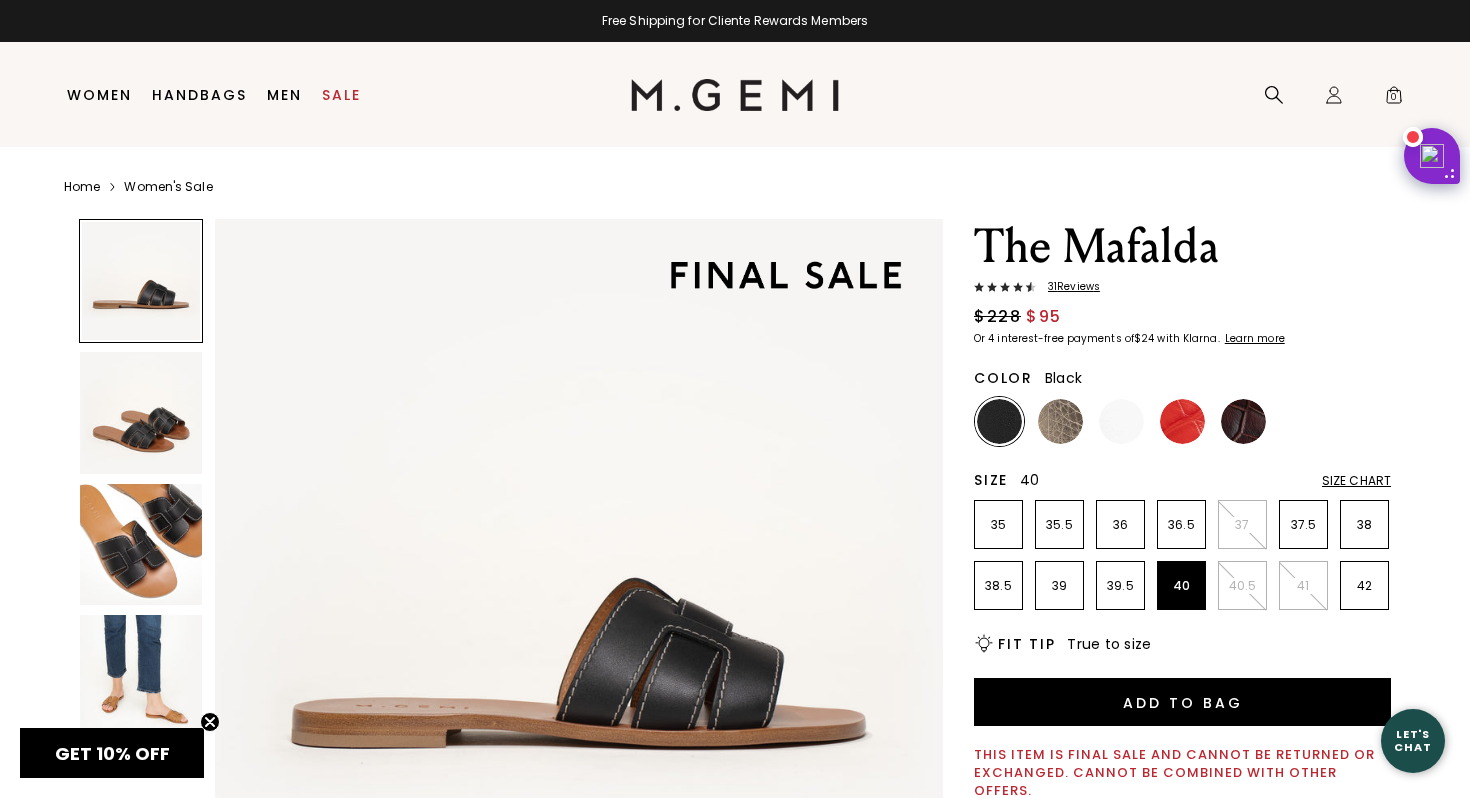 scroll, scrollTop: 0, scrollLeft: 0, axis: both 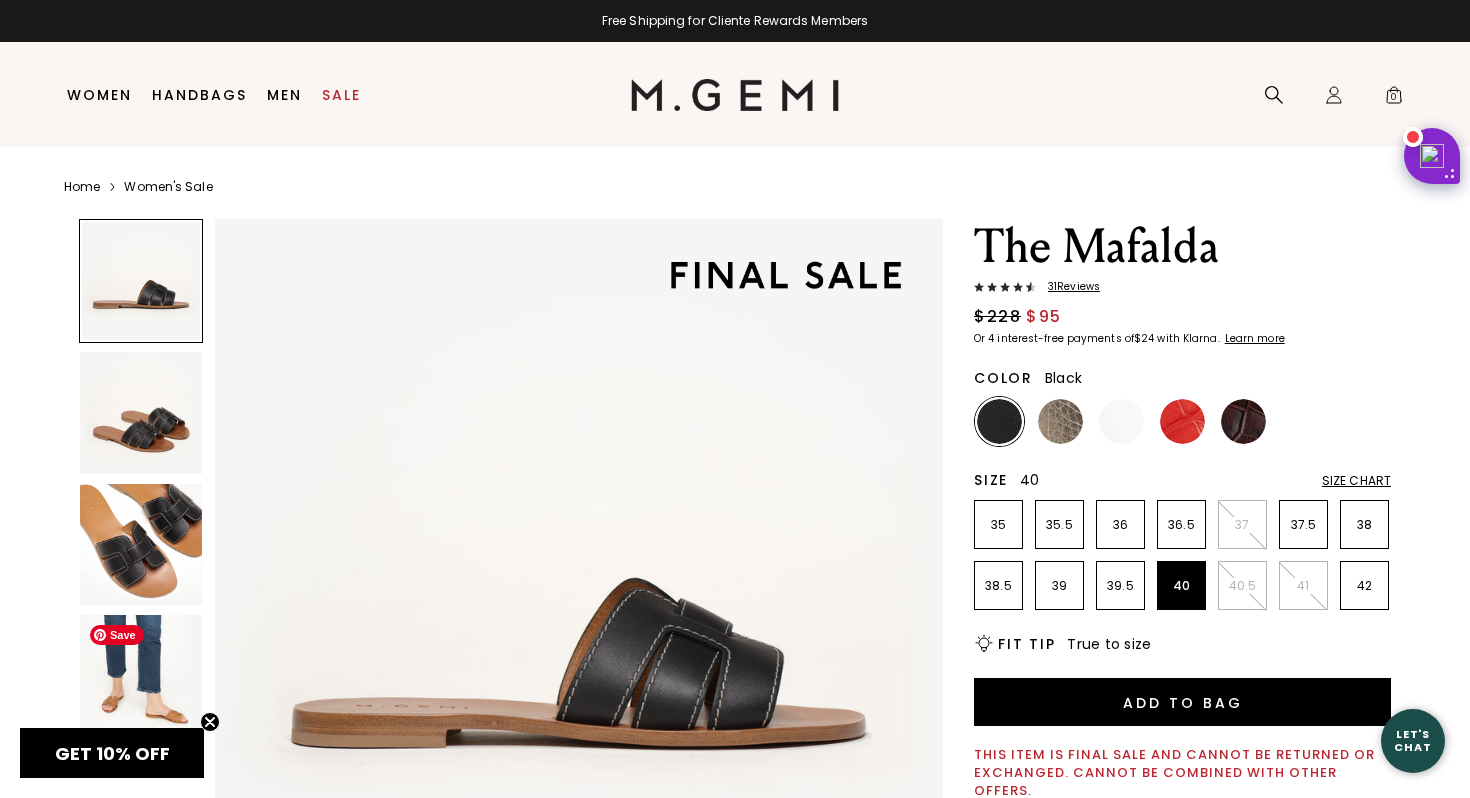 click at bounding box center (141, 676) 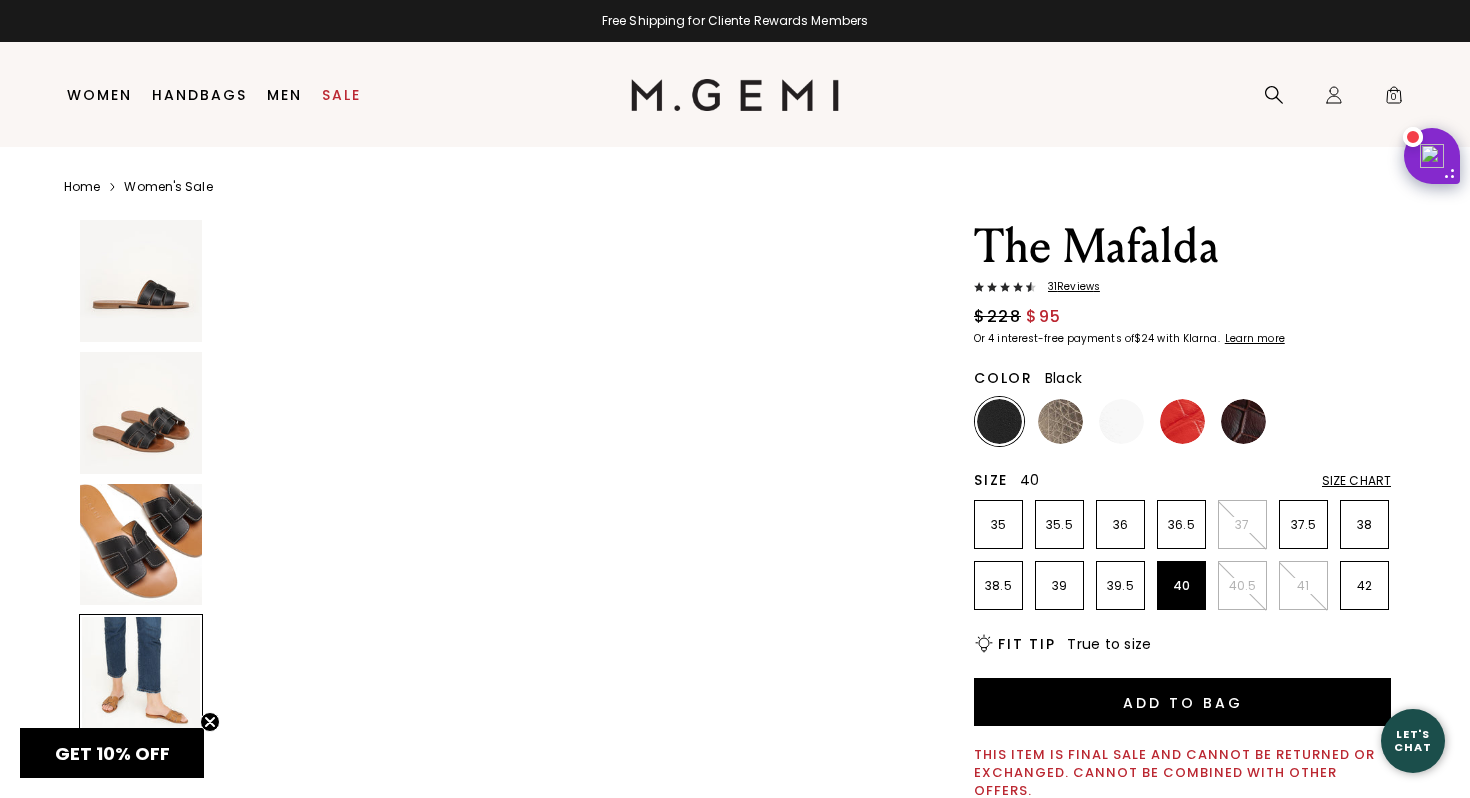 scroll, scrollTop: 2245, scrollLeft: 0, axis: vertical 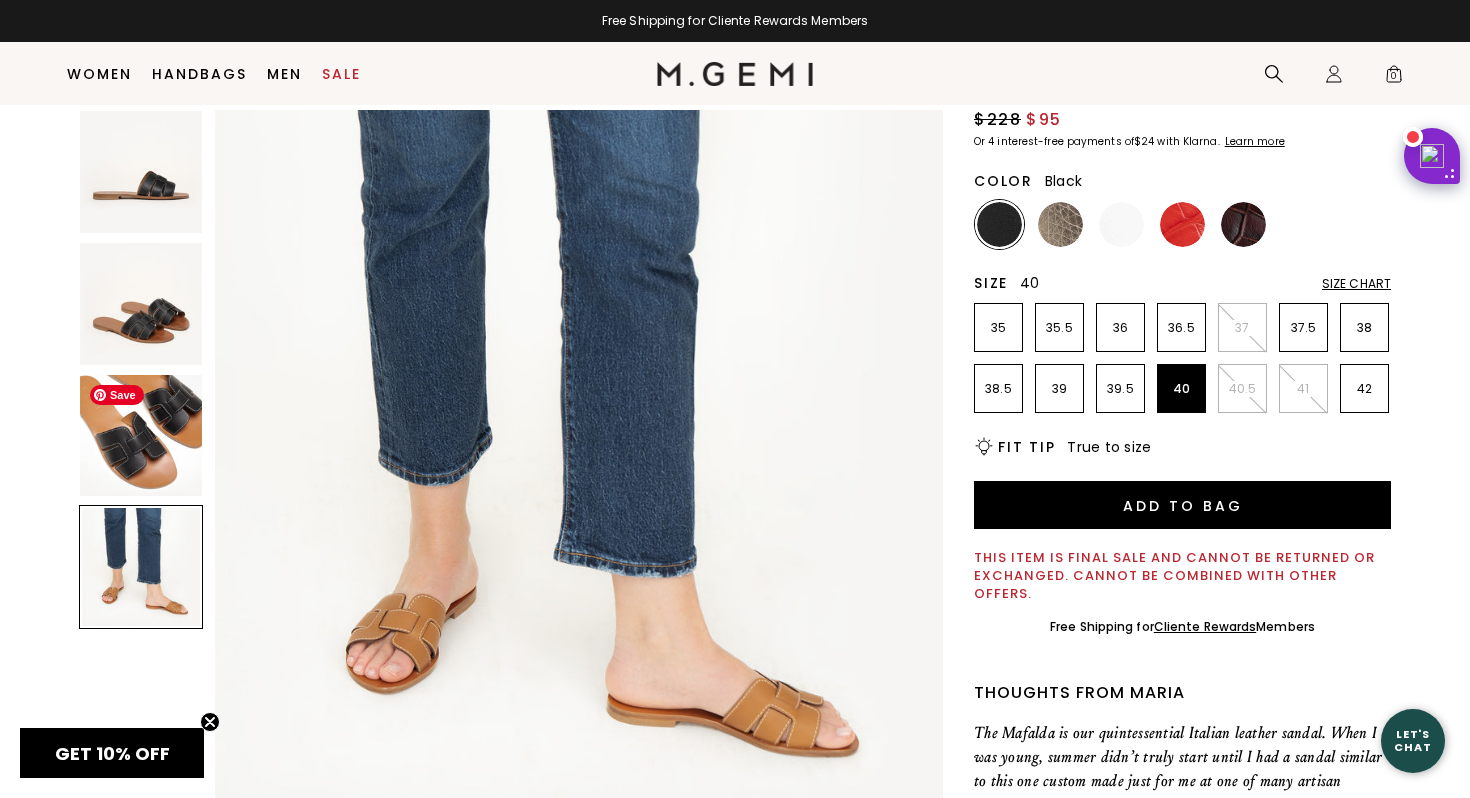 click at bounding box center (141, 436) 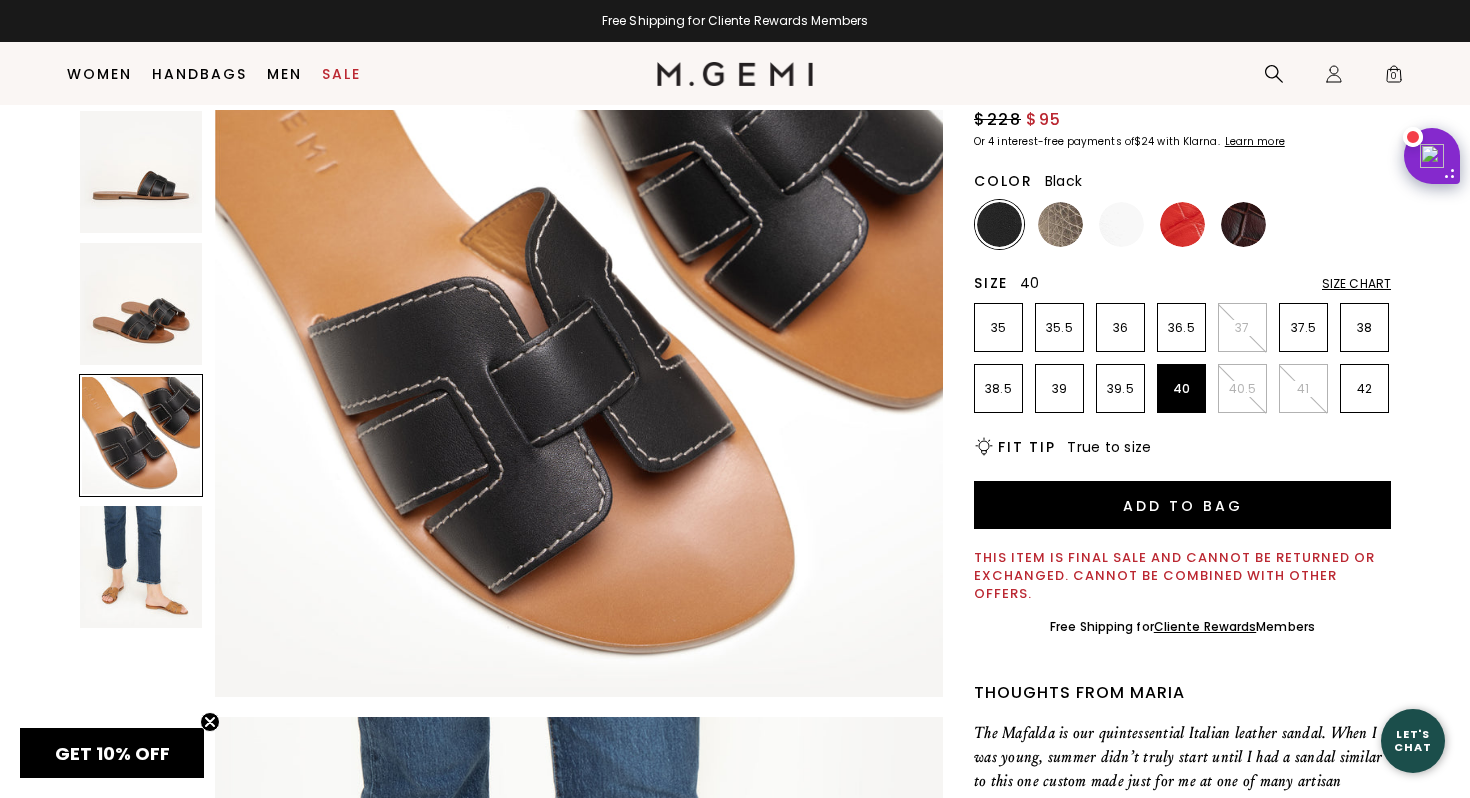scroll, scrollTop: 1496, scrollLeft: 0, axis: vertical 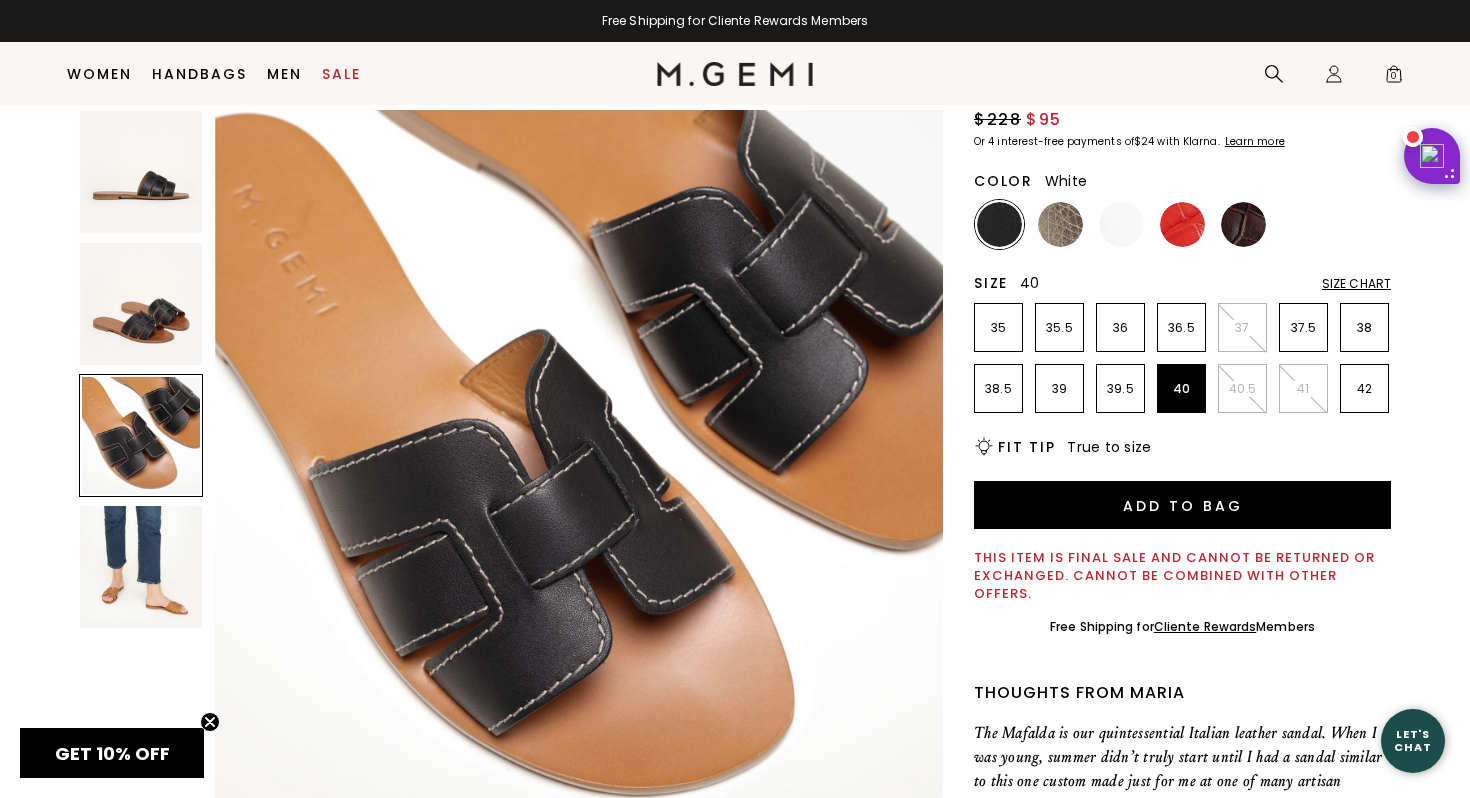 click at bounding box center (1121, 224) 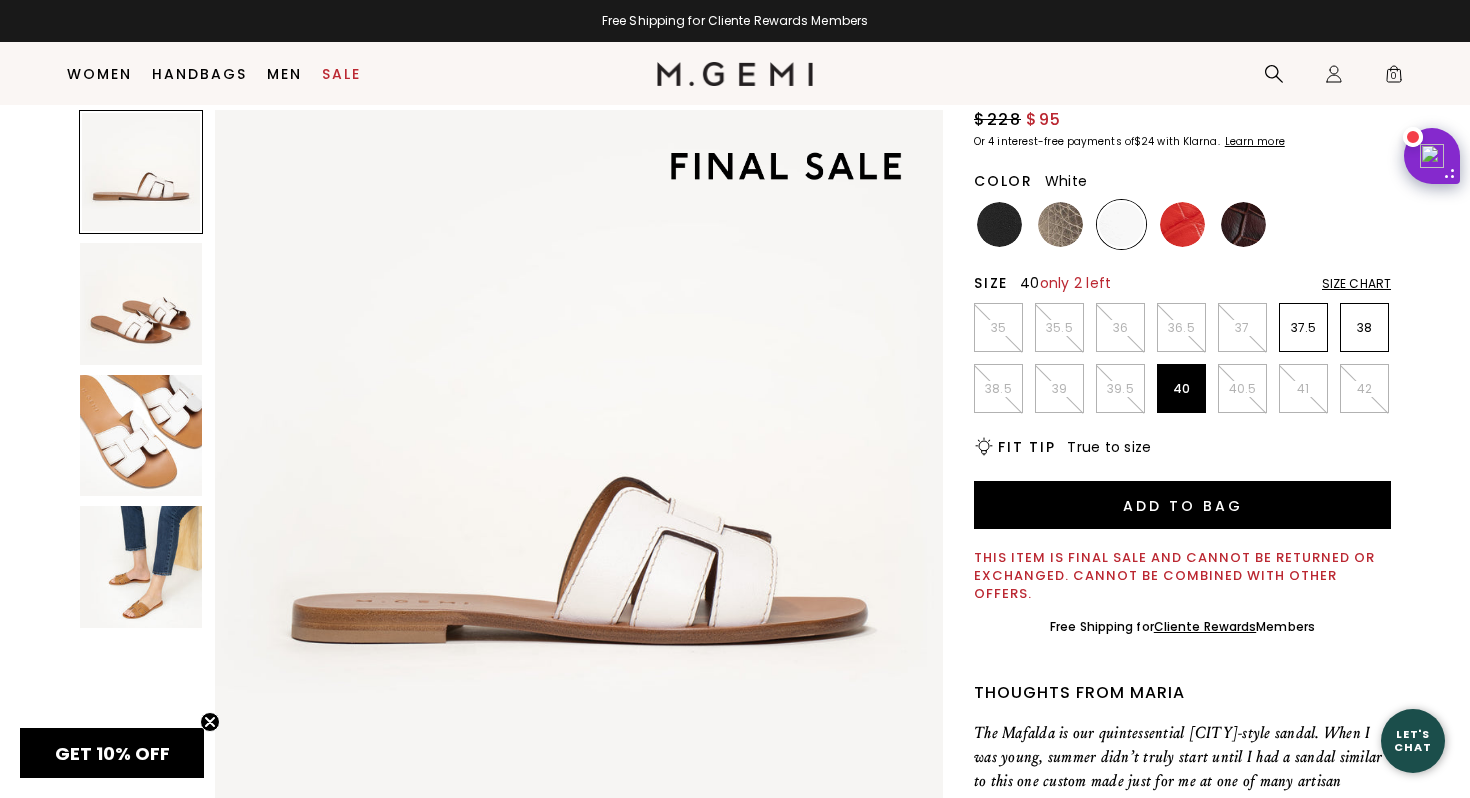 scroll, scrollTop: 0, scrollLeft: 0, axis: both 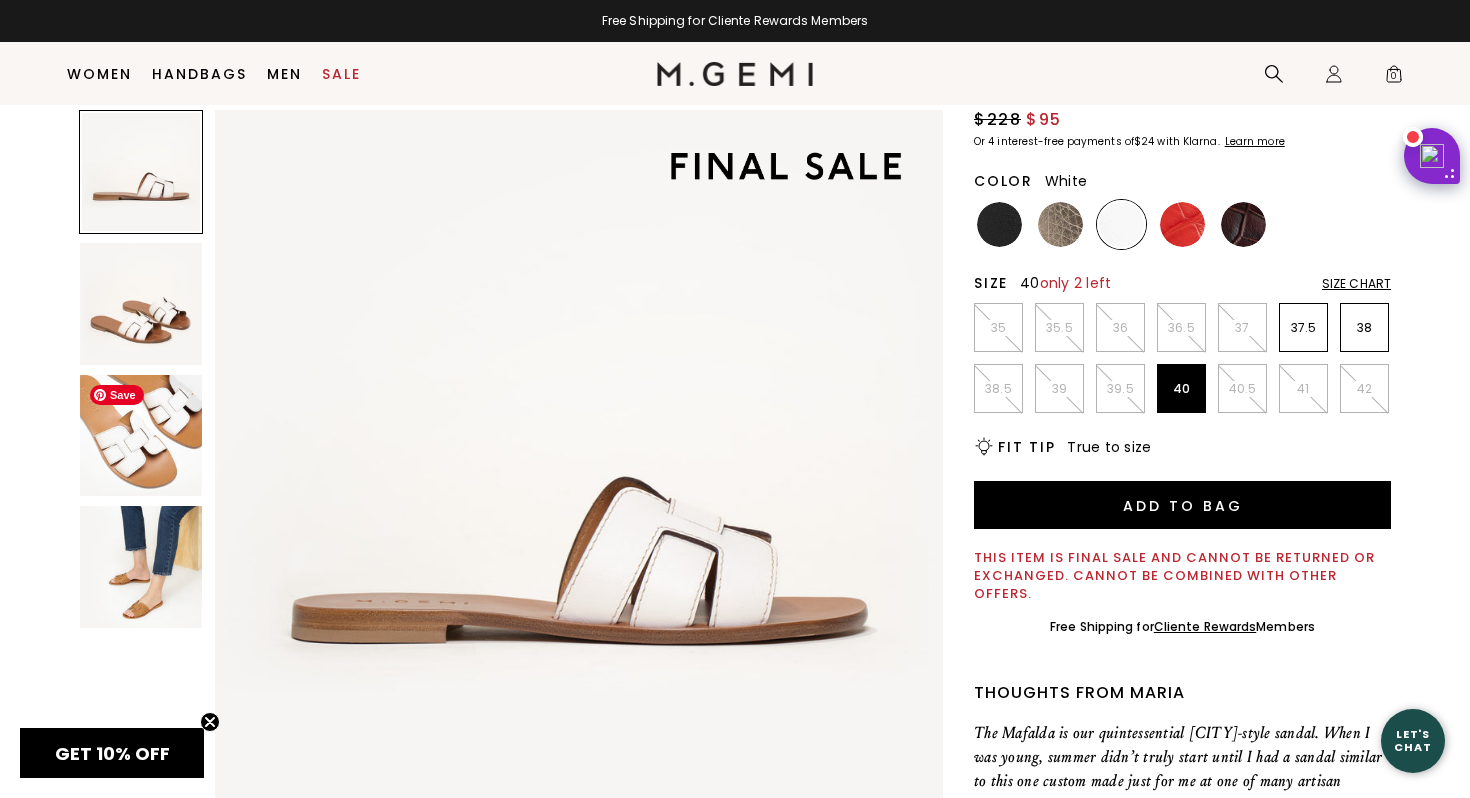 click at bounding box center (141, 436) 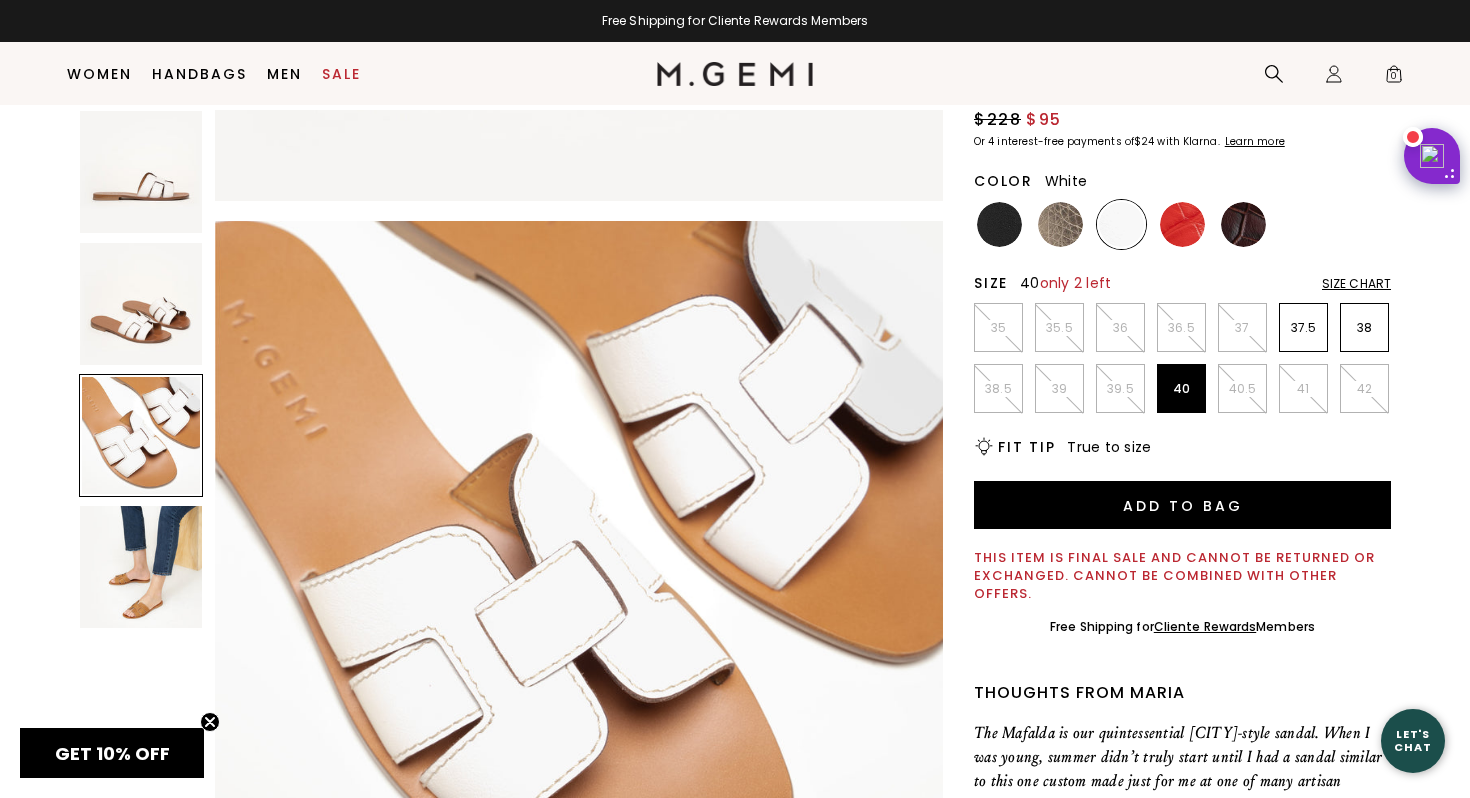 scroll, scrollTop: 1496, scrollLeft: 0, axis: vertical 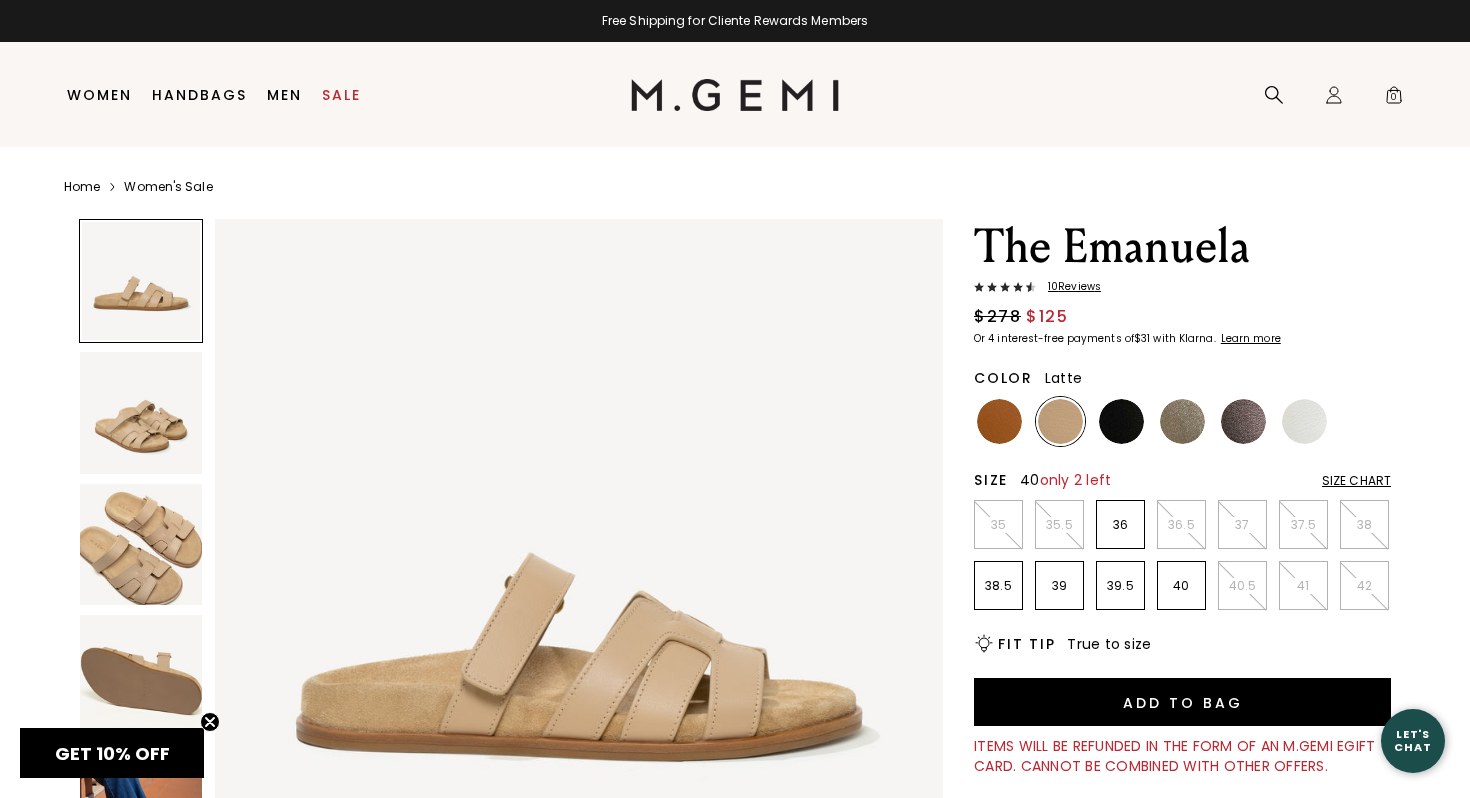 click on "40" at bounding box center (1181, 585) 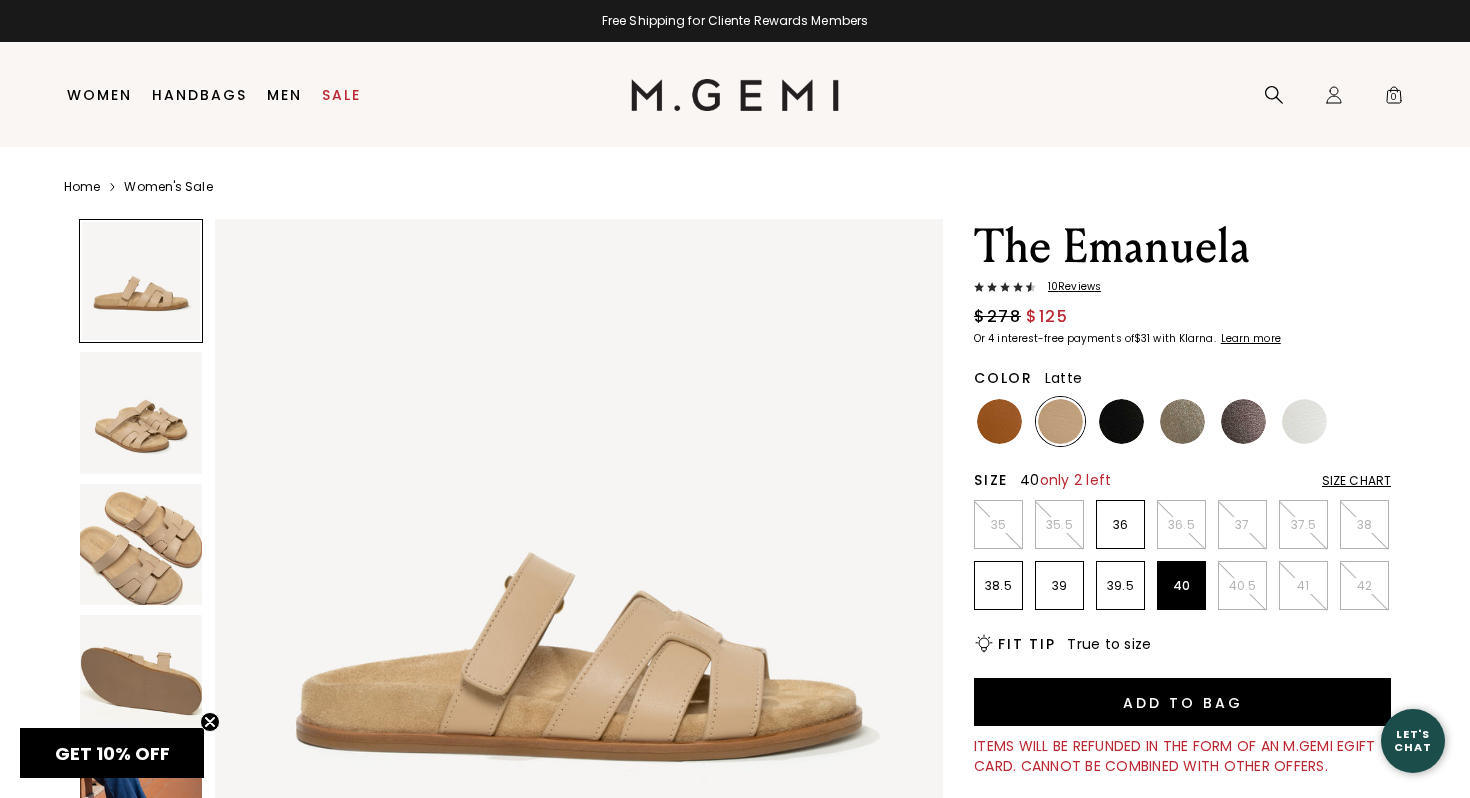 scroll, scrollTop: 0, scrollLeft: 0, axis: both 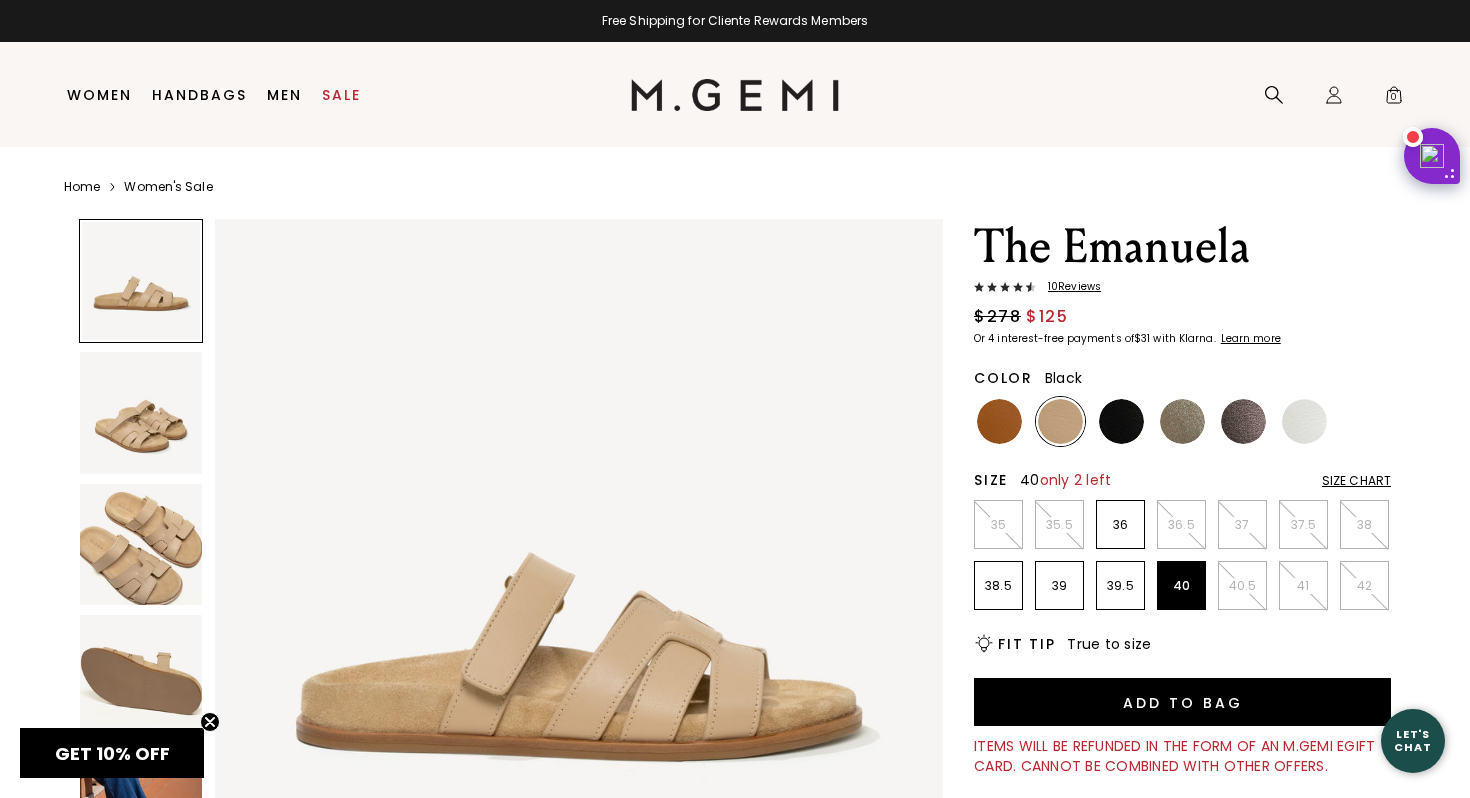 click at bounding box center [1121, 421] 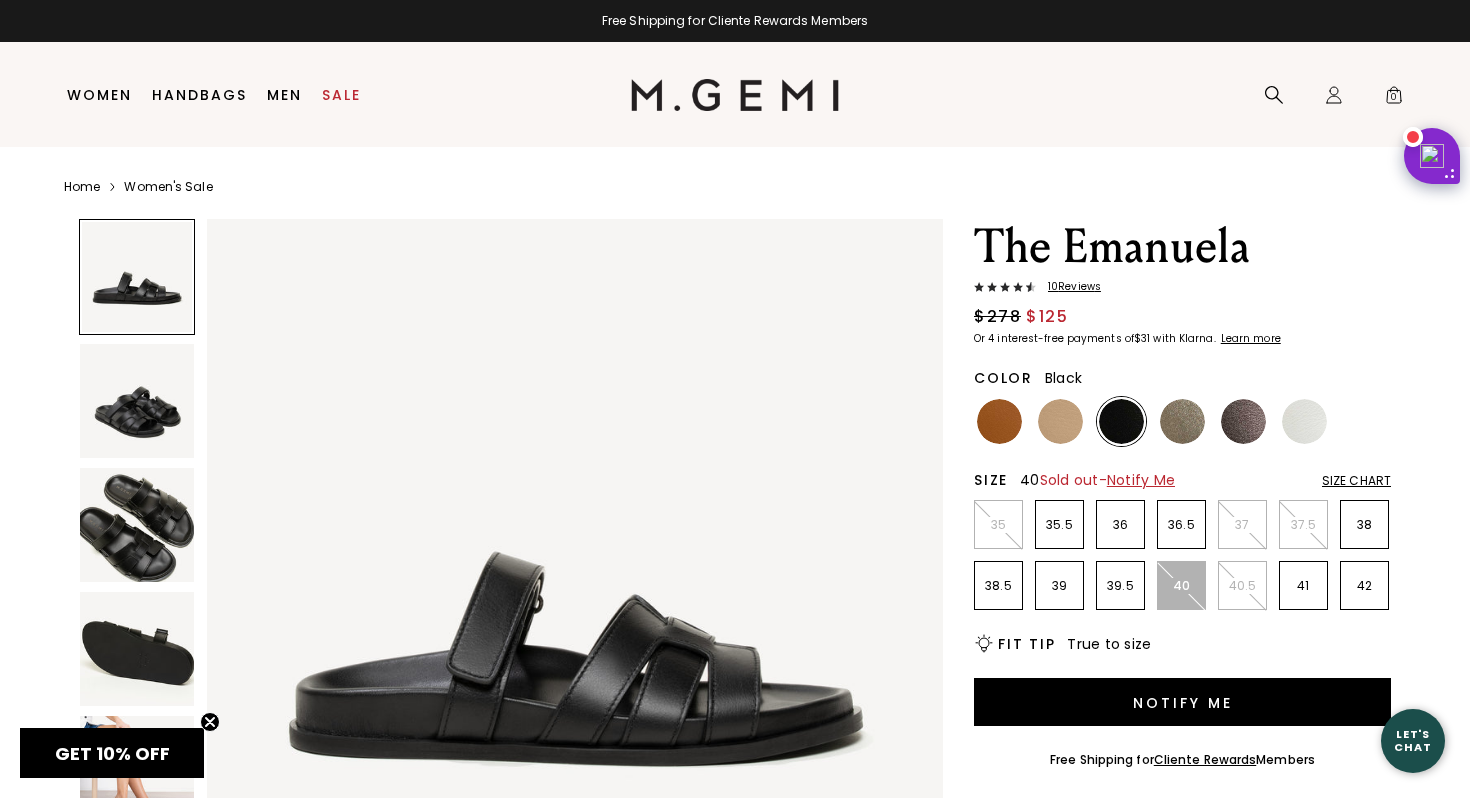 scroll, scrollTop: 0, scrollLeft: 0, axis: both 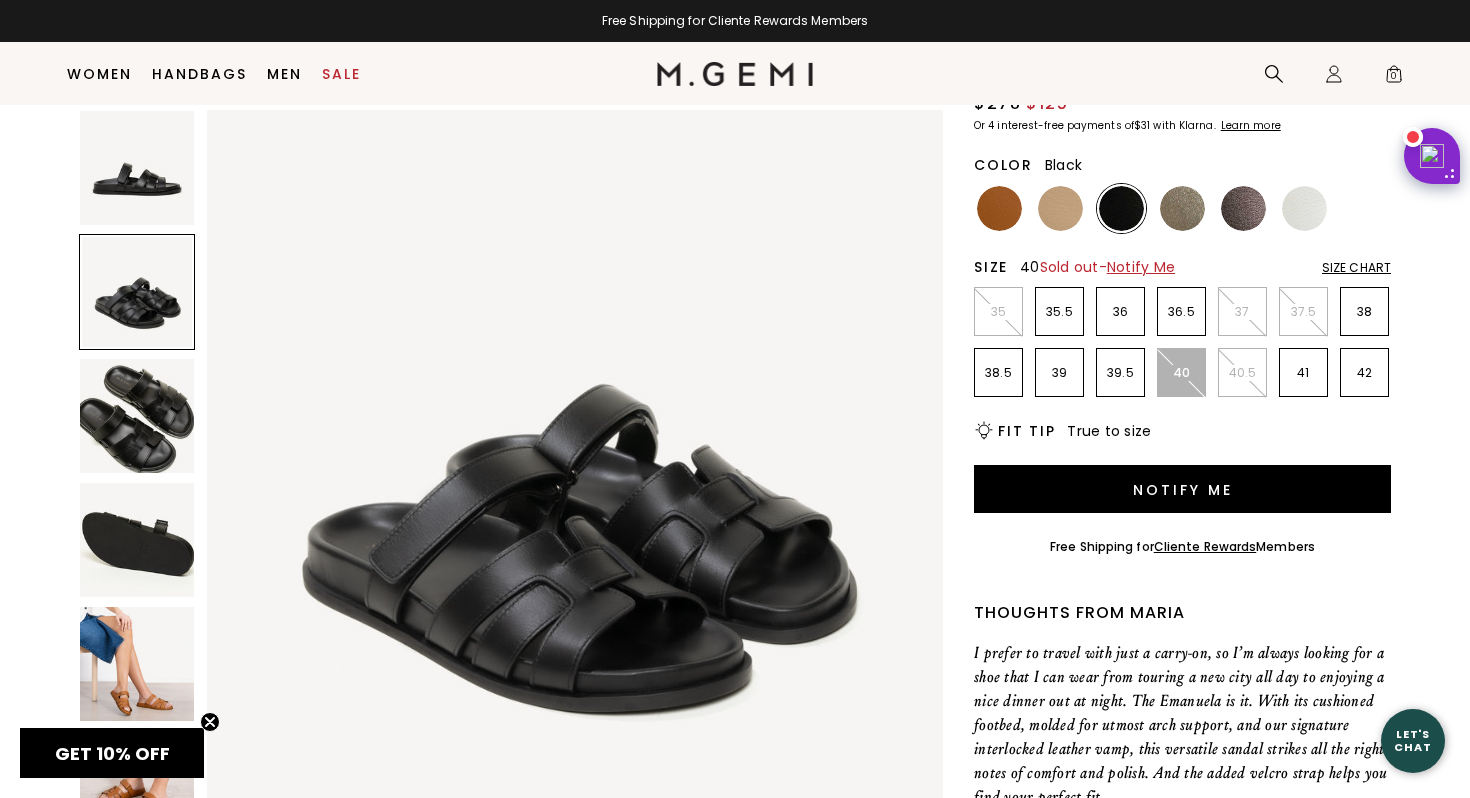 click at bounding box center [137, 664] 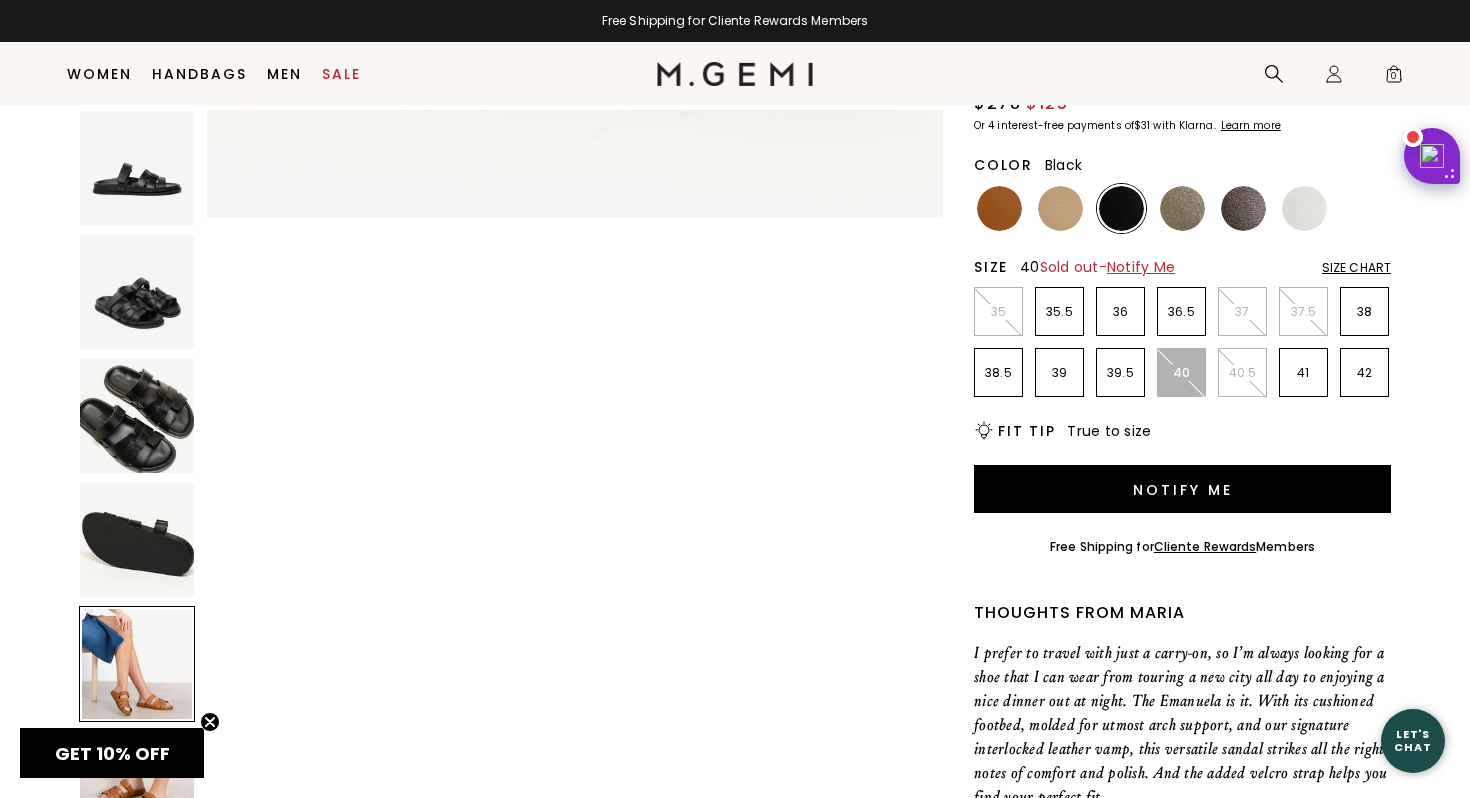 scroll, scrollTop: 3024, scrollLeft: 0, axis: vertical 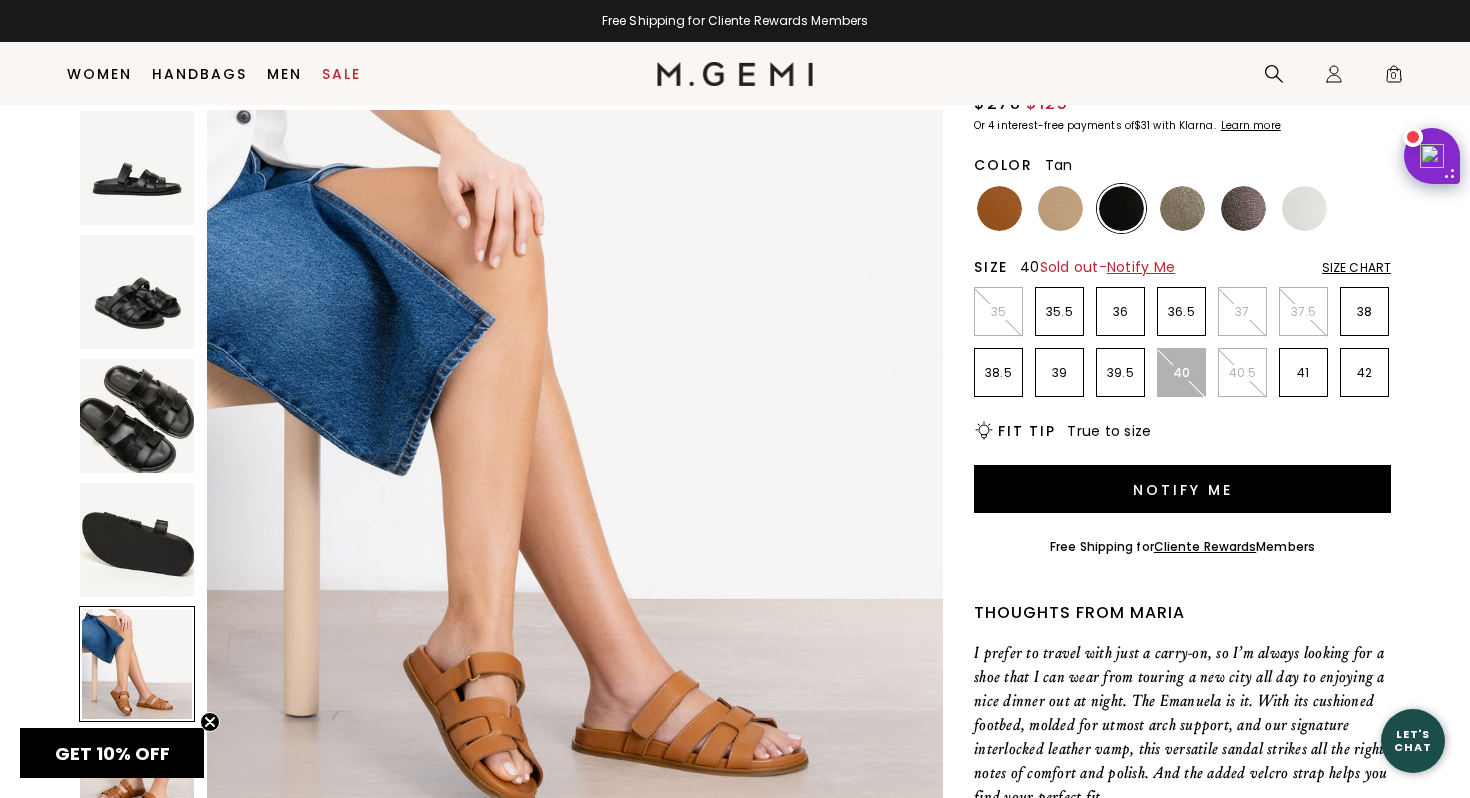 click at bounding box center (999, 208) 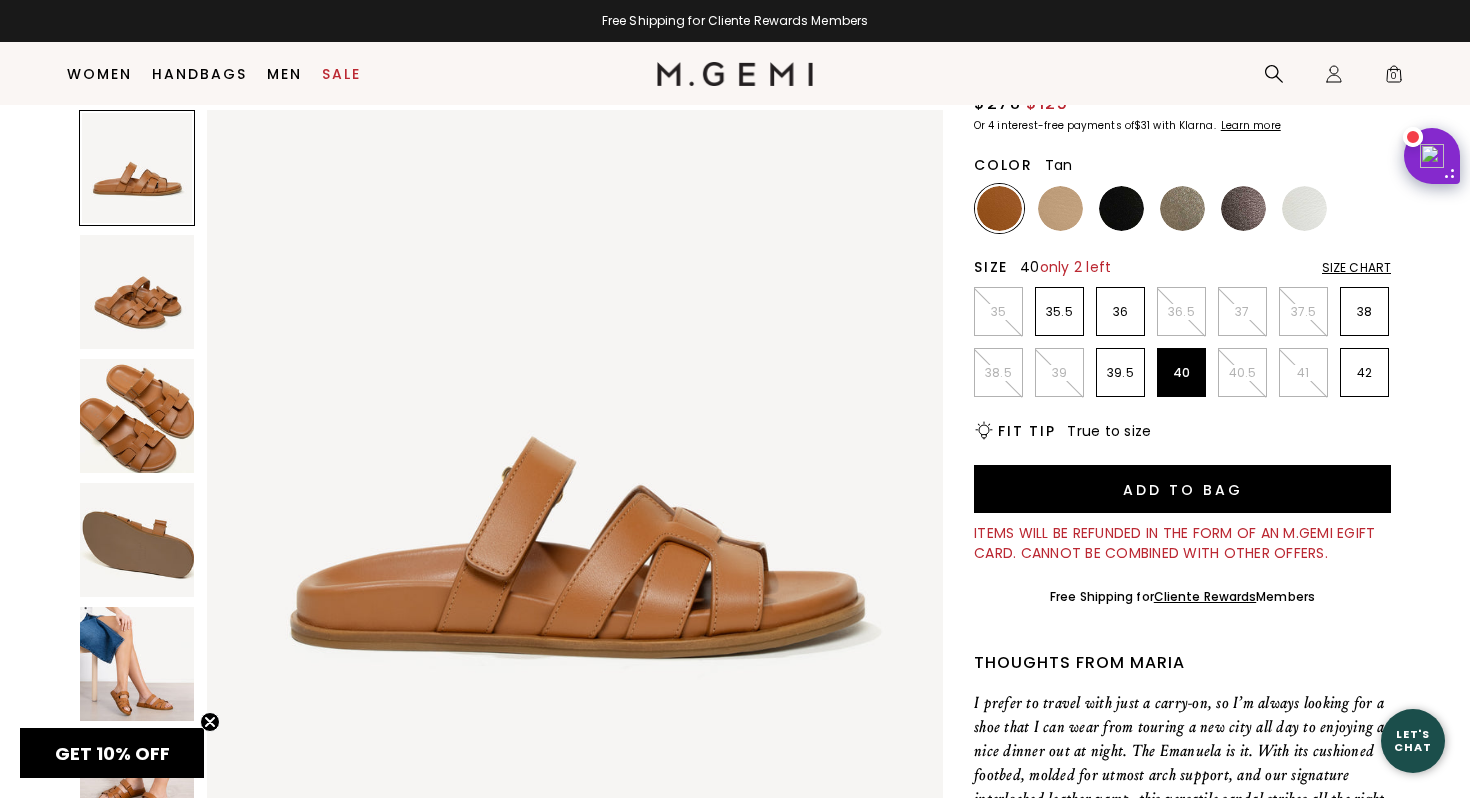 scroll, scrollTop: 0, scrollLeft: 0, axis: both 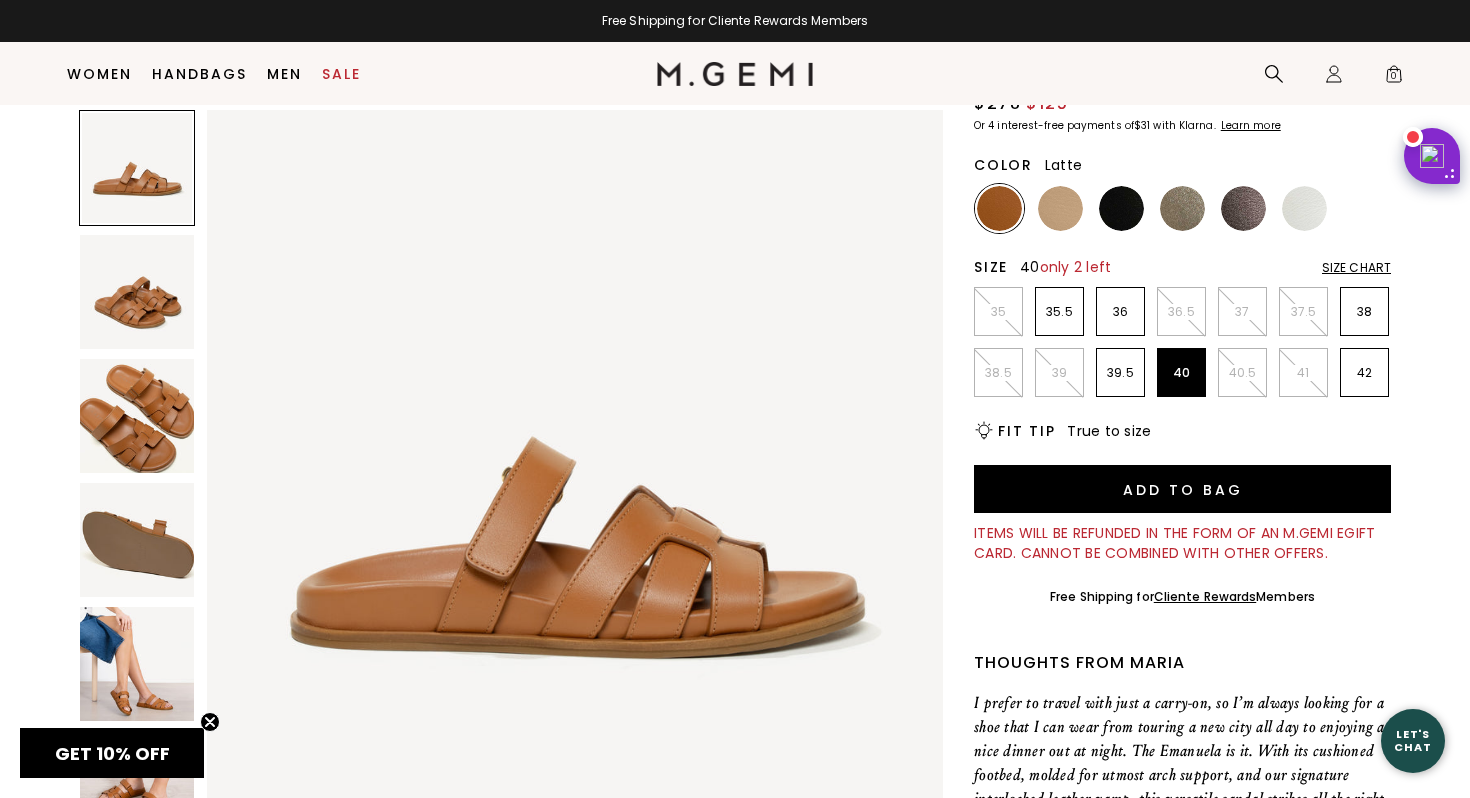 click at bounding box center [1060, 208] 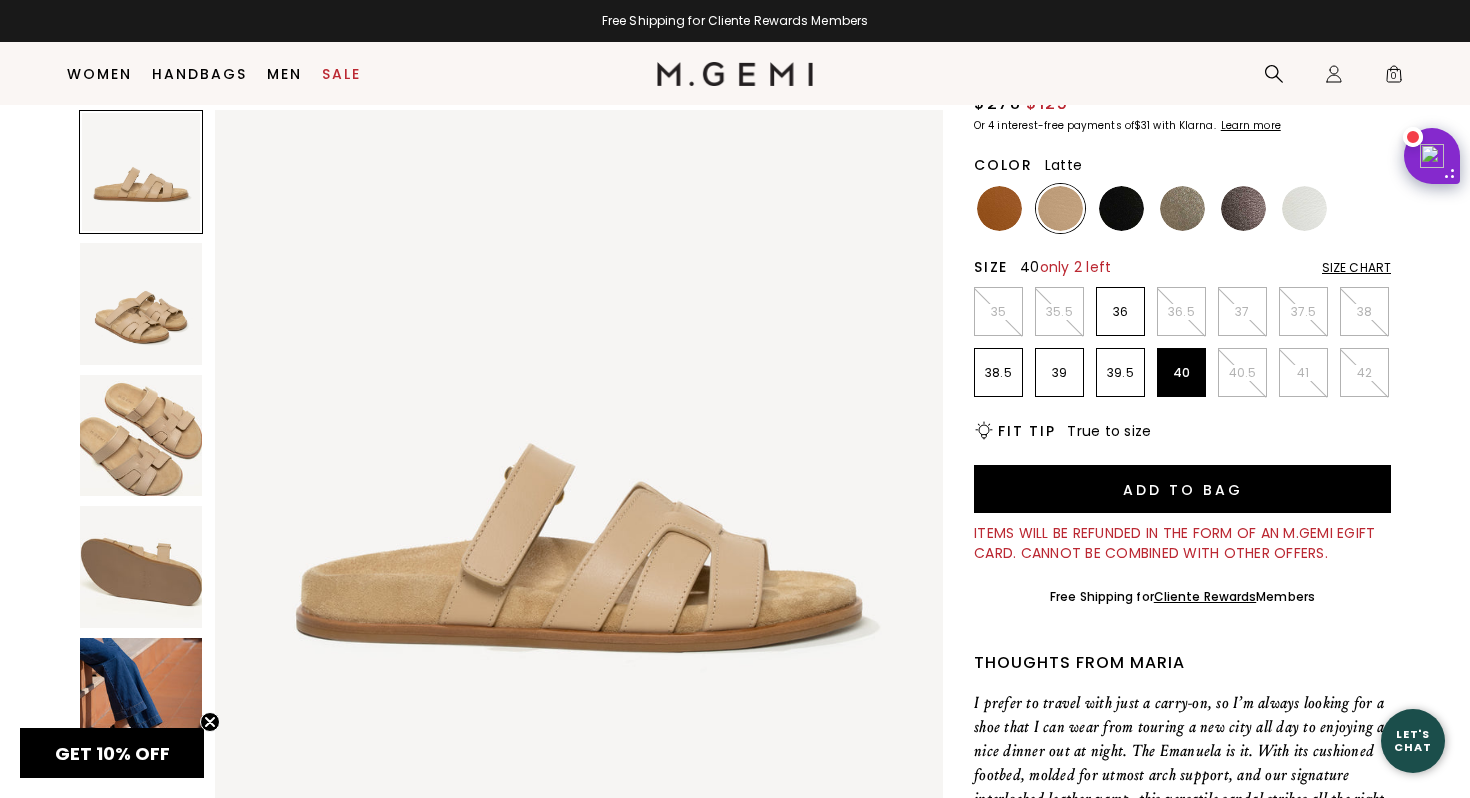 scroll, scrollTop: 0, scrollLeft: 0, axis: both 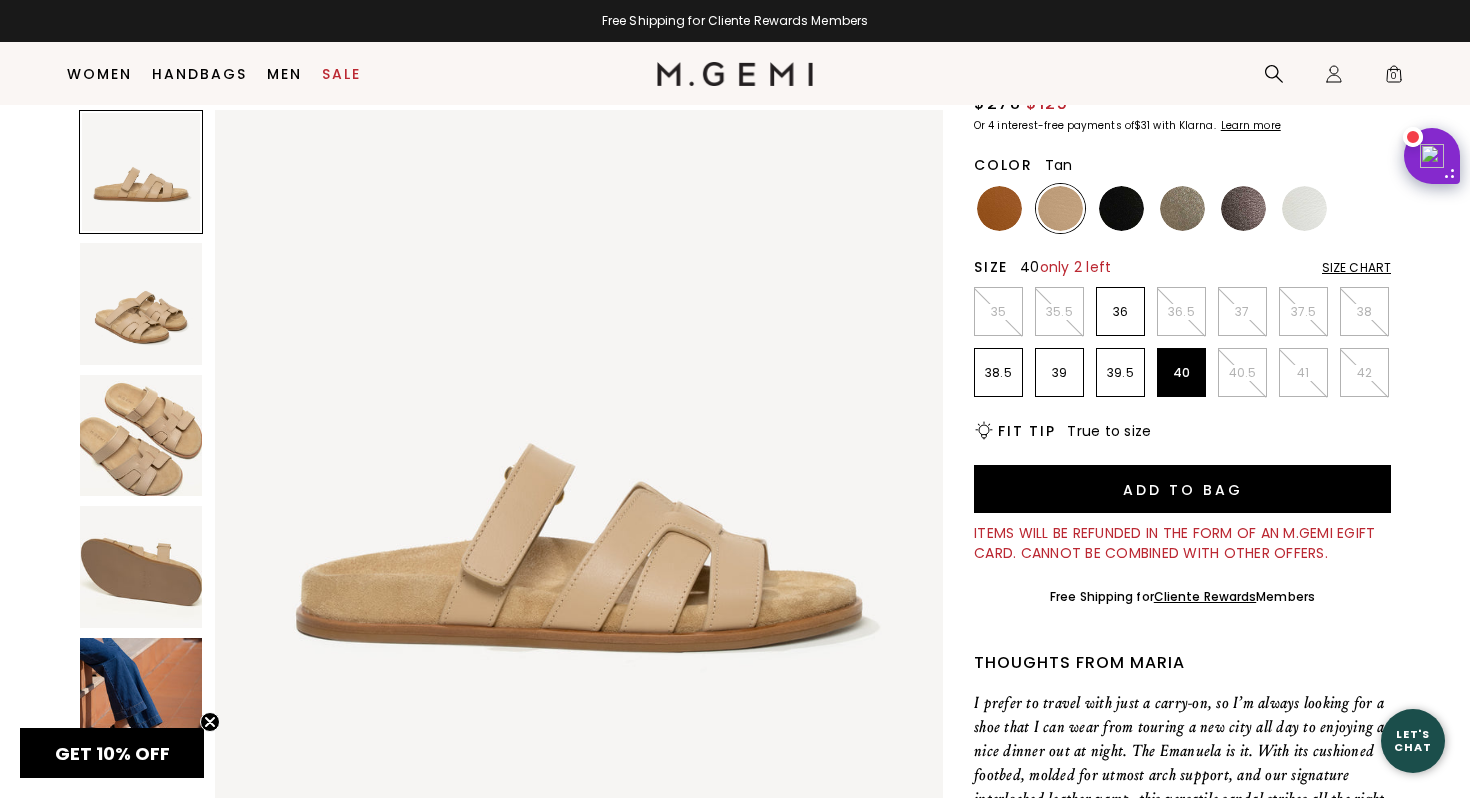click at bounding box center [999, 208] 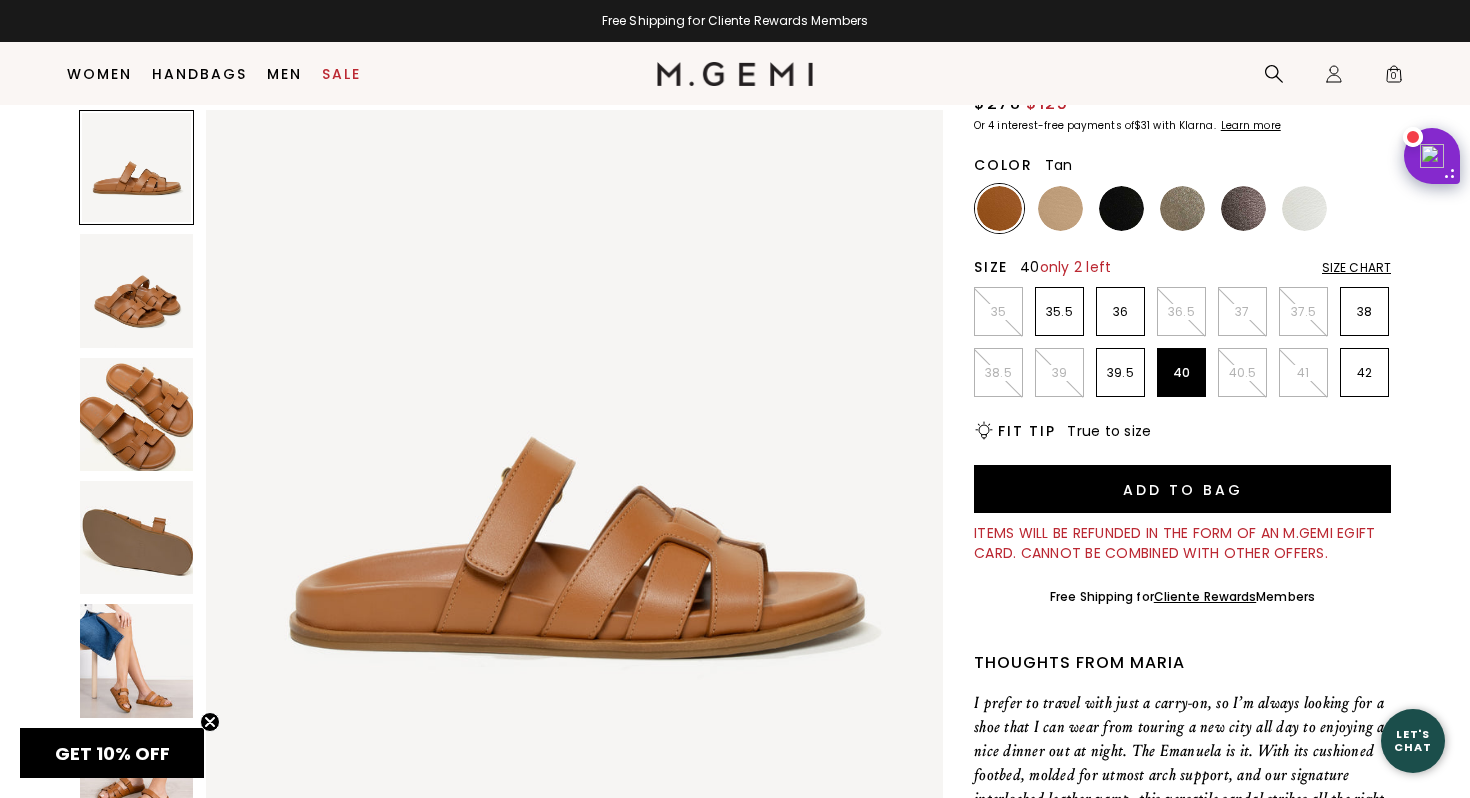 scroll, scrollTop: 0, scrollLeft: 0, axis: both 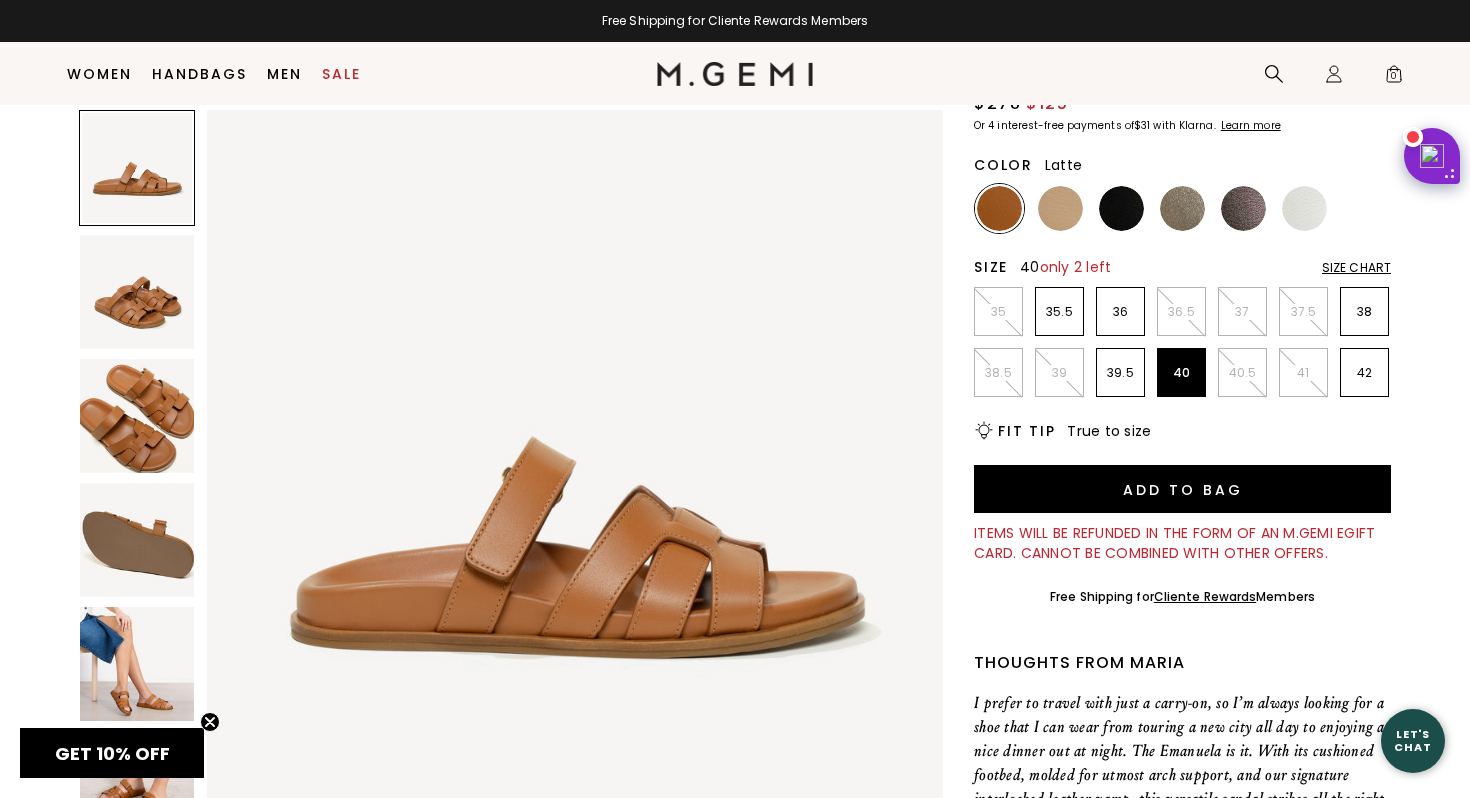 click at bounding box center (1060, 208) 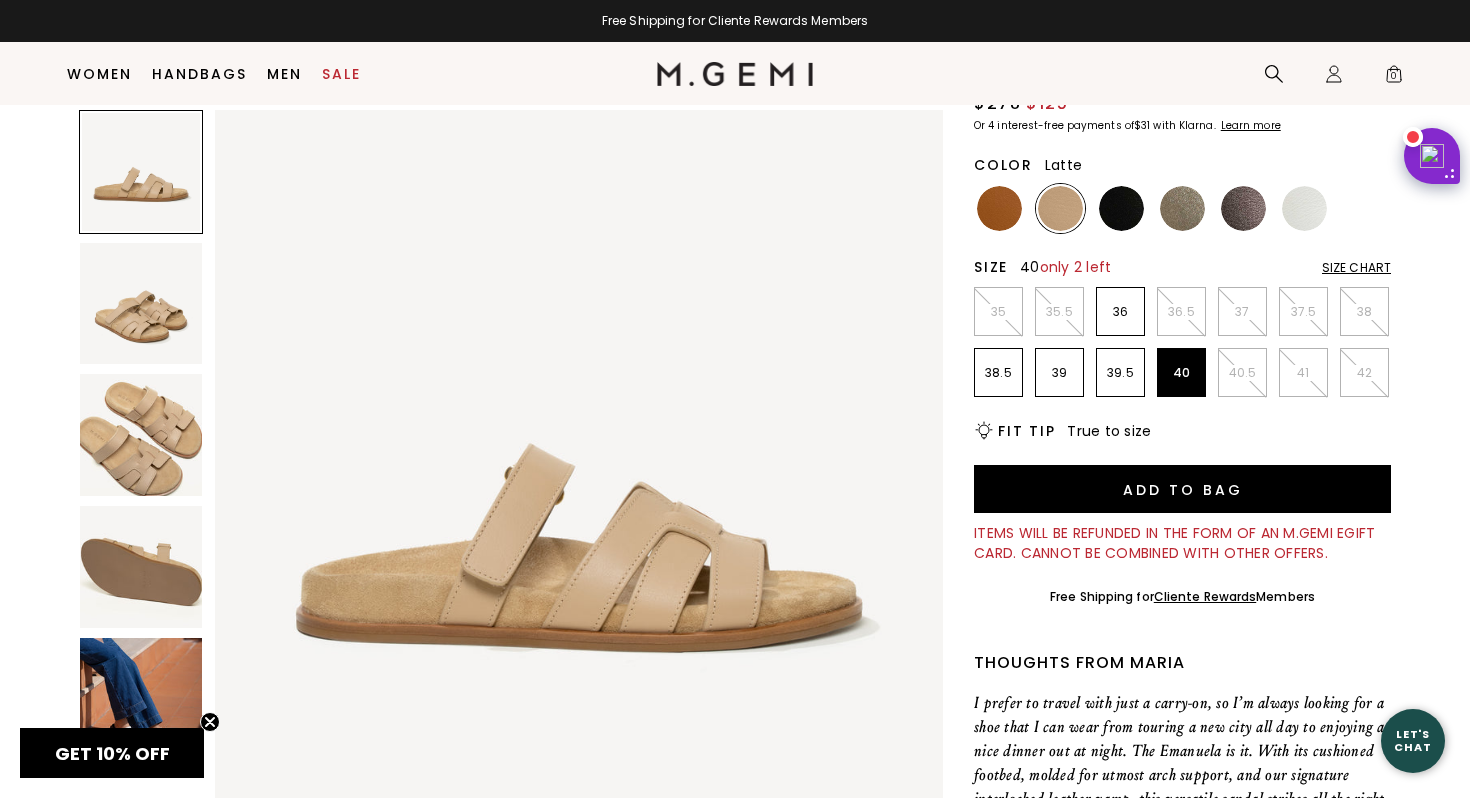 scroll, scrollTop: 0, scrollLeft: 0, axis: both 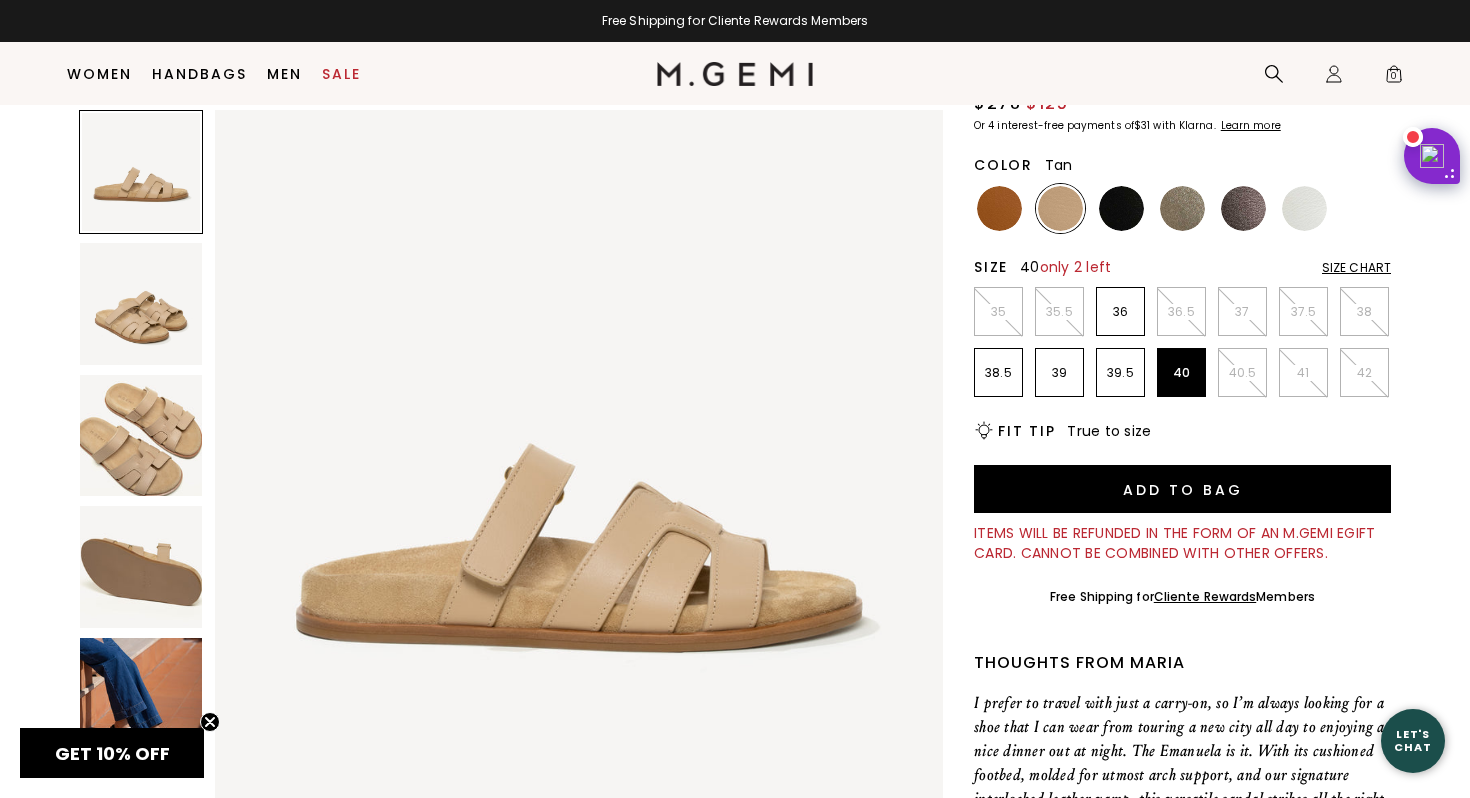 click at bounding box center [999, 208] 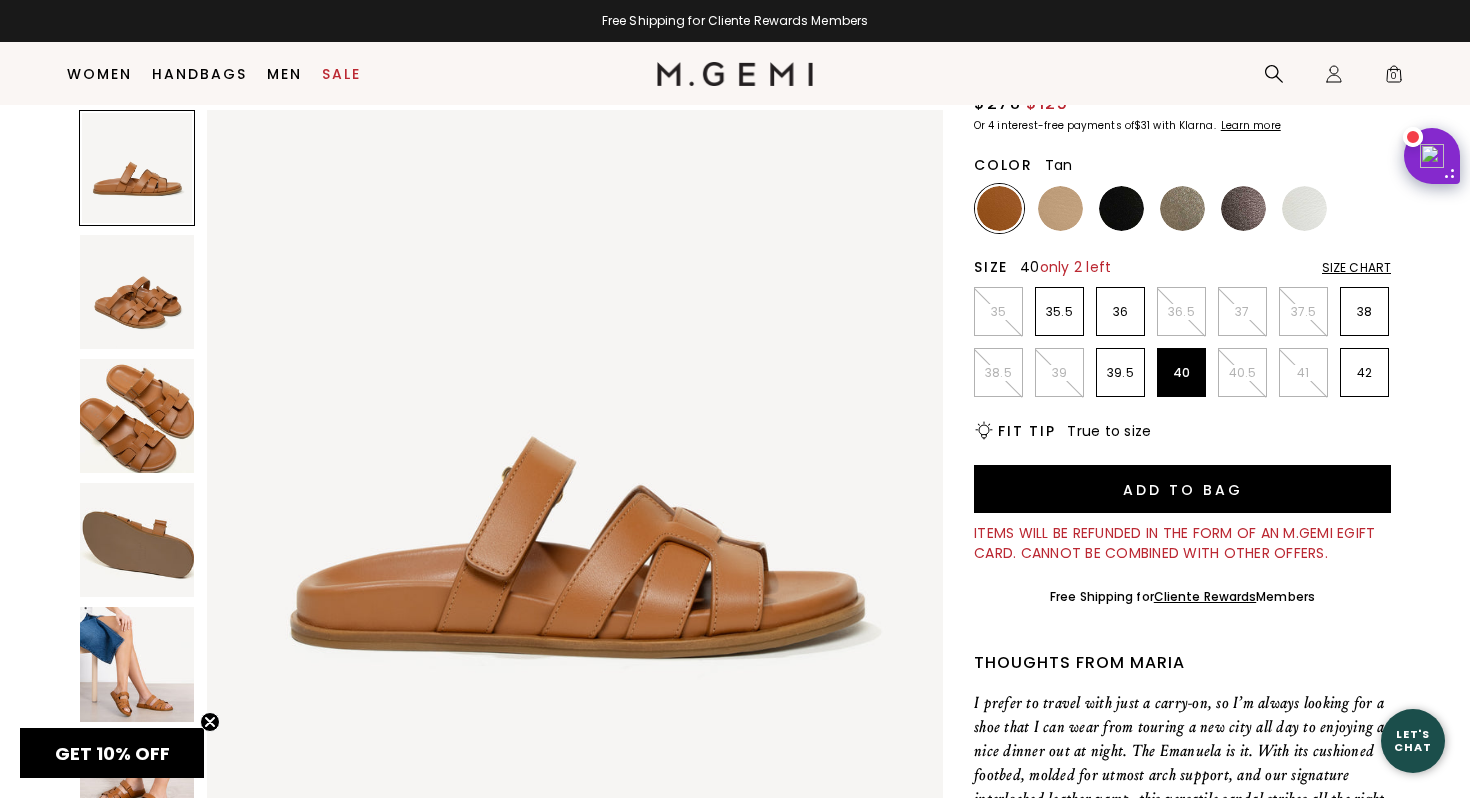 scroll, scrollTop: 0, scrollLeft: 0, axis: both 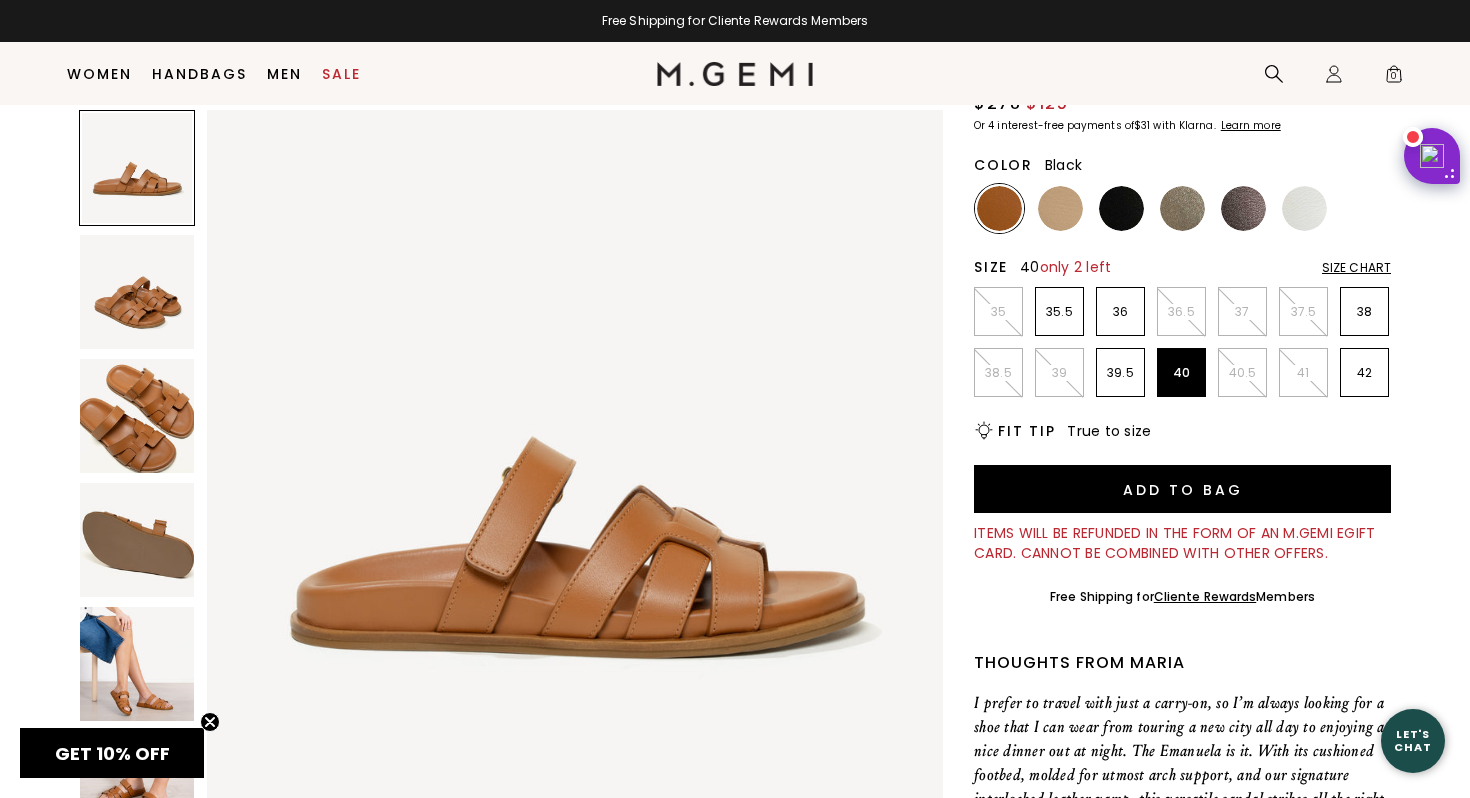 click at bounding box center [1121, 208] 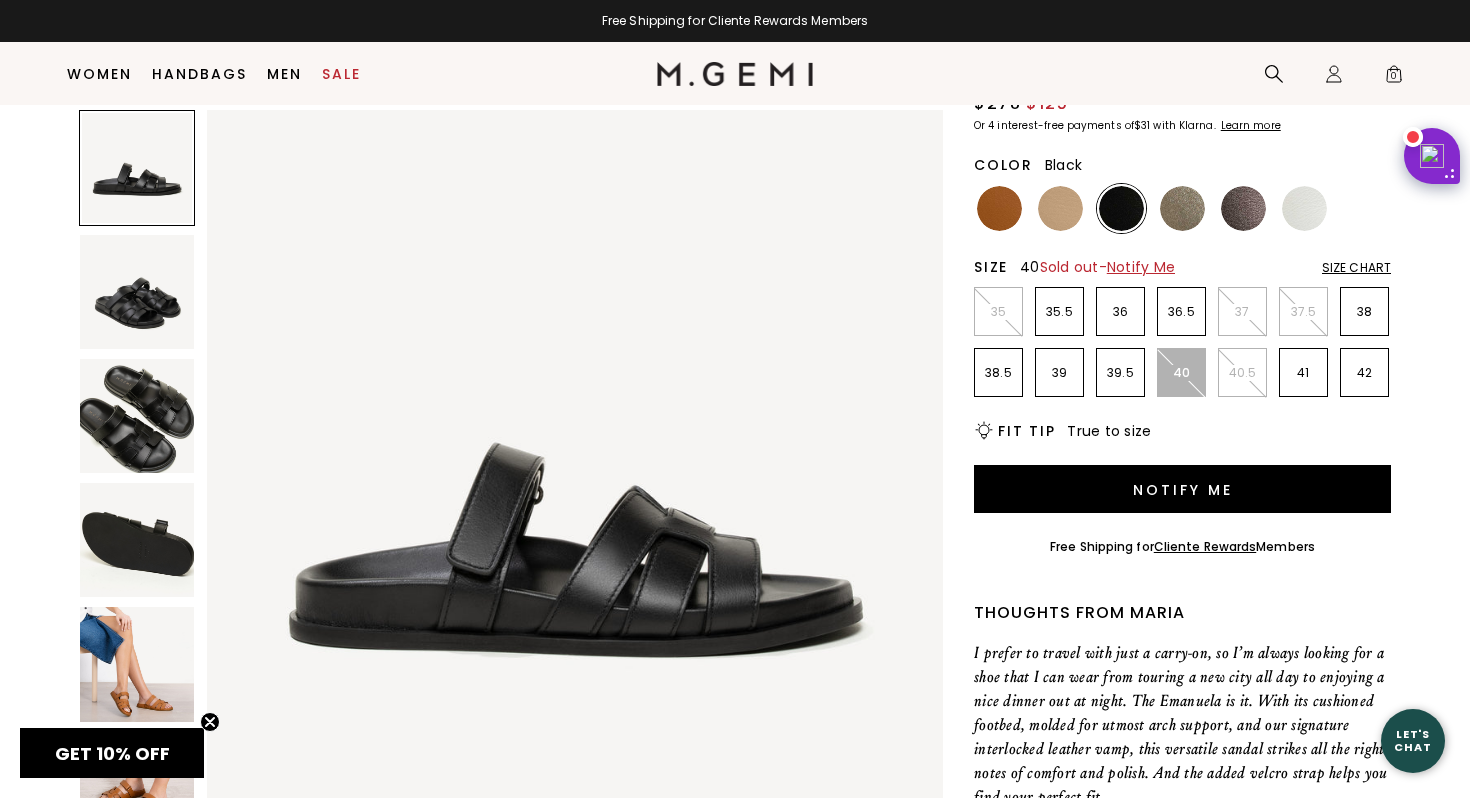 scroll, scrollTop: 0, scrollLeft: 0, axis: both 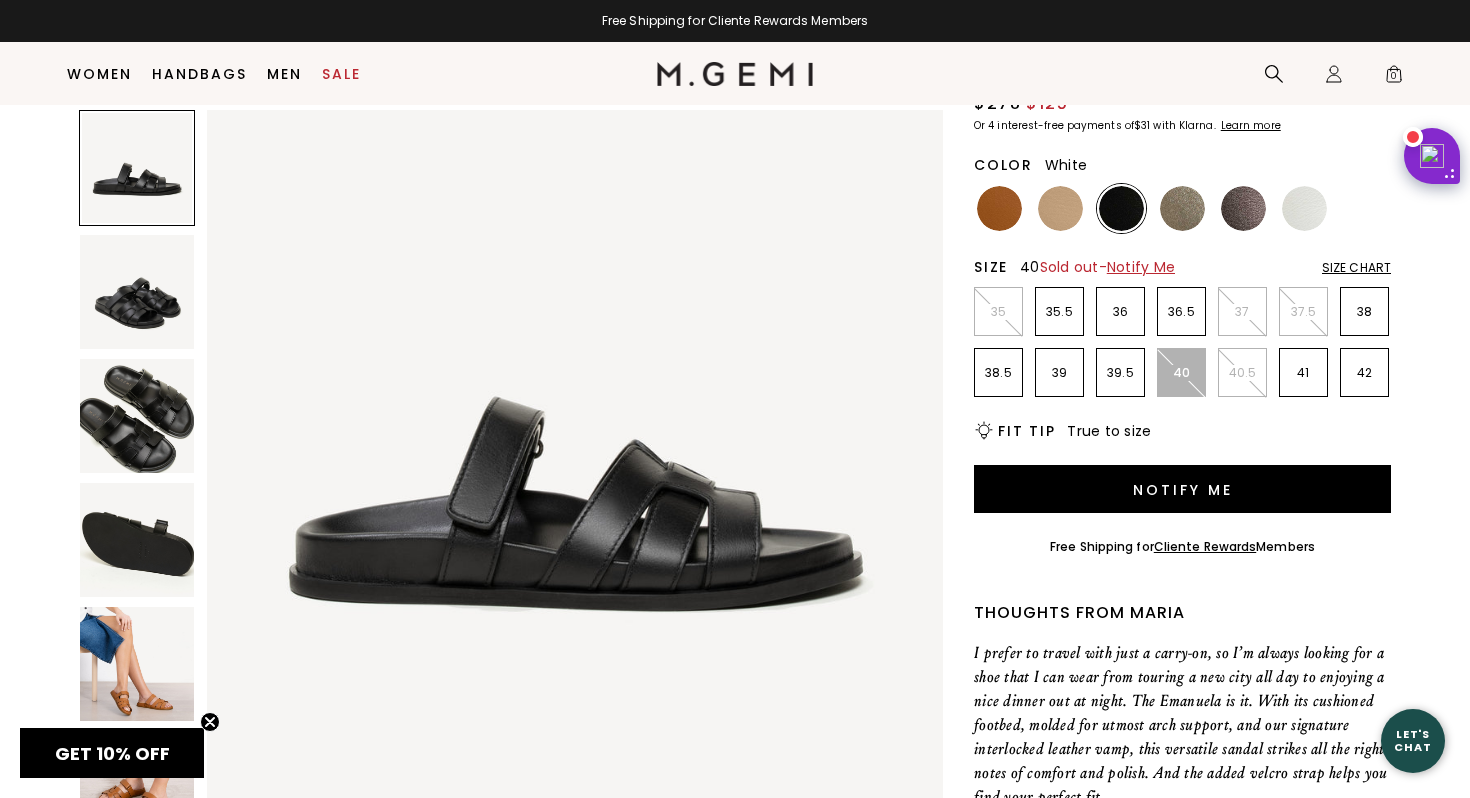 click at bounding box center (1304, 208) 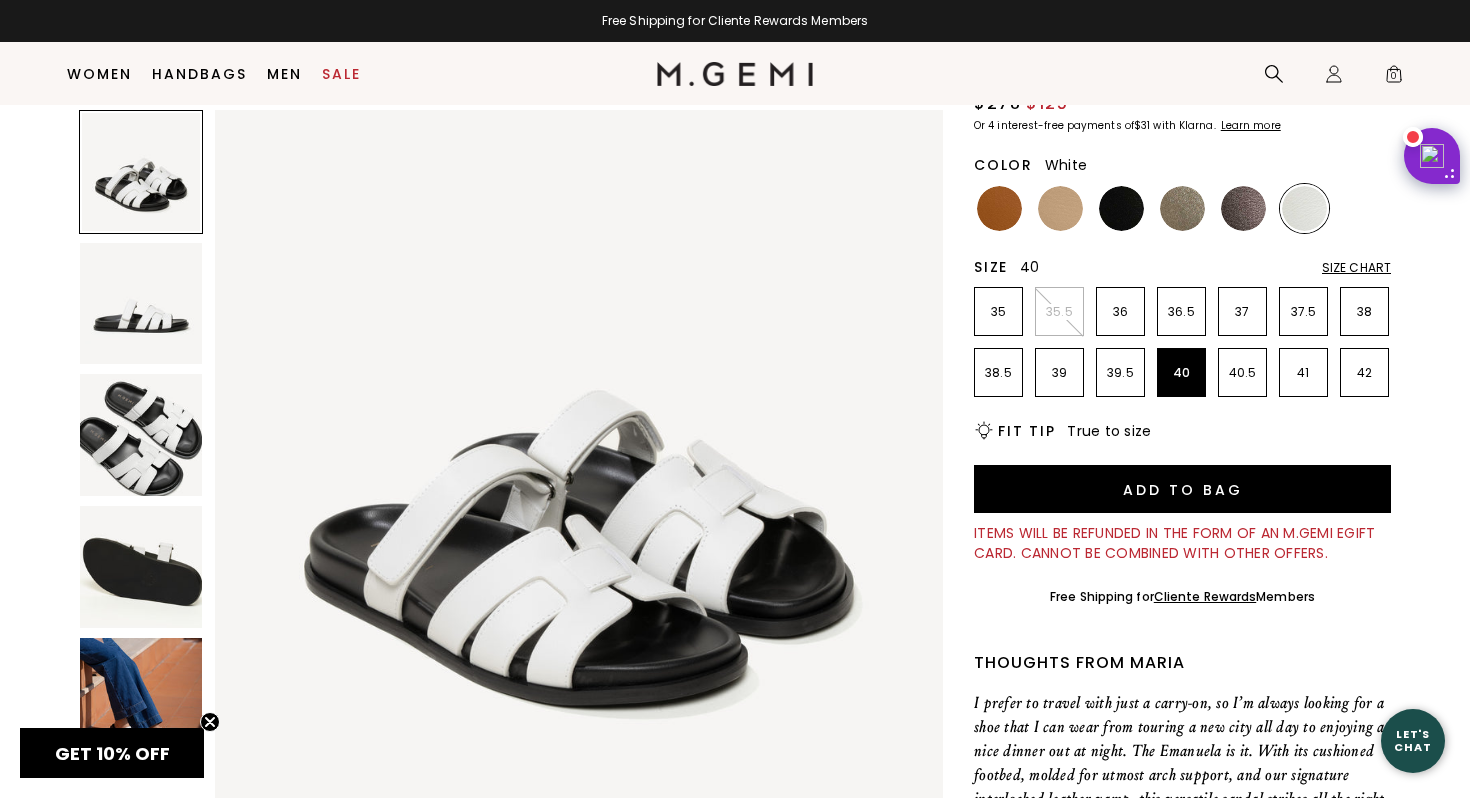 scroll, scrollTop: 0, scrollLeft: 0, axis: both 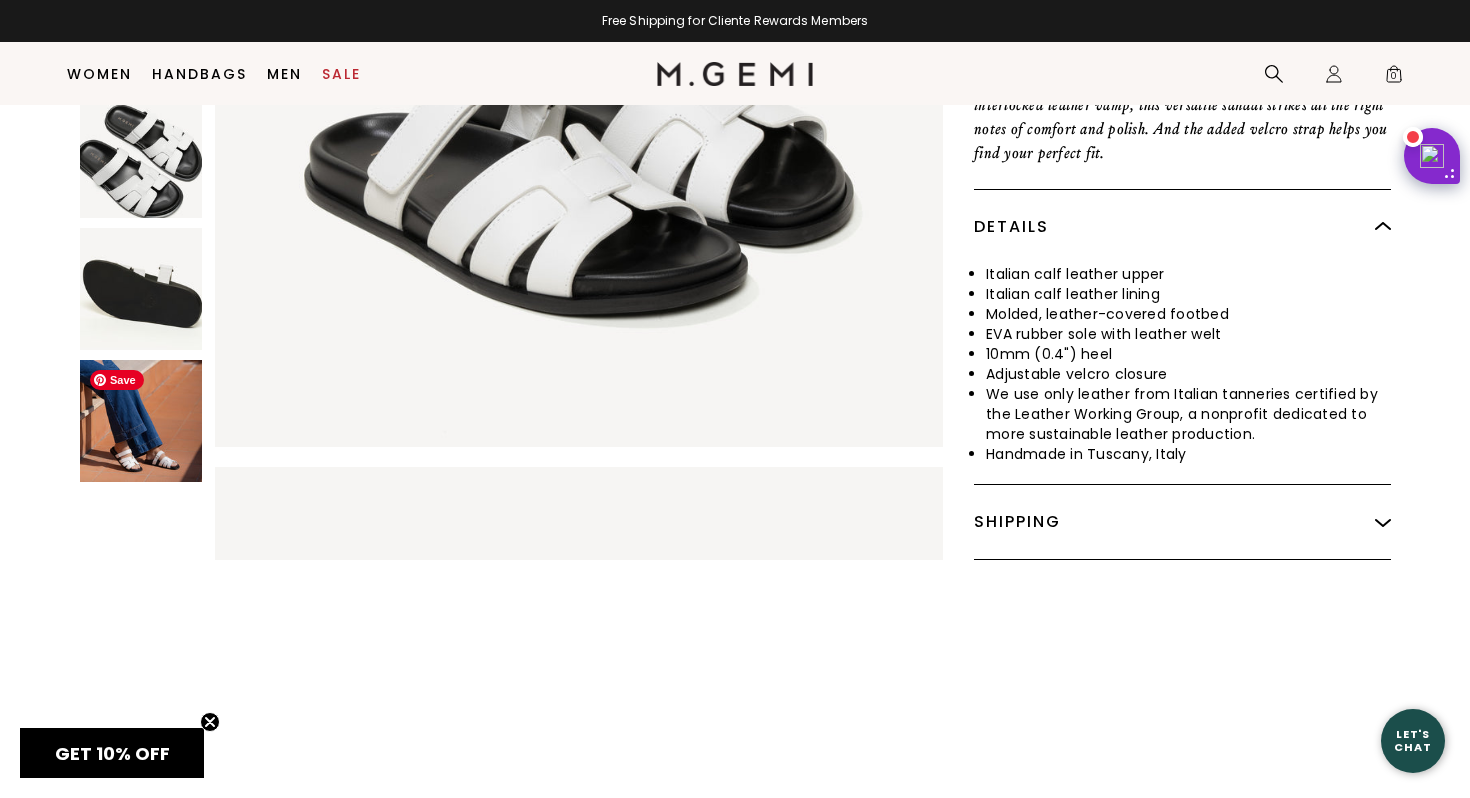 click at bounding box center [141, 421] 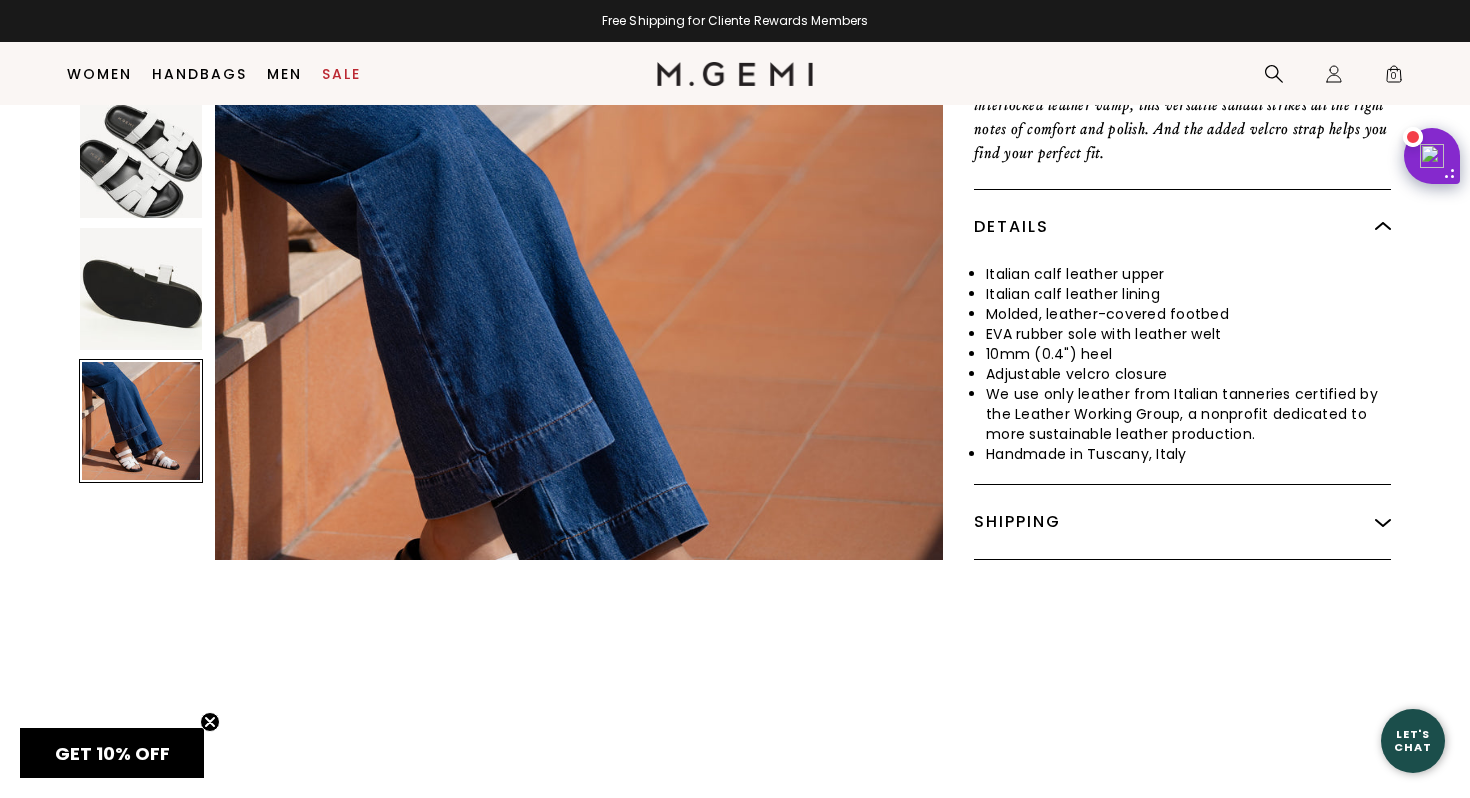scroll, scrollTop: 2798, scrollLeft: 0, axis: vertical 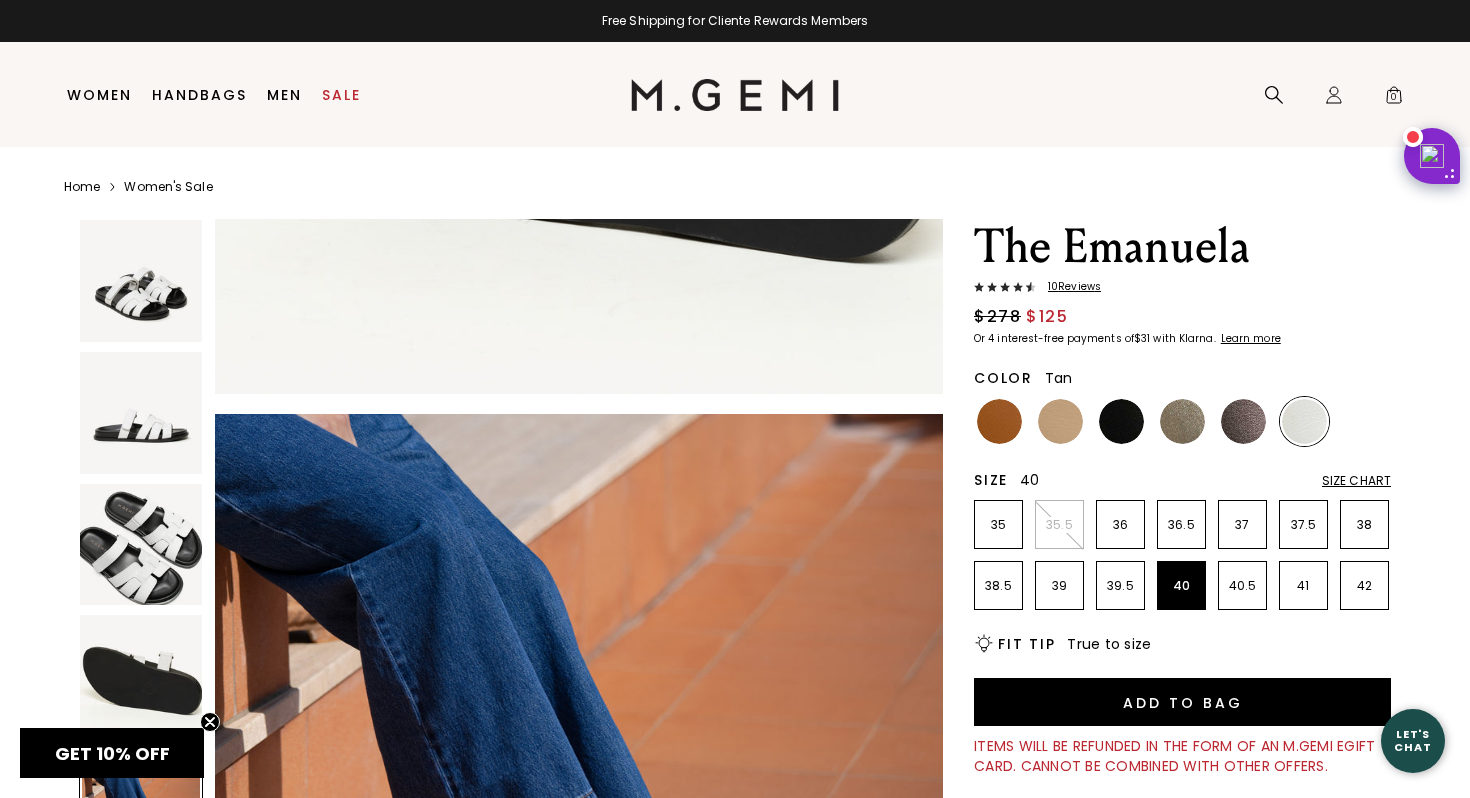 click at bounding box center [999, 421] 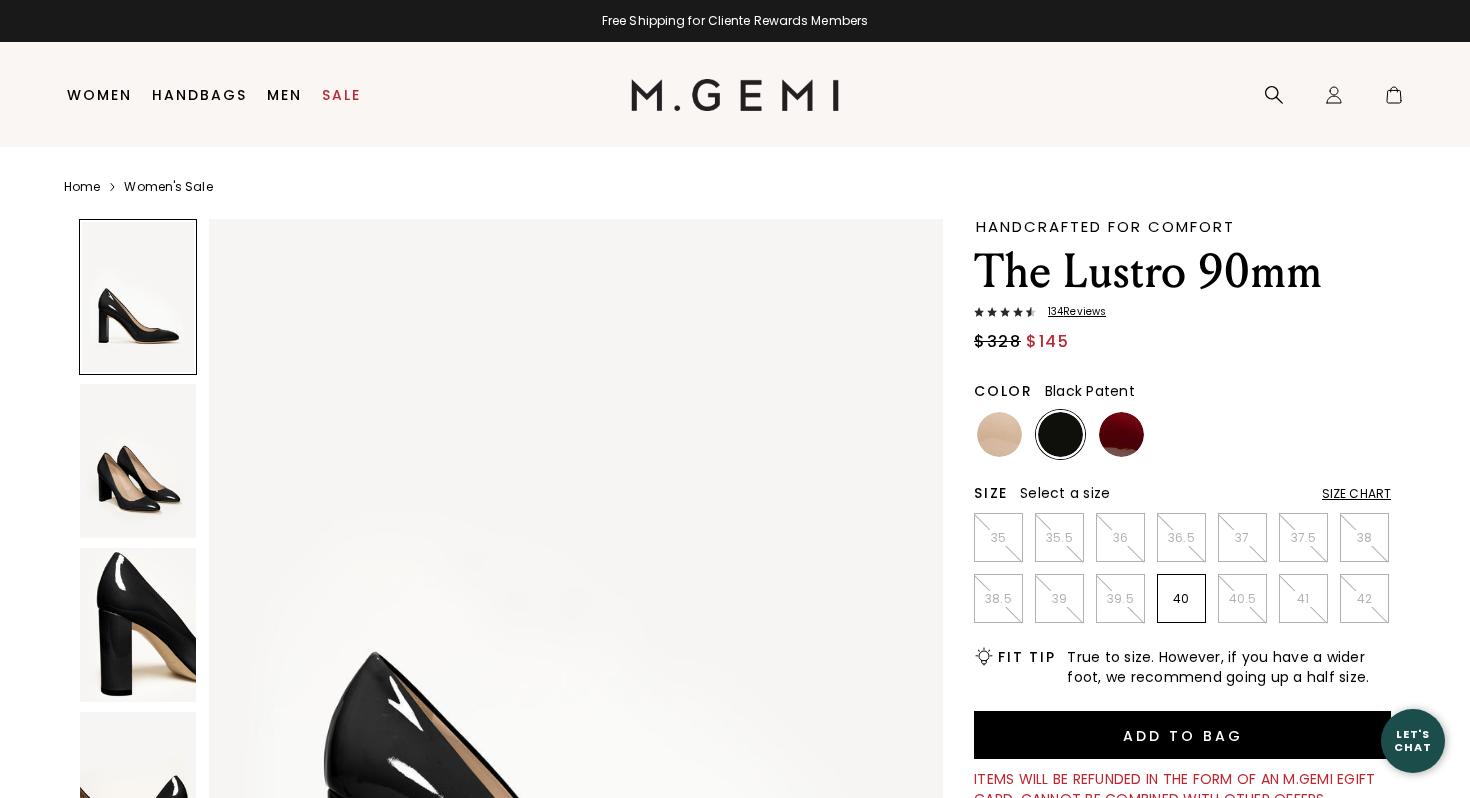 scroll, scrollTop: 0, scrollLeft: 0, axis: both 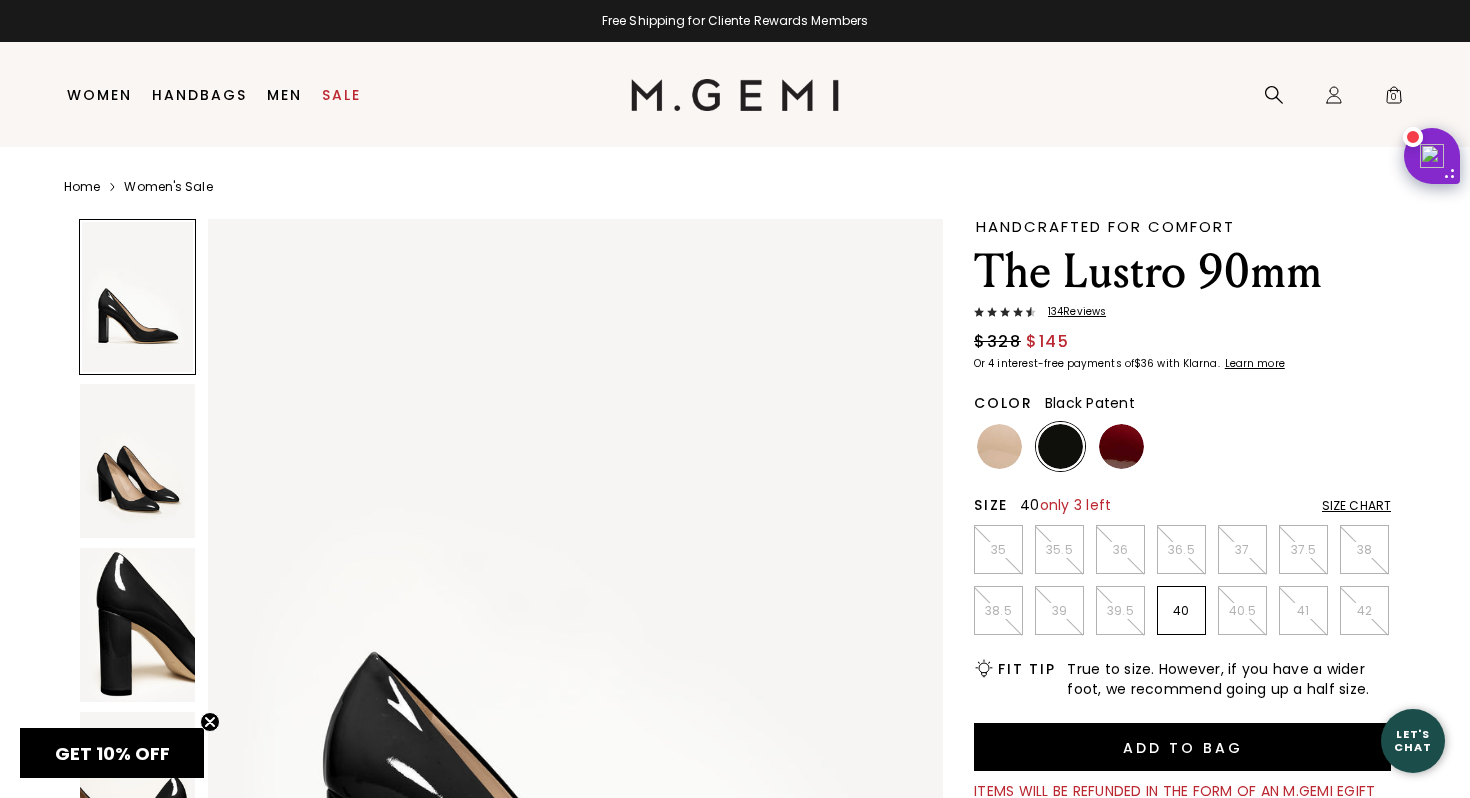 click on "40" at bounding box center [1181, 611] 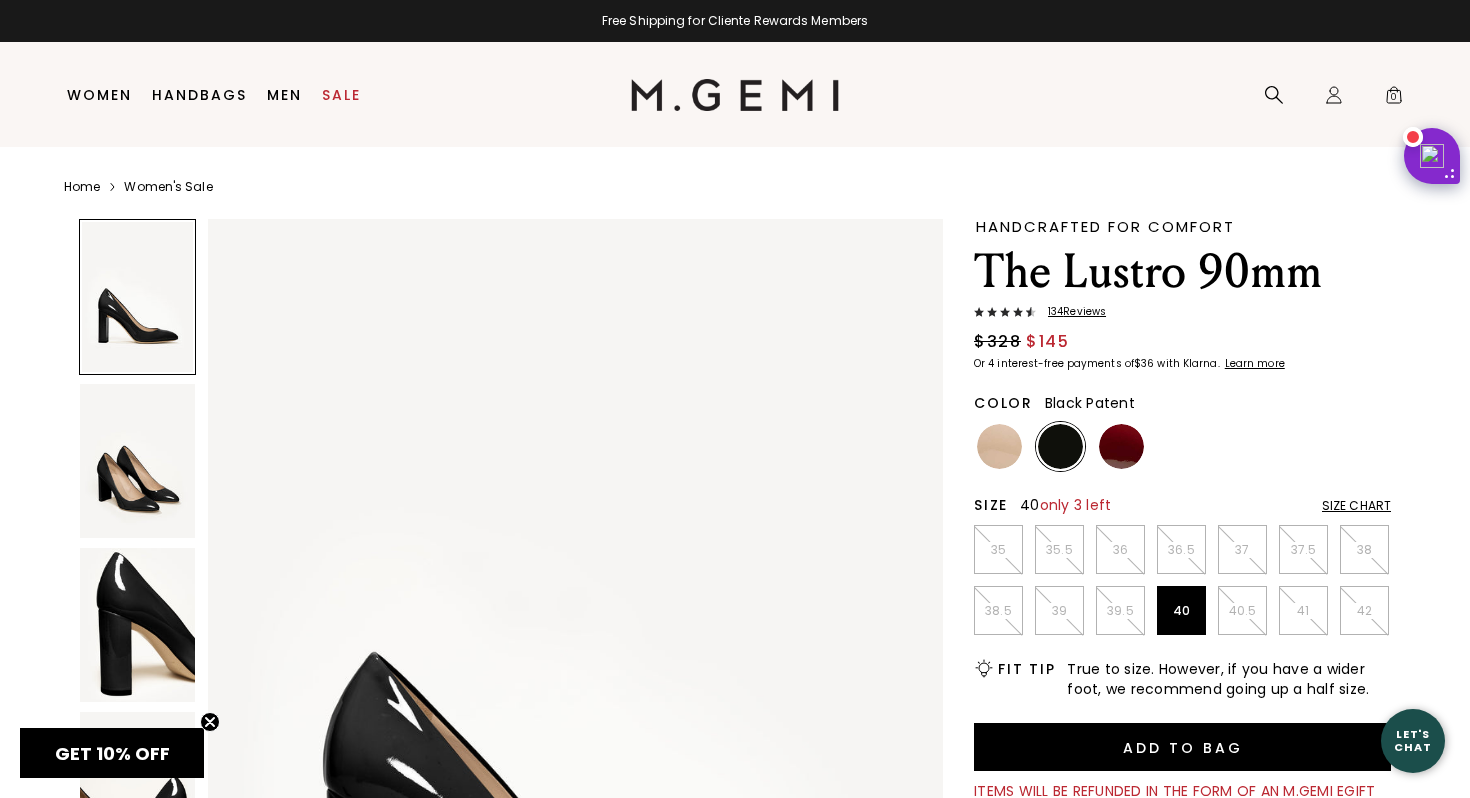 scroll, scrollTop: 0, scrollLeft: 0, axis: both 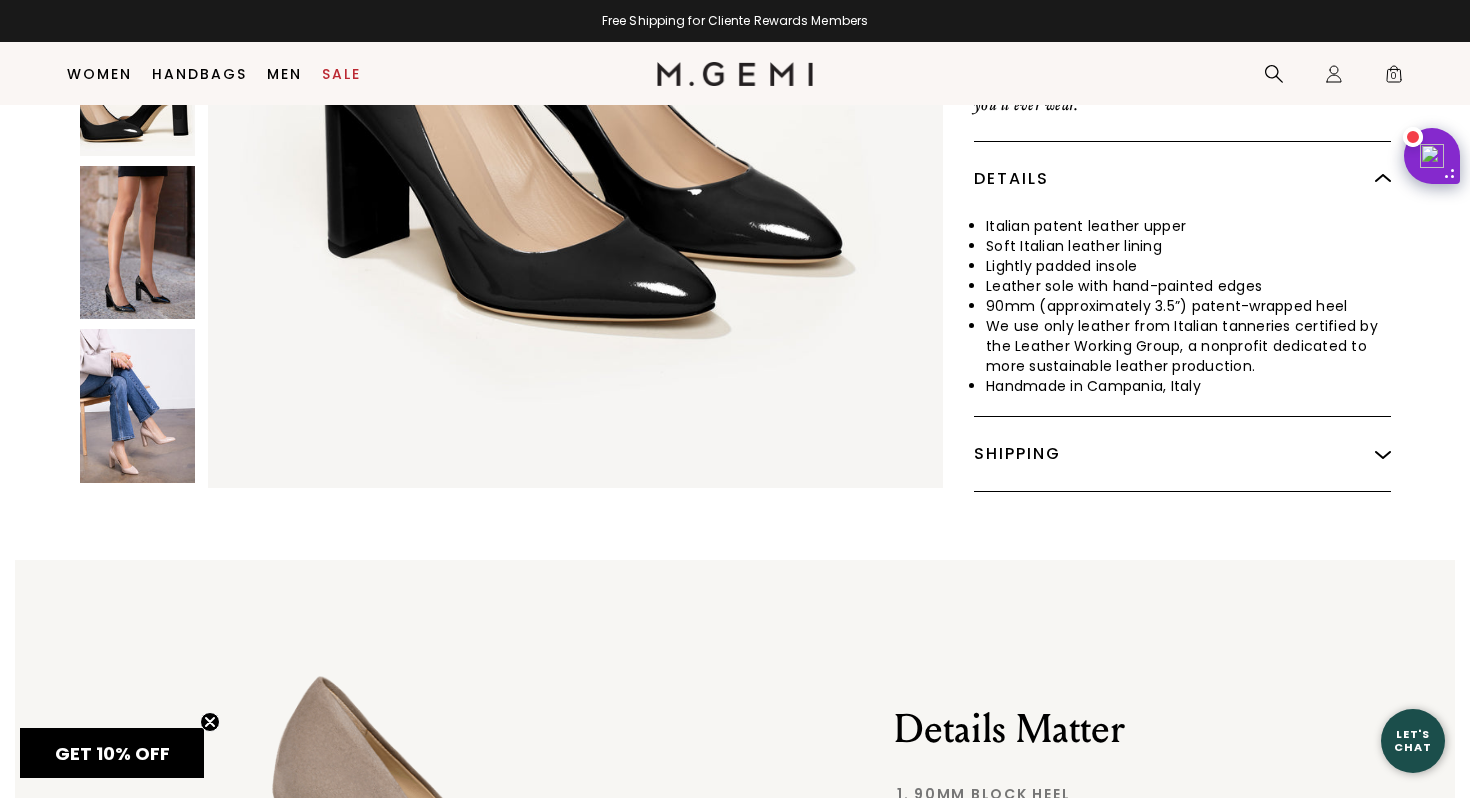 click at bounding box center [137, 407] 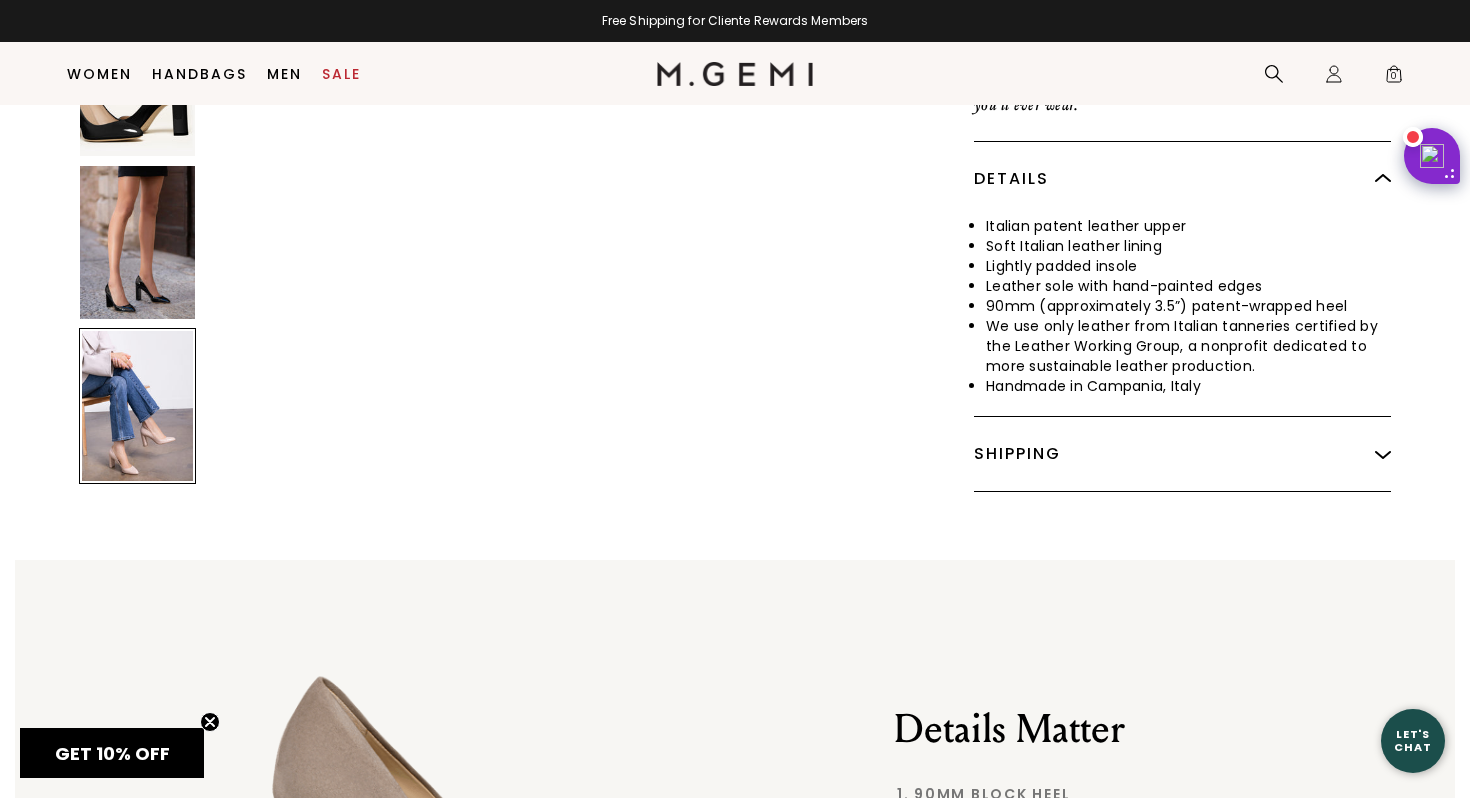 scroll, scrollTop: 4997, scrollLeft: 0, axis: vertical 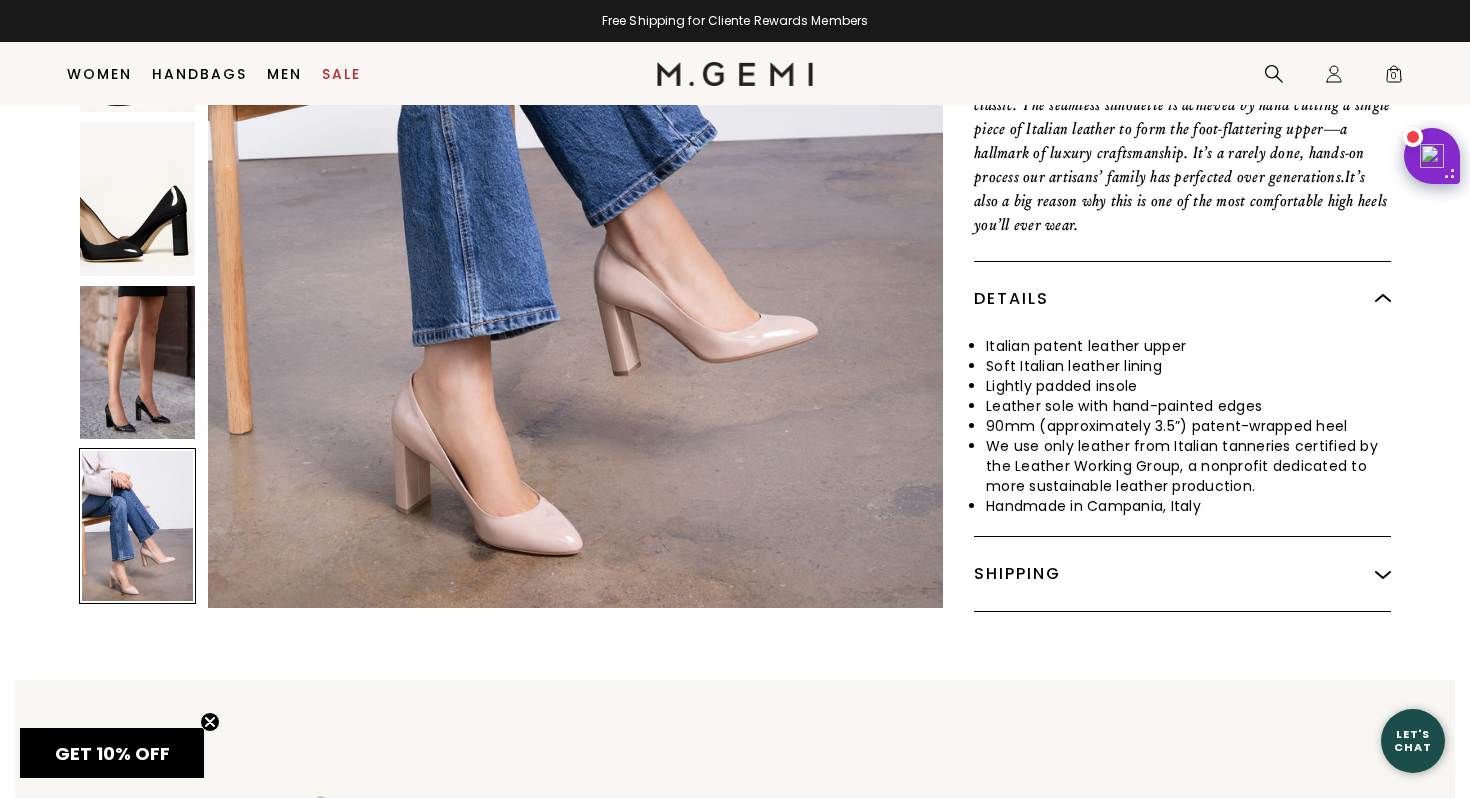 click at bounding box center (137, 363) 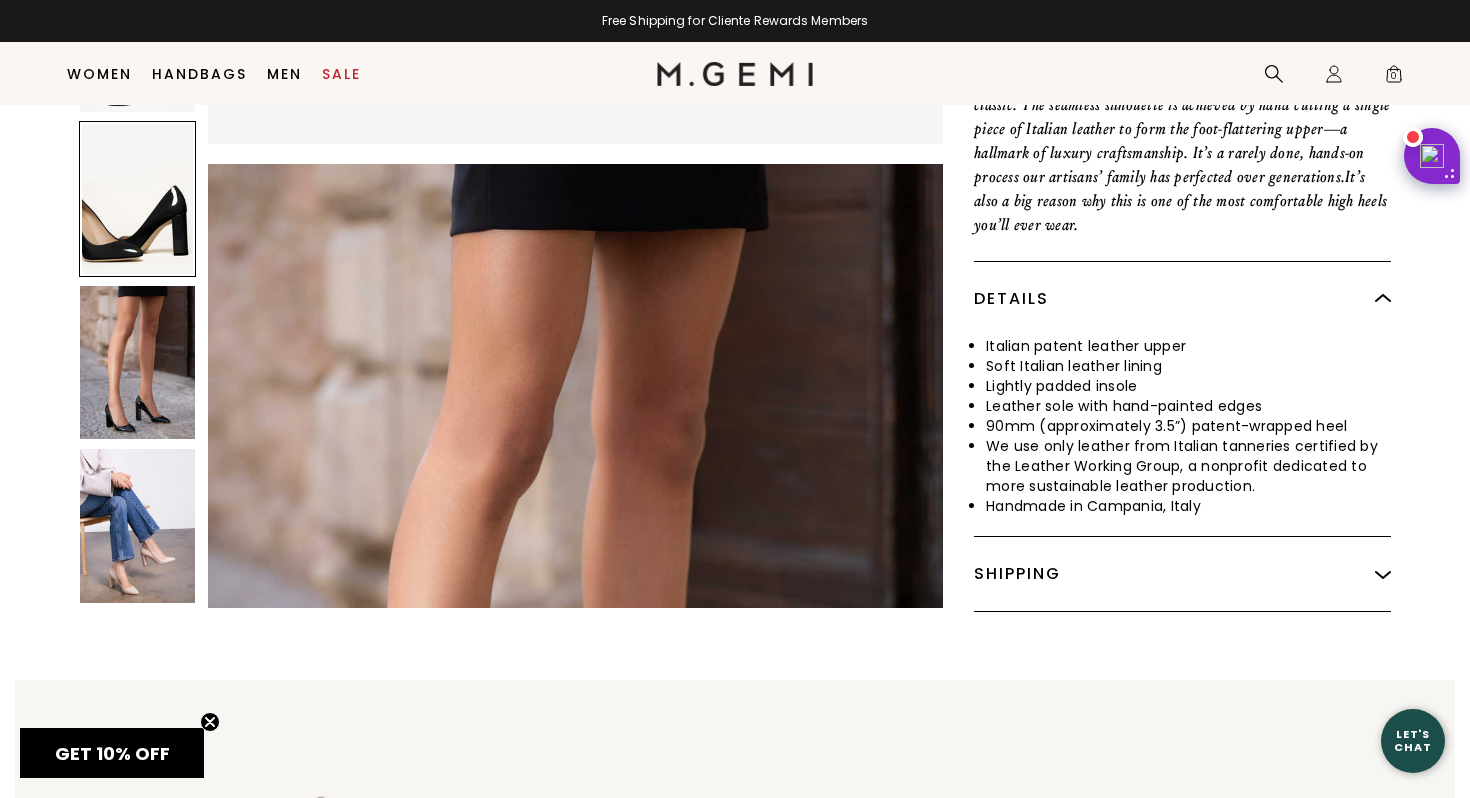 scroll, scrollTop: 3437, scrollLeft: 0, axis: vertical 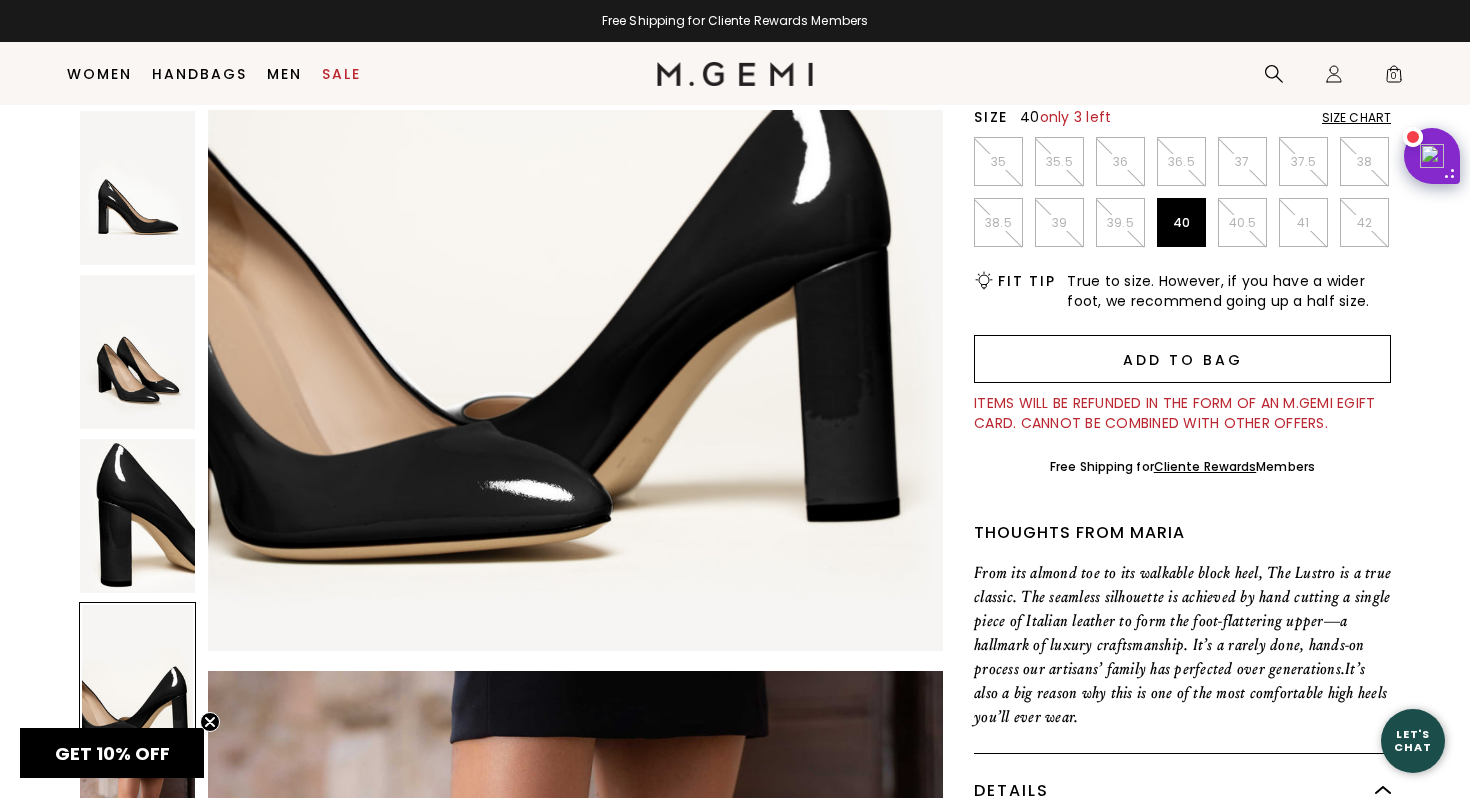 click on "Add to Bag" at bounding box center [1182, 359] 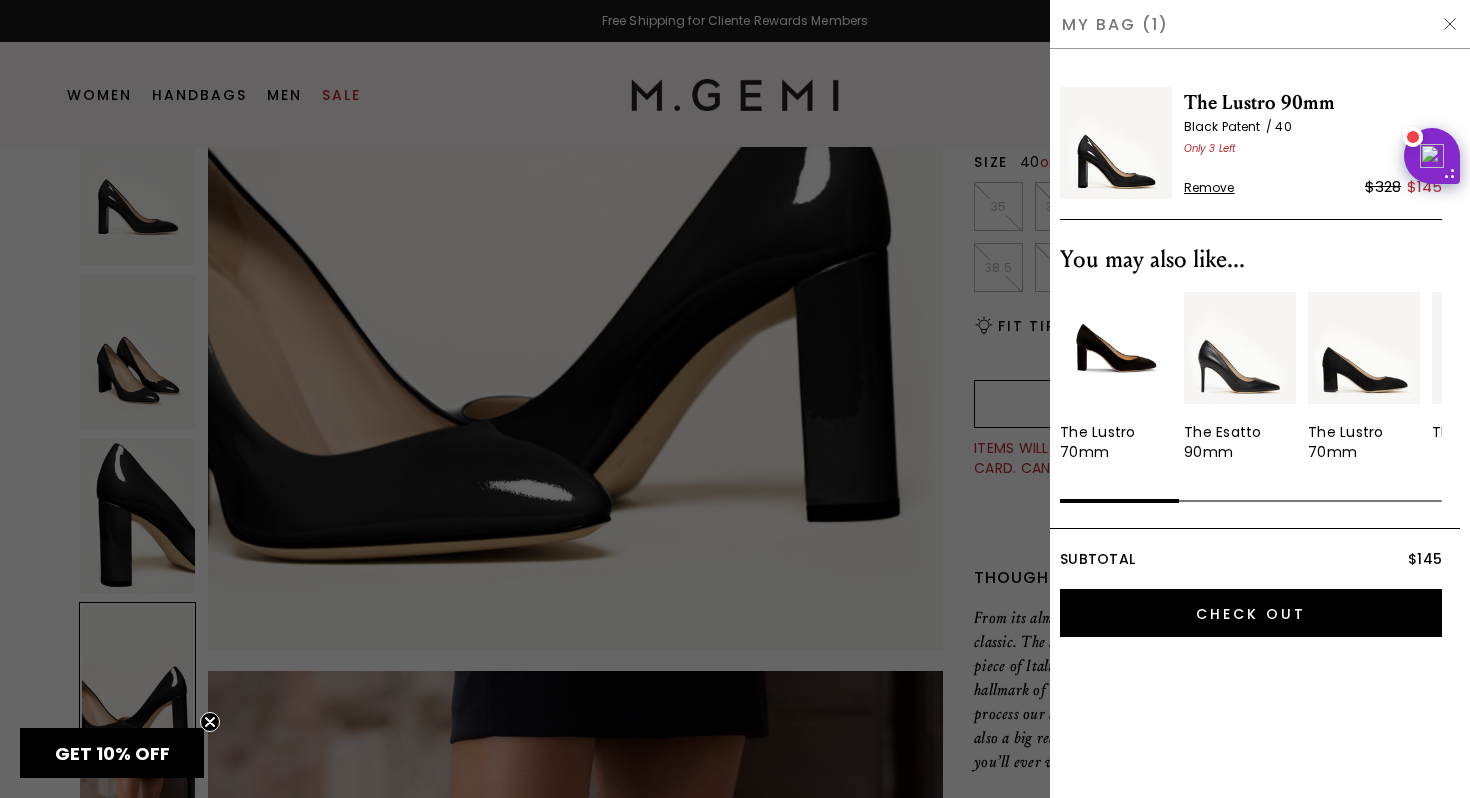 scroll, scrollTop: 0, scrollLeft: 0, axis: both 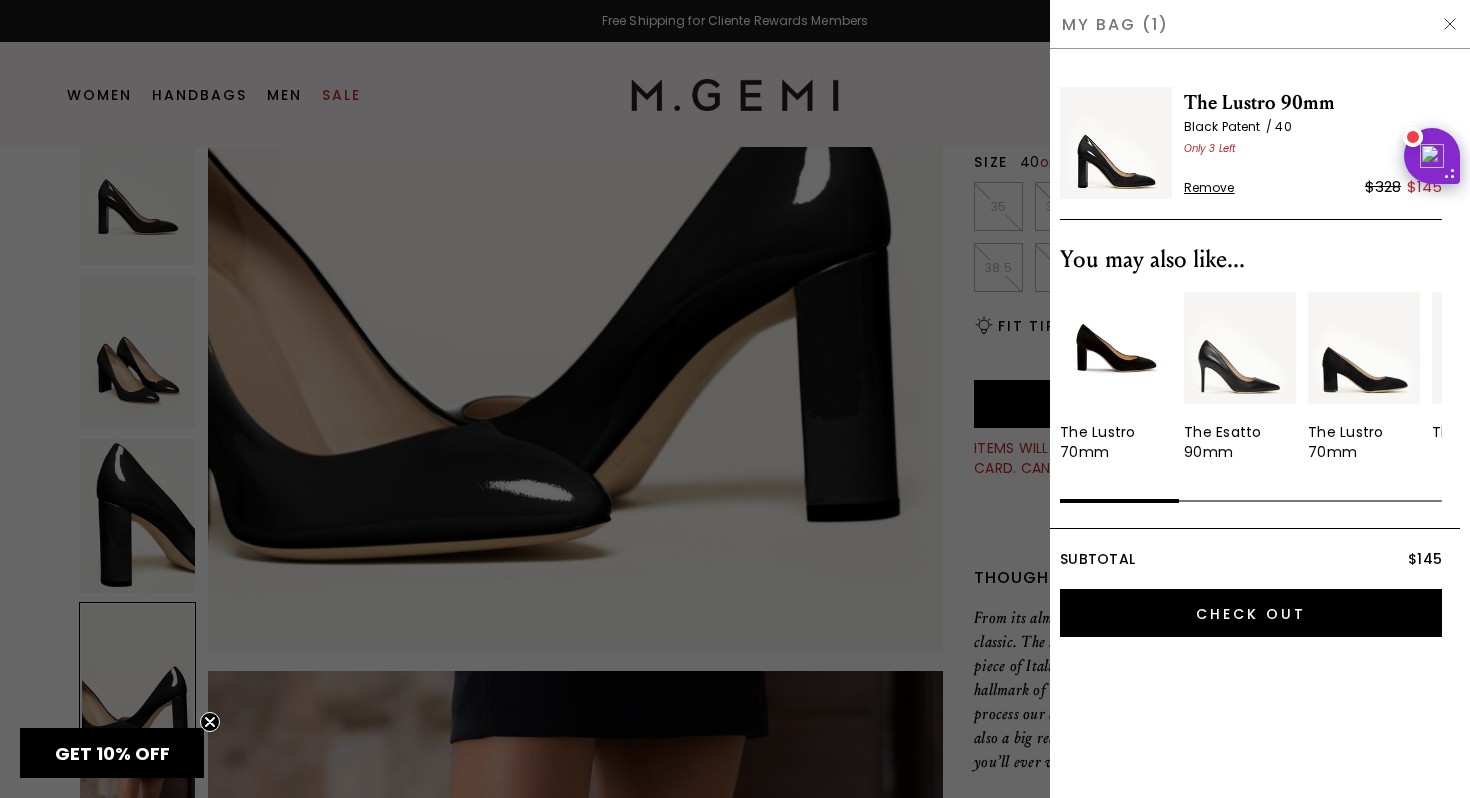 click at bounding box center (1240, 348) 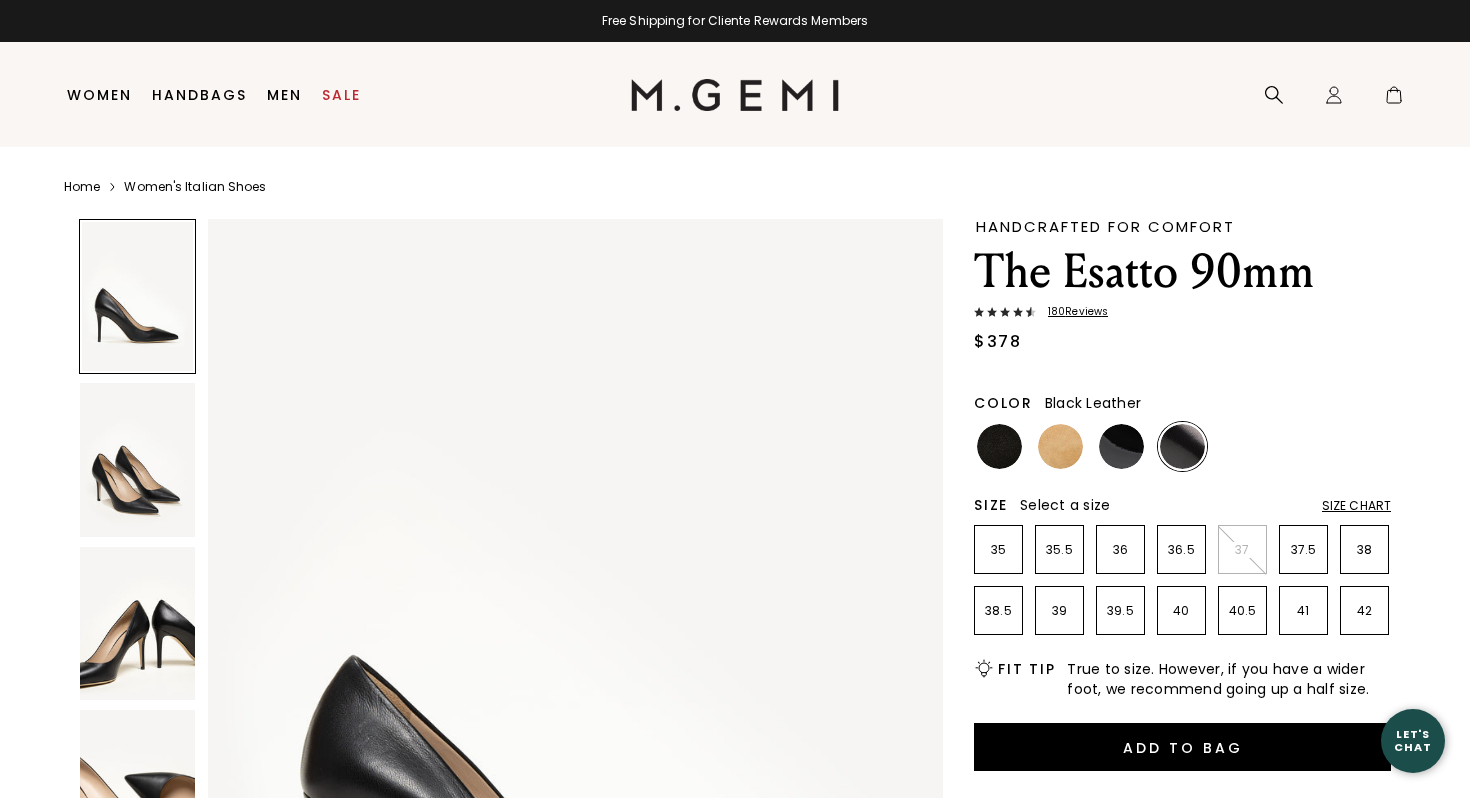 scroll, scrollTop: 0, scrollLeft: 0, axis: both 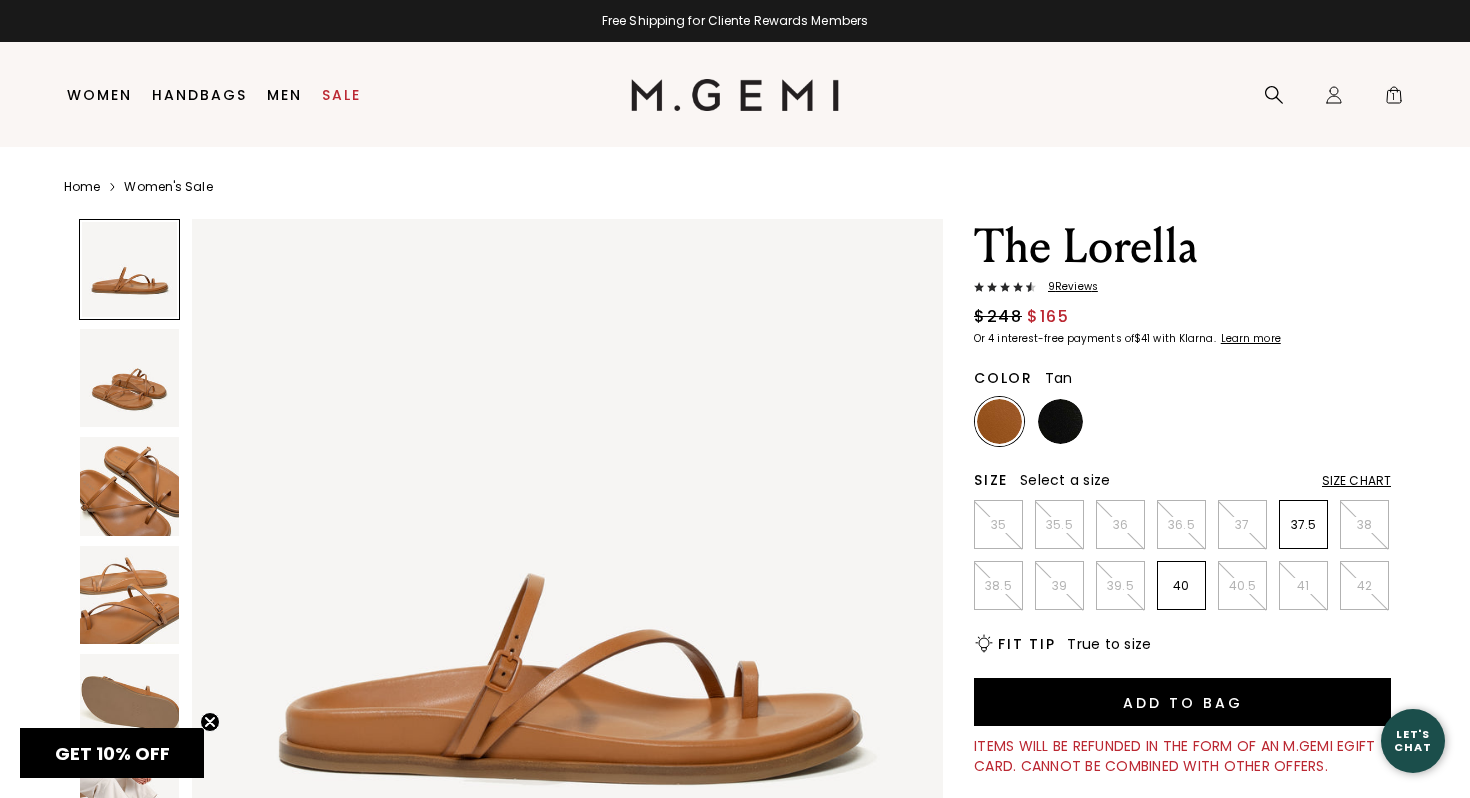 click at bounding box center (129, 486) 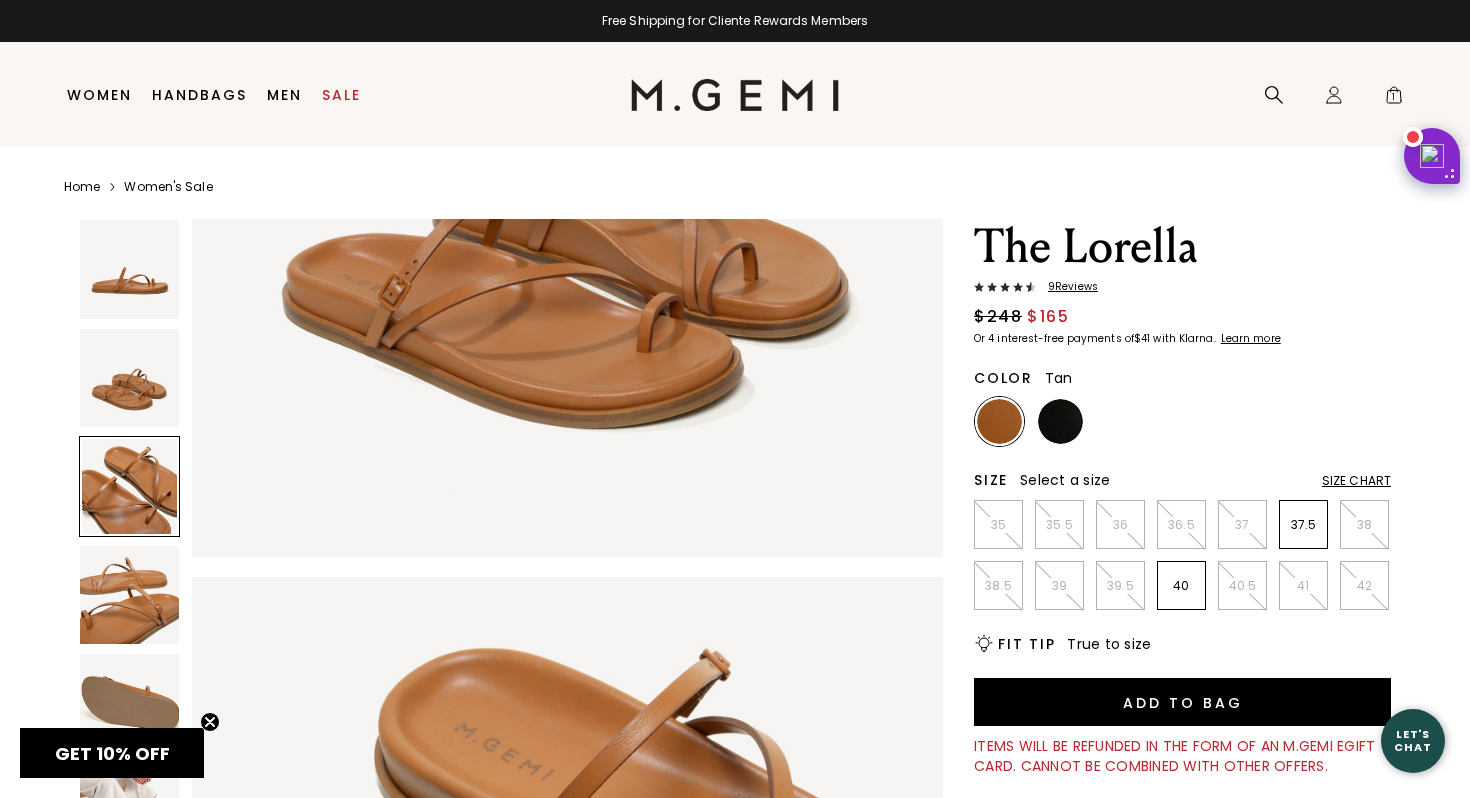 scroll, scrollTop: 1543, scrollLeft: 0, axis: vertical 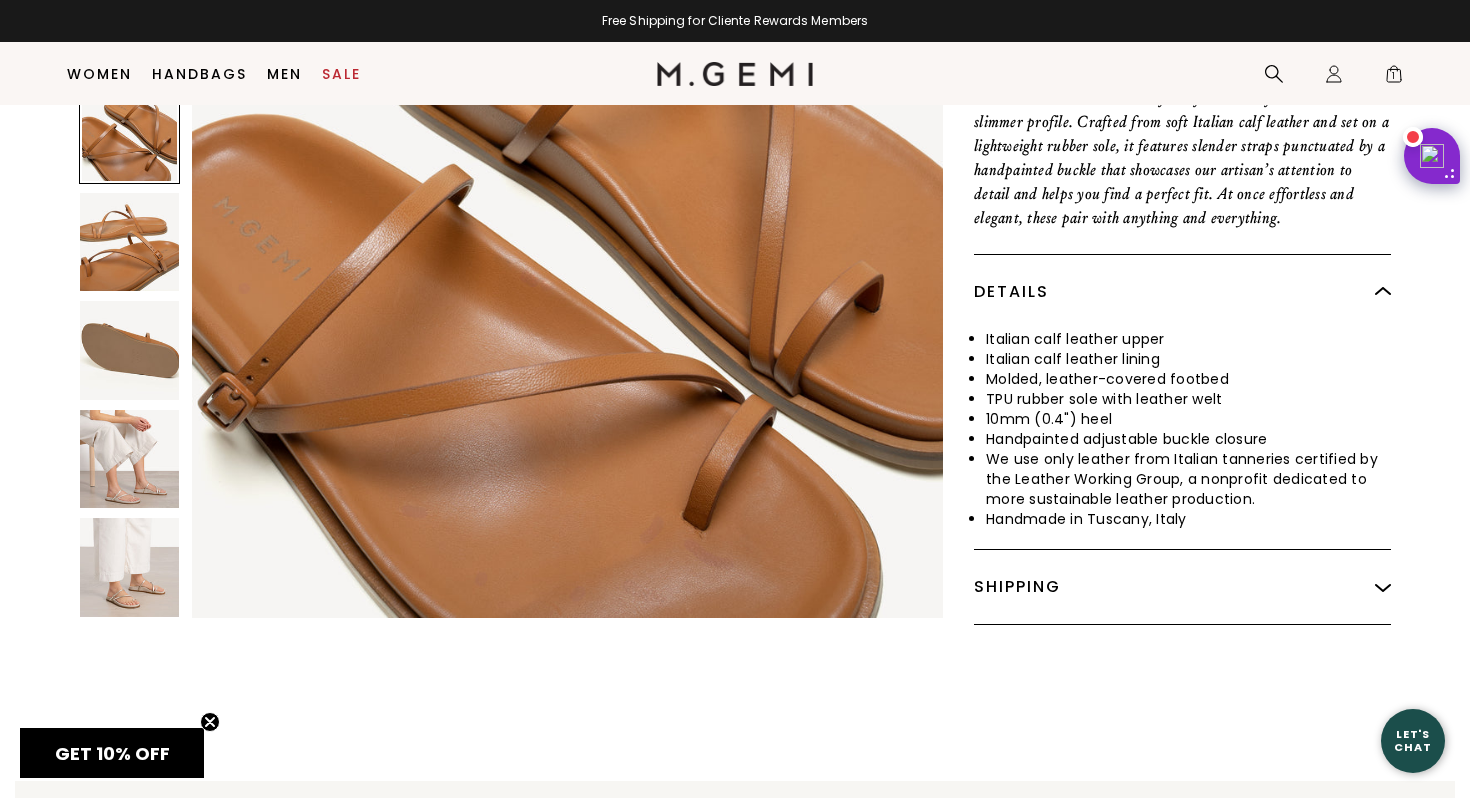 click at bounding box center [129, 567] 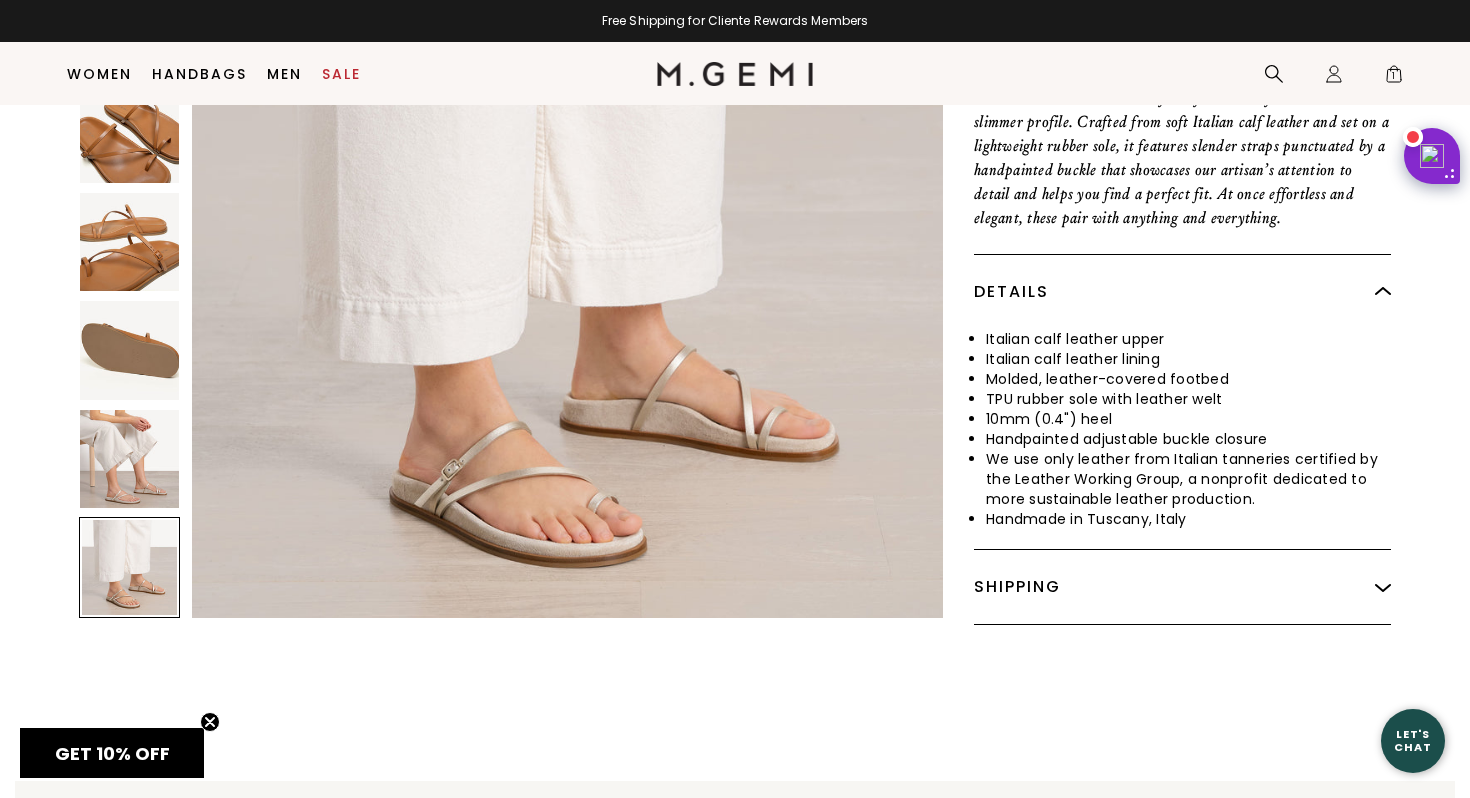 scroll, scrollTop: 4629, scrollLeft: 0, axis: vertical 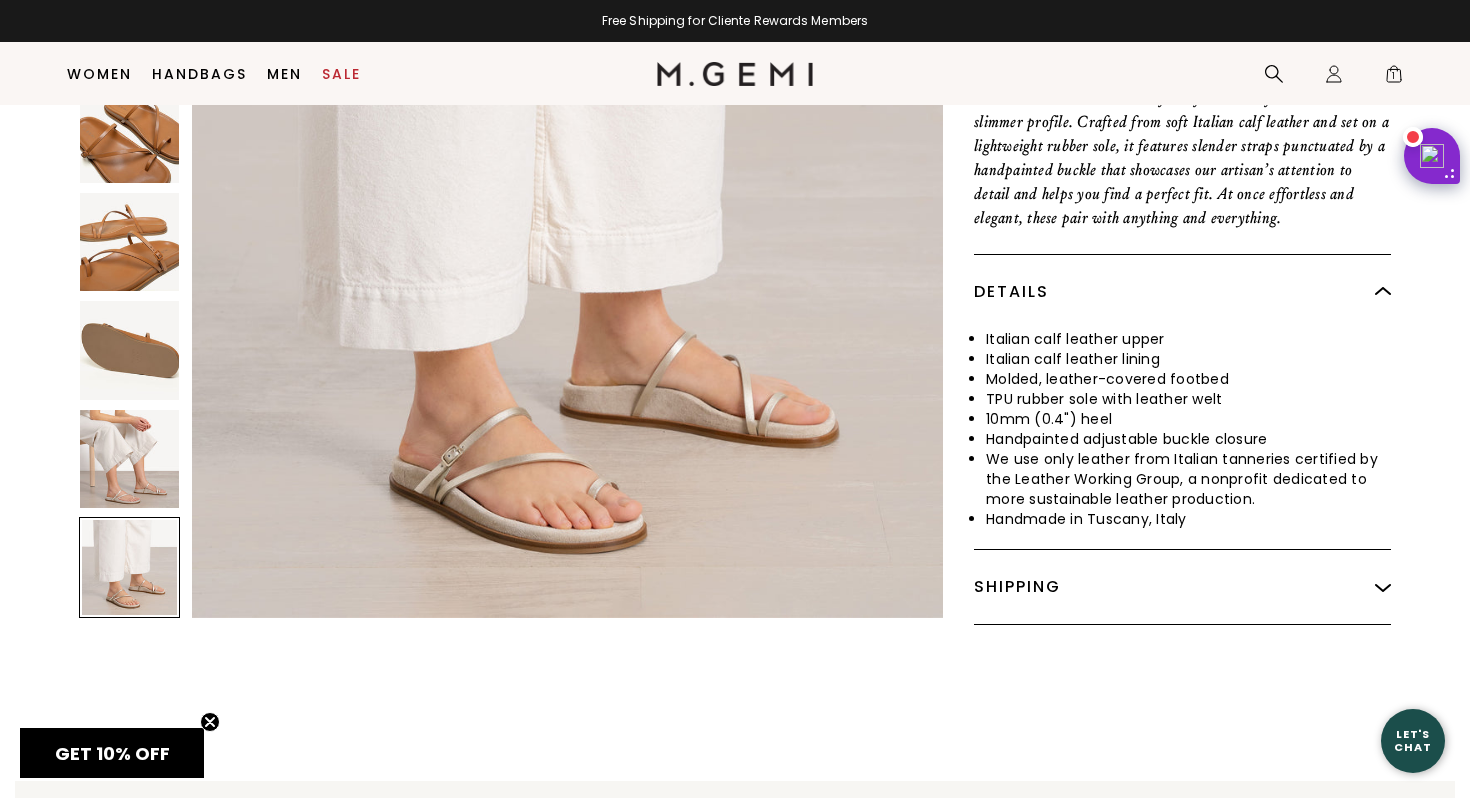 click at bounding box center [129, 458] 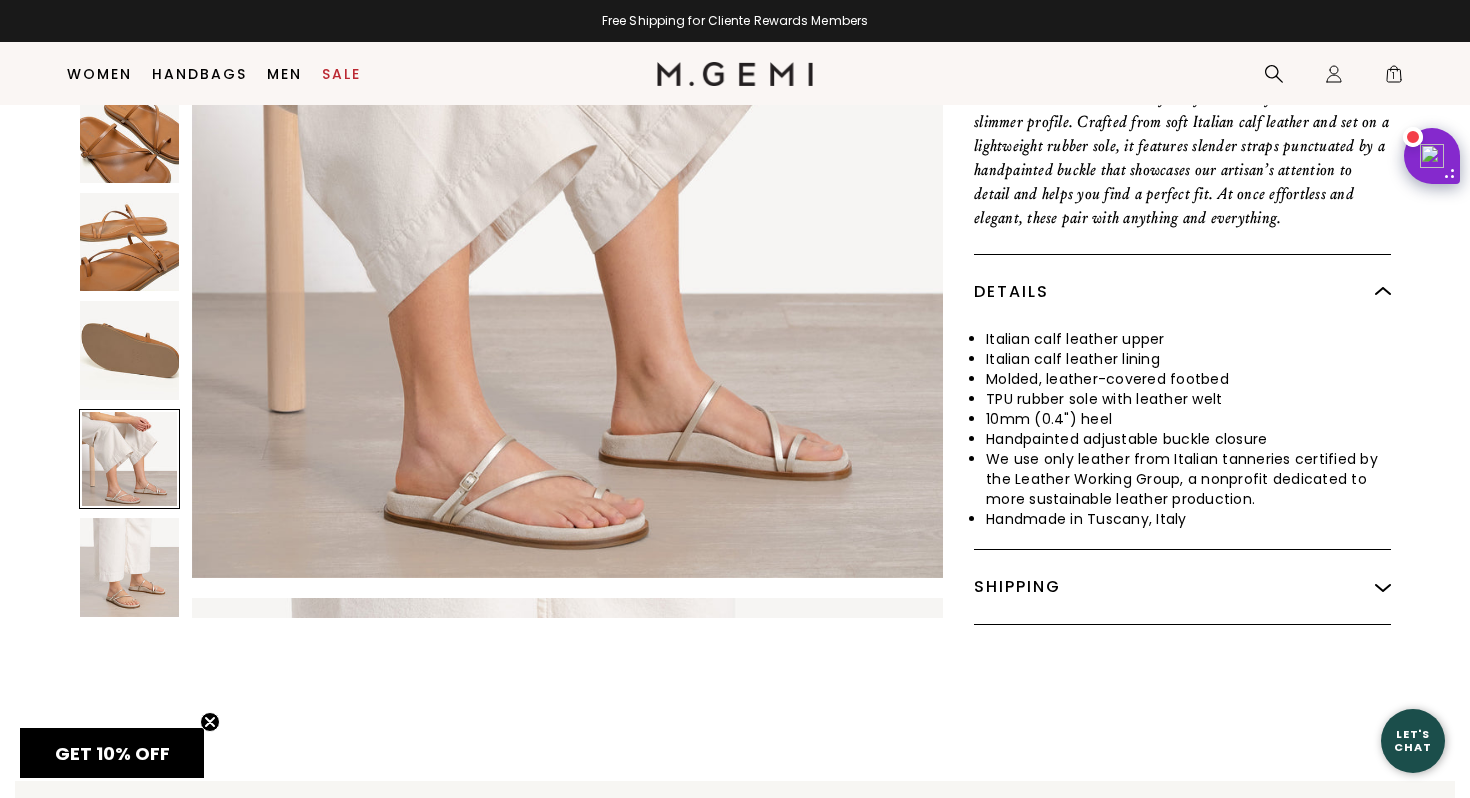 scroll, scrollTop: 3858, scrollLeft: 0, axis: vertical 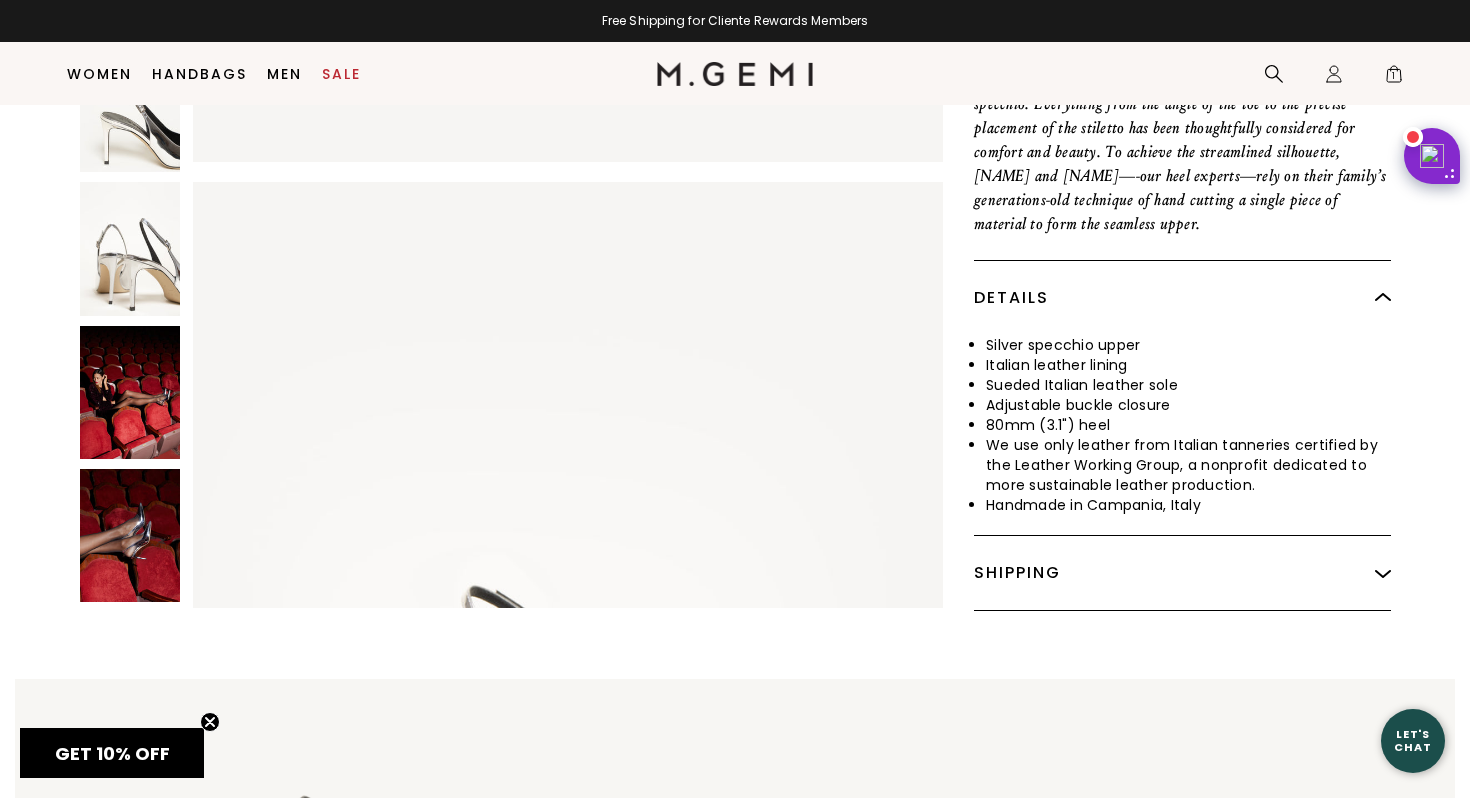 click at bounding box center [130, 392] 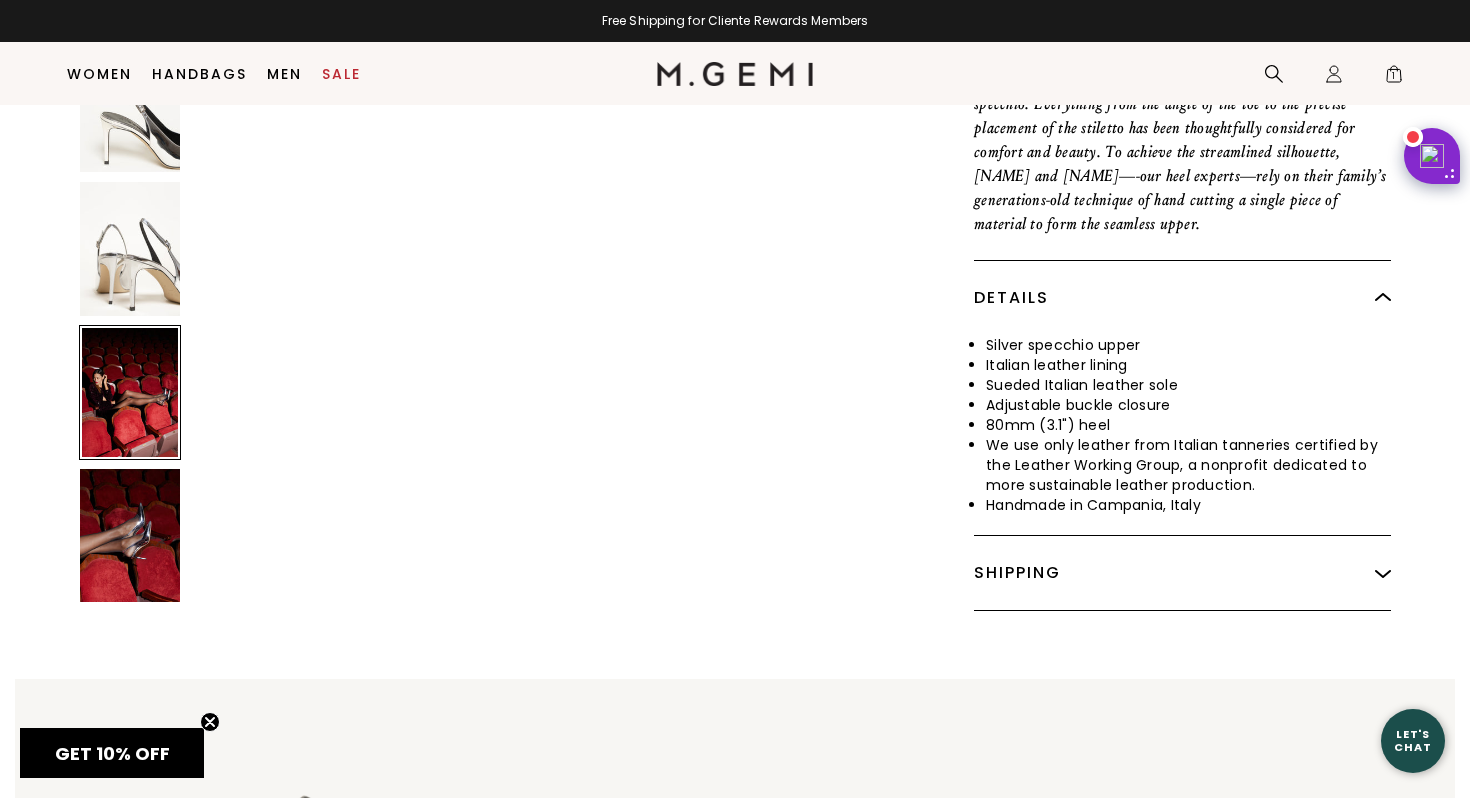 scroll, scrollTop: 5100, scrollLeft: 0, axis: vertical 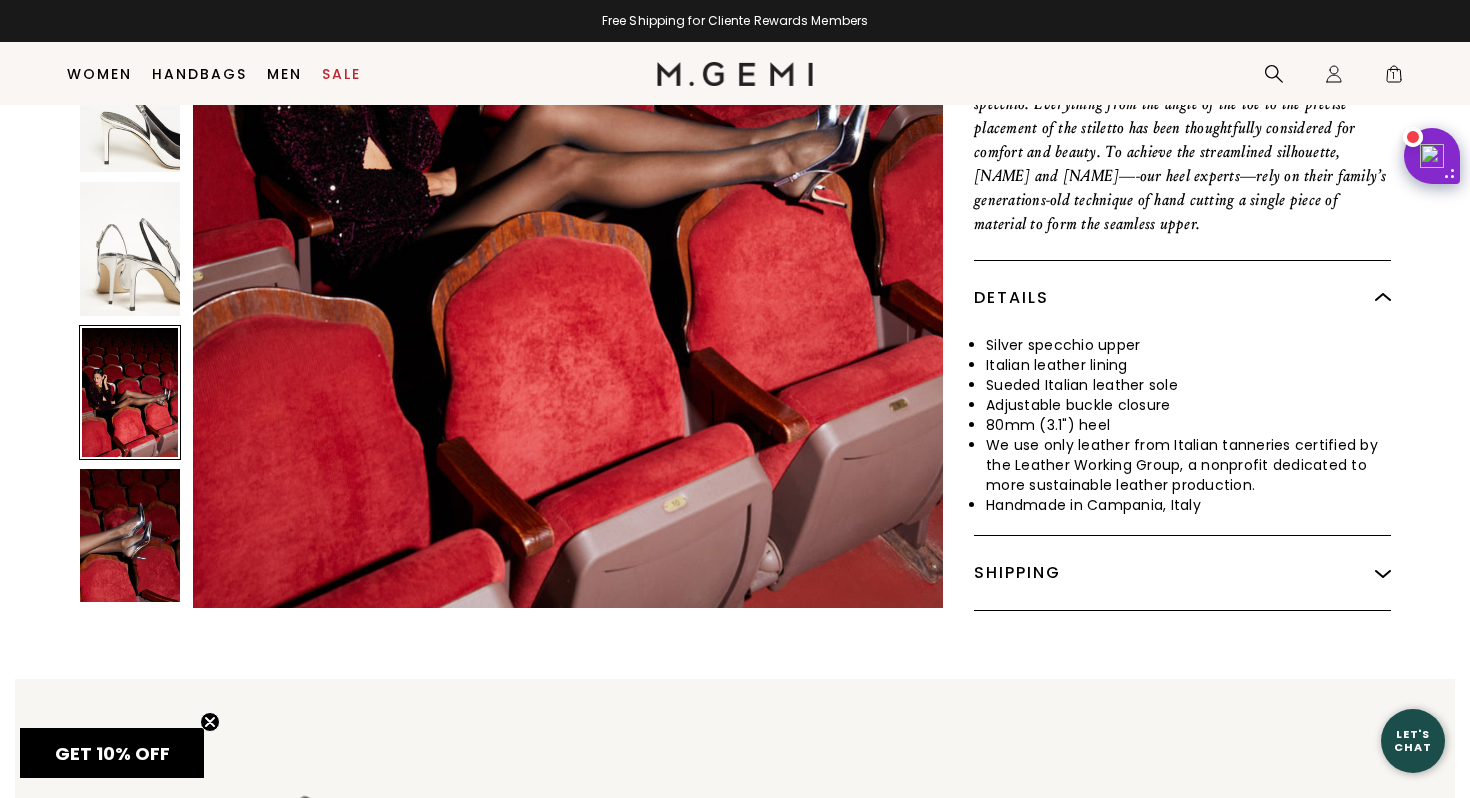 click at bounding box center (130, 535) 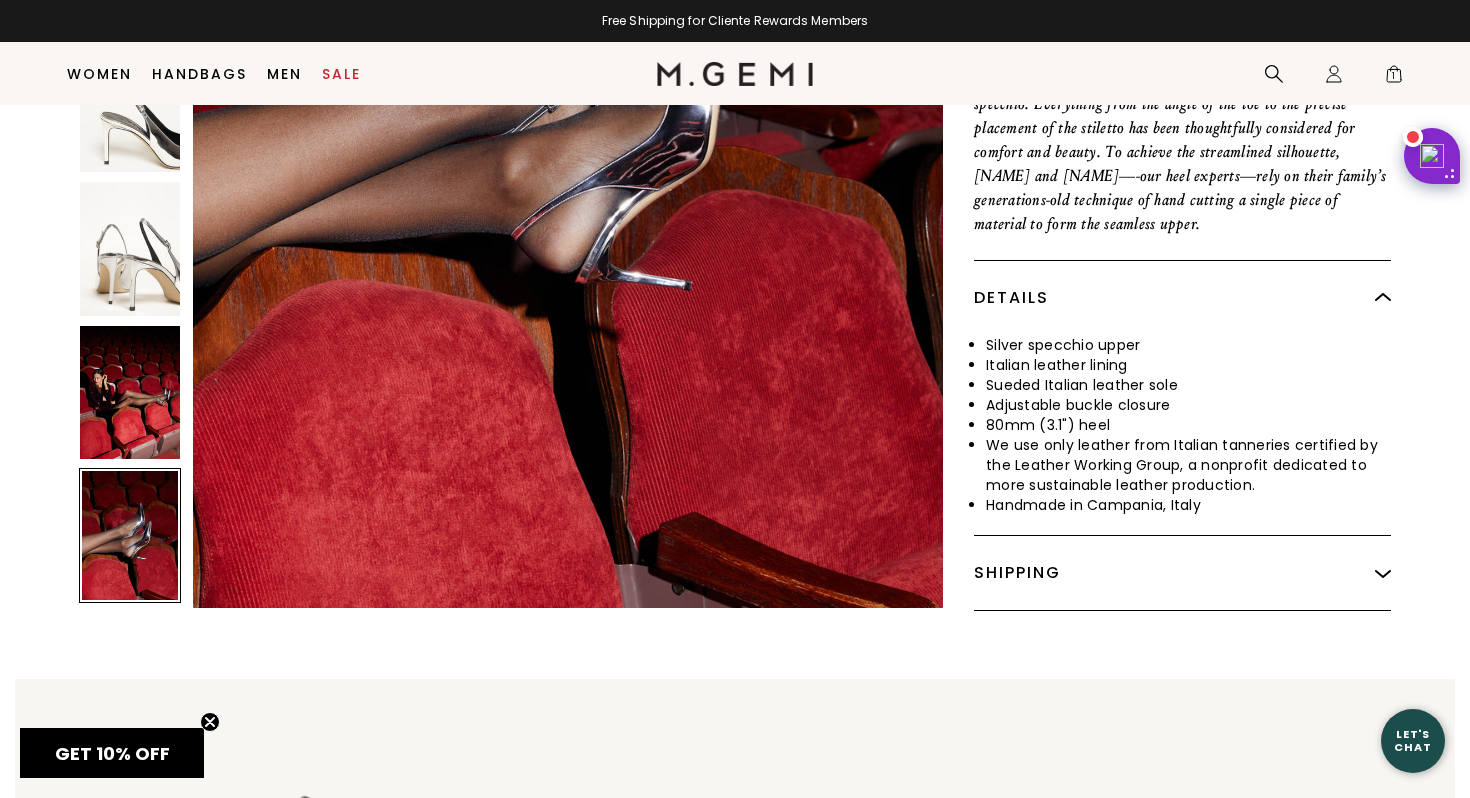 scroll, scrollTop: 6120, scrollLeft: 0, axis: vertical 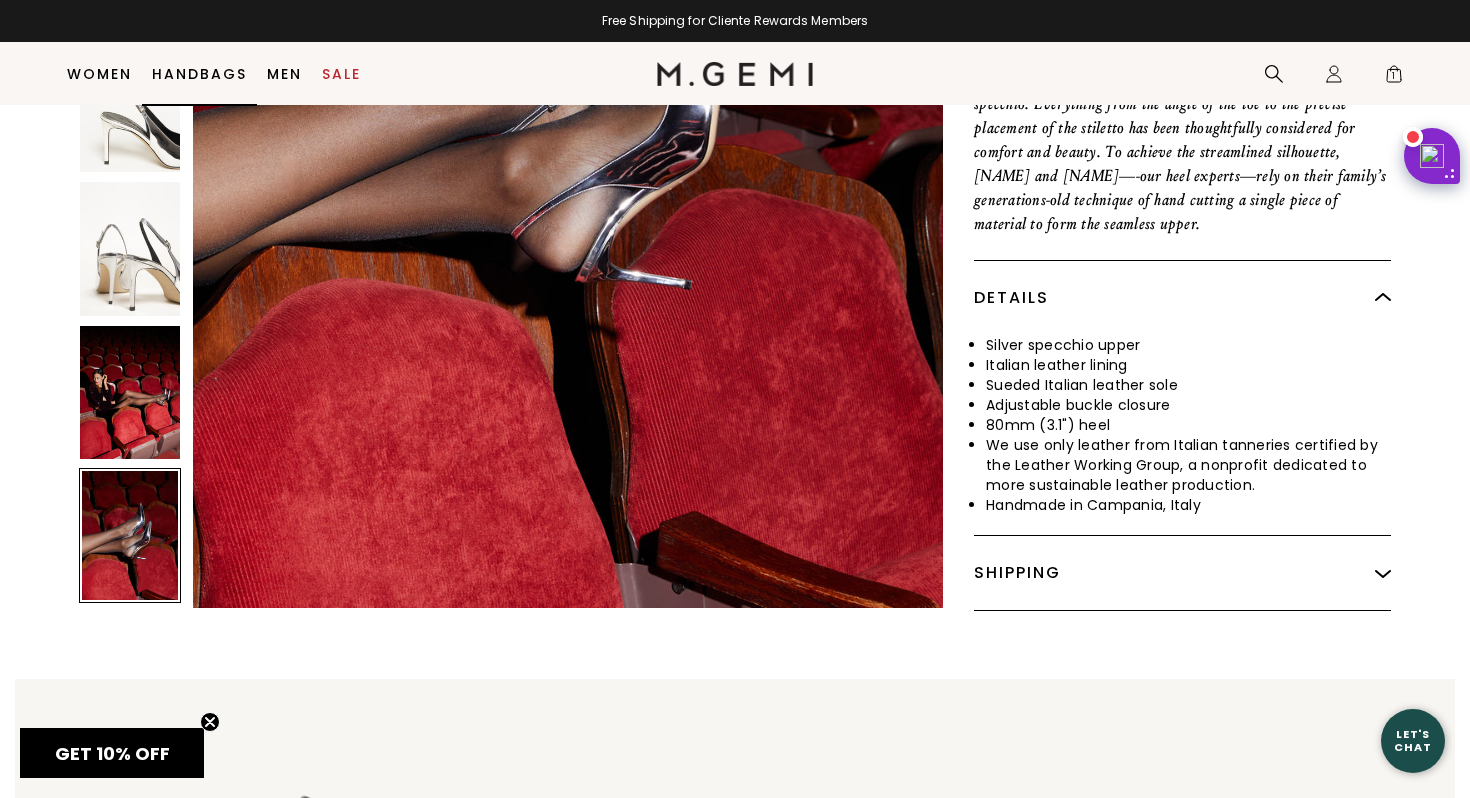 click on "Handbags" at bounding box center (199, 74) 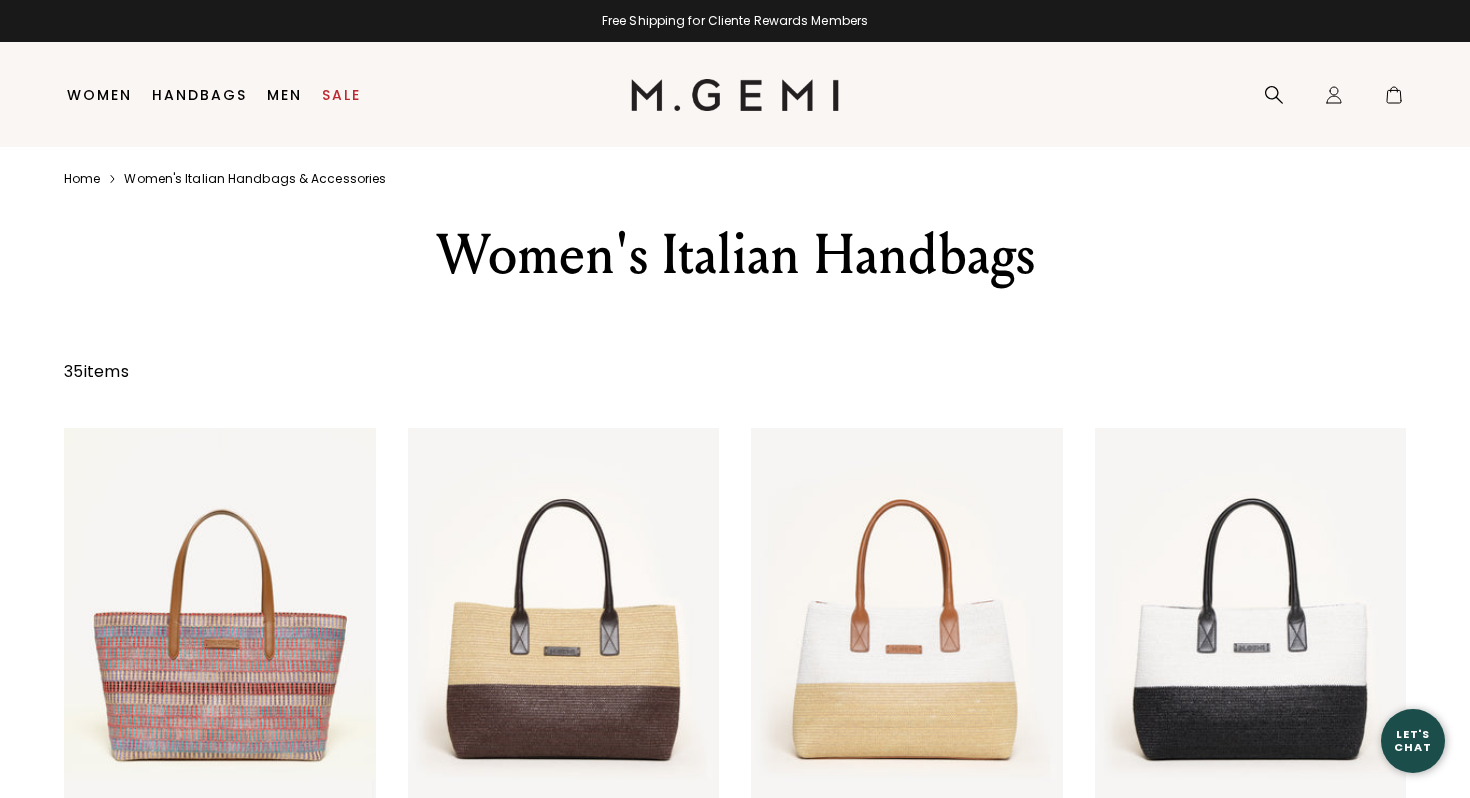scroll, scrollTop: 0, scrollLeft: 0, axis: both 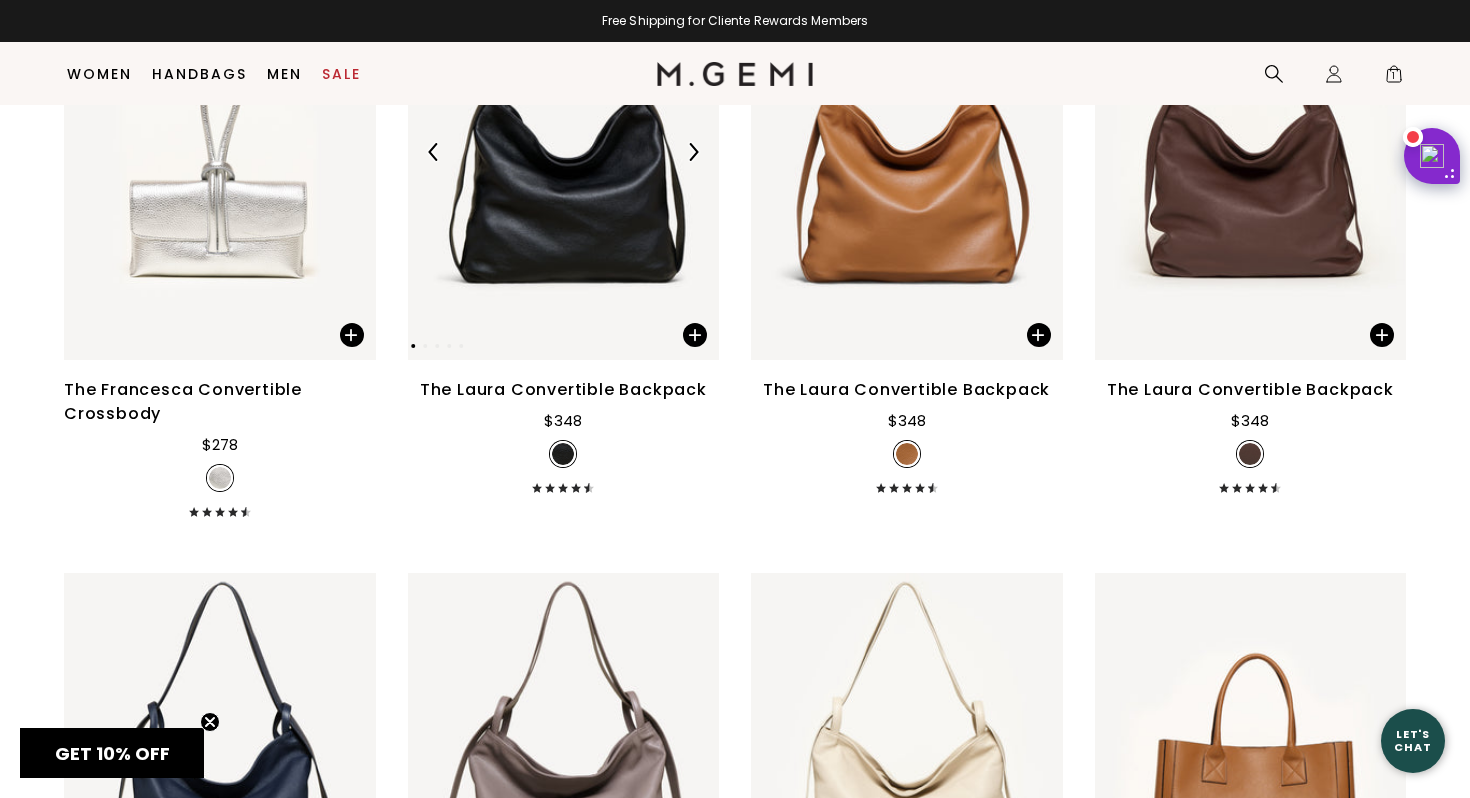 click at bounding box center [564, 152] 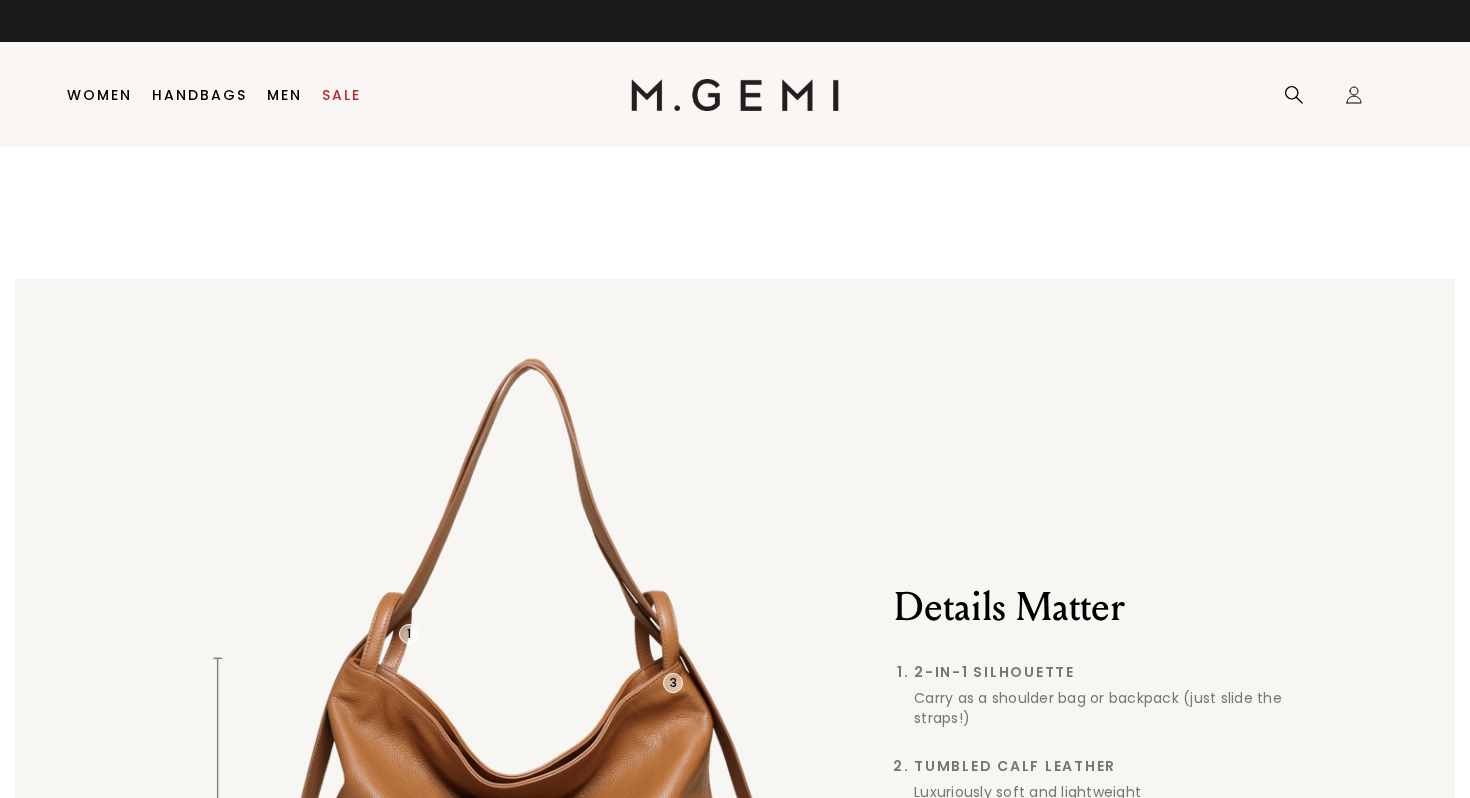 scroll, scrollTop: 0, scrollLeft: 0, axis: both 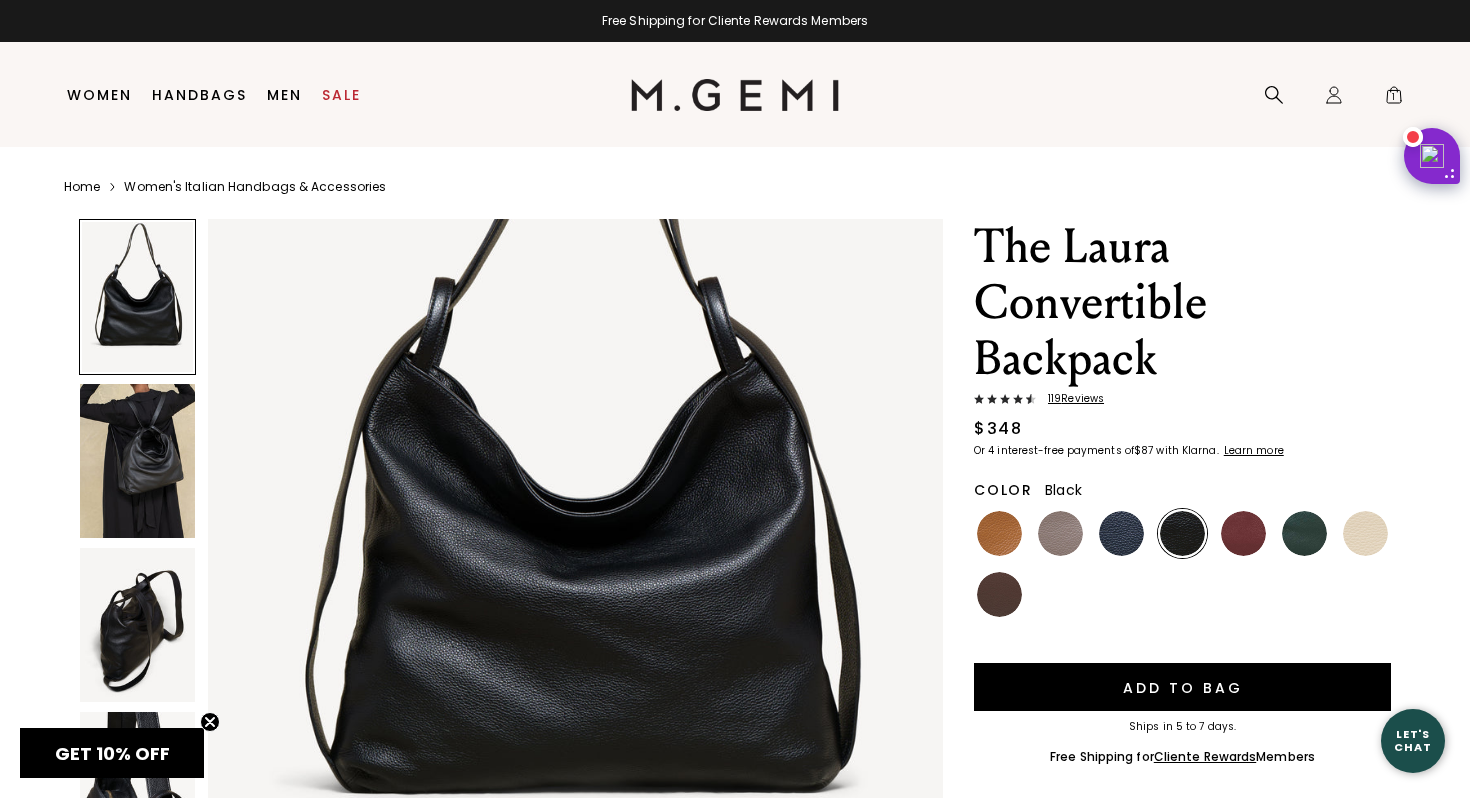 click at bounding box center (137, 461) 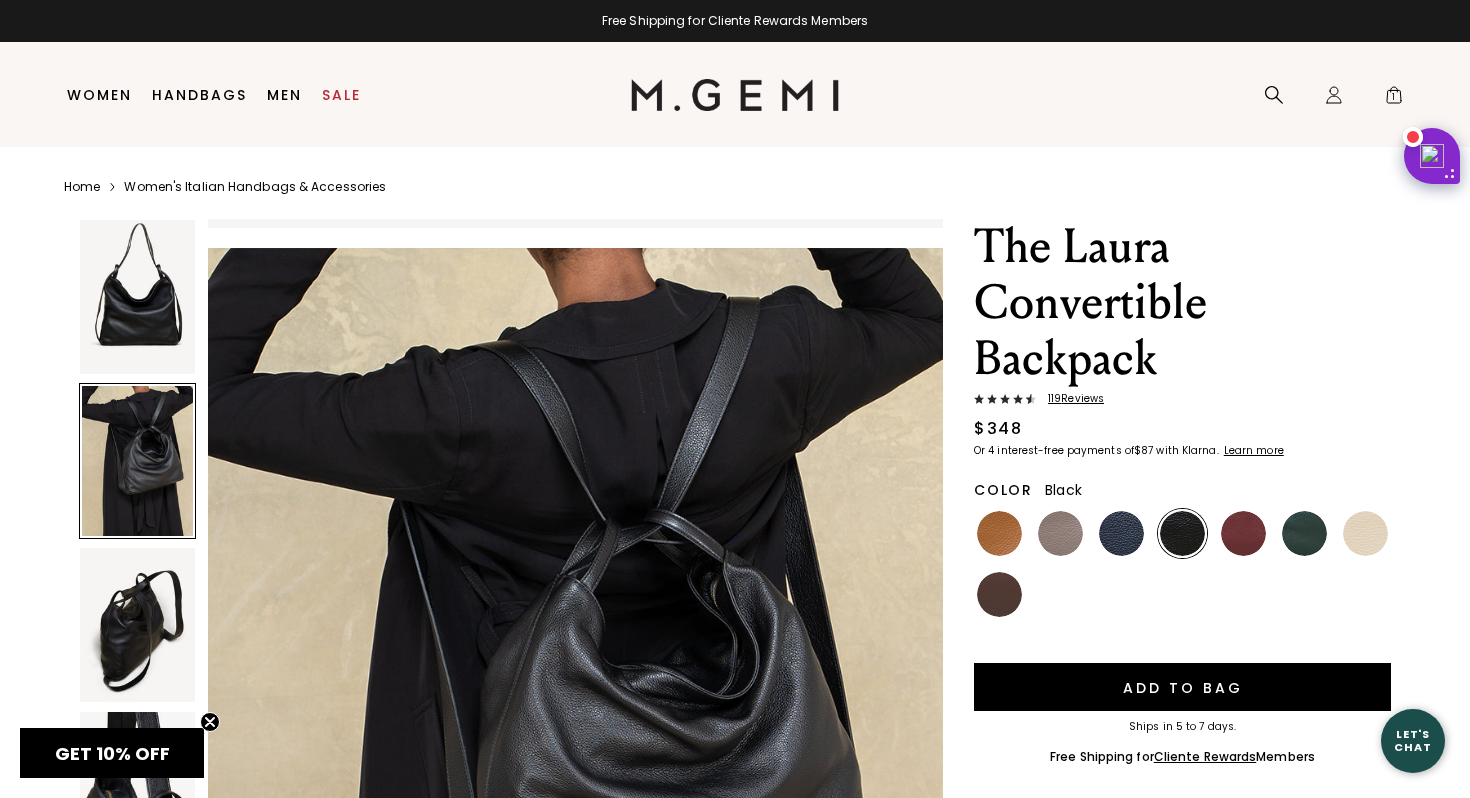 scroll, scrollTop: 999, scrollLeft: 0, axis: vertical 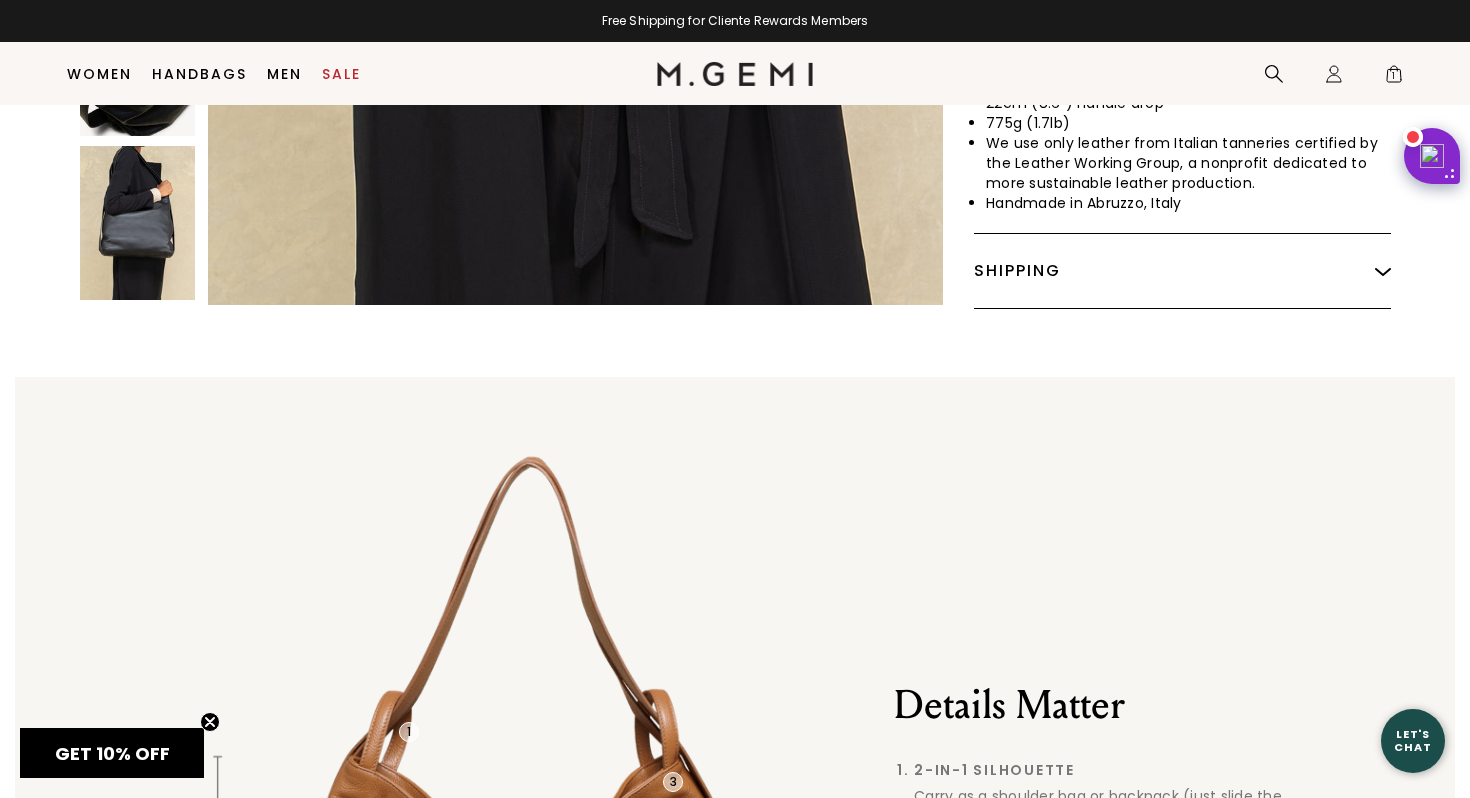 click at bounding box center (137, 224) 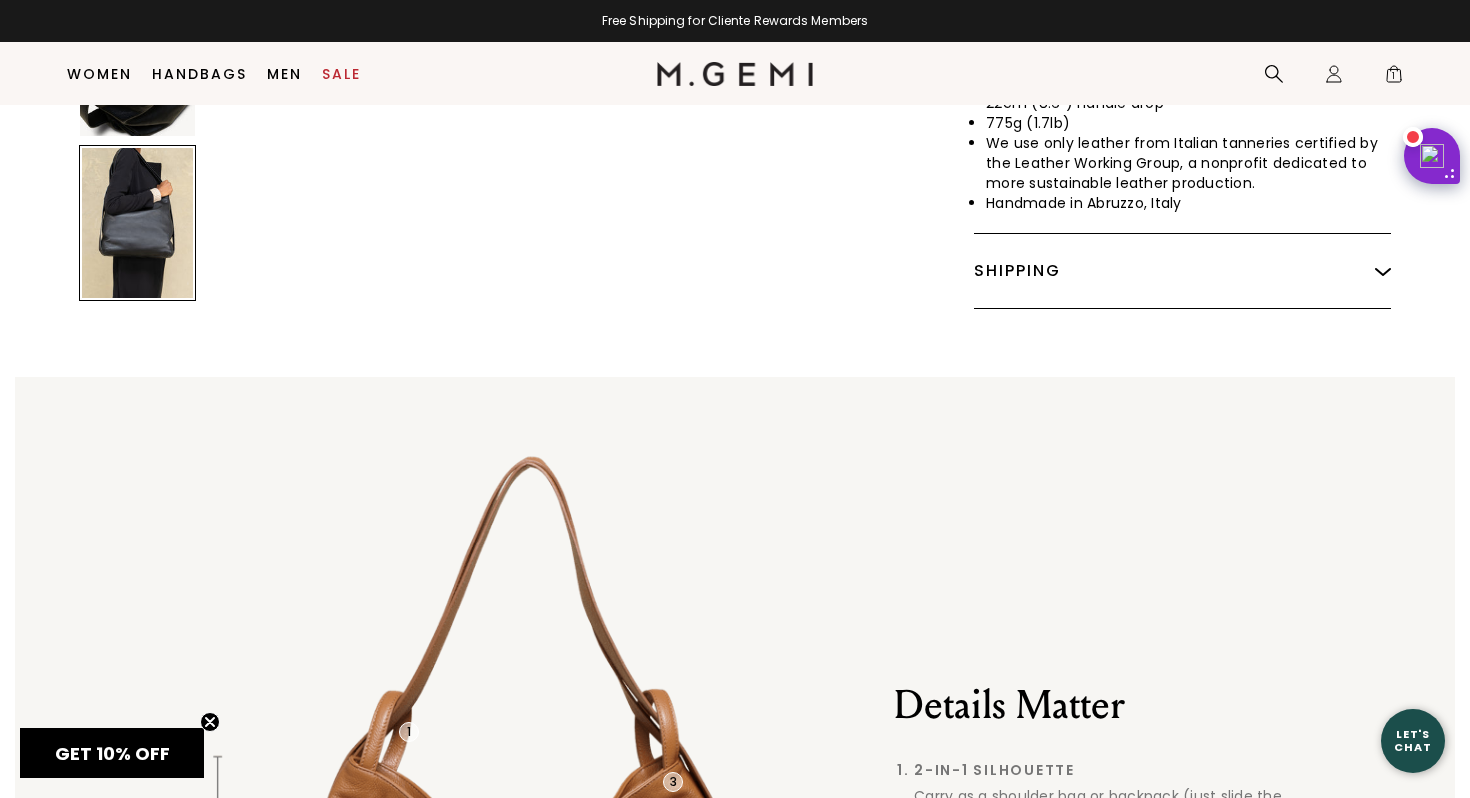scroll, scrollTop: 4997, scrollLeft: 0, axis: vertical 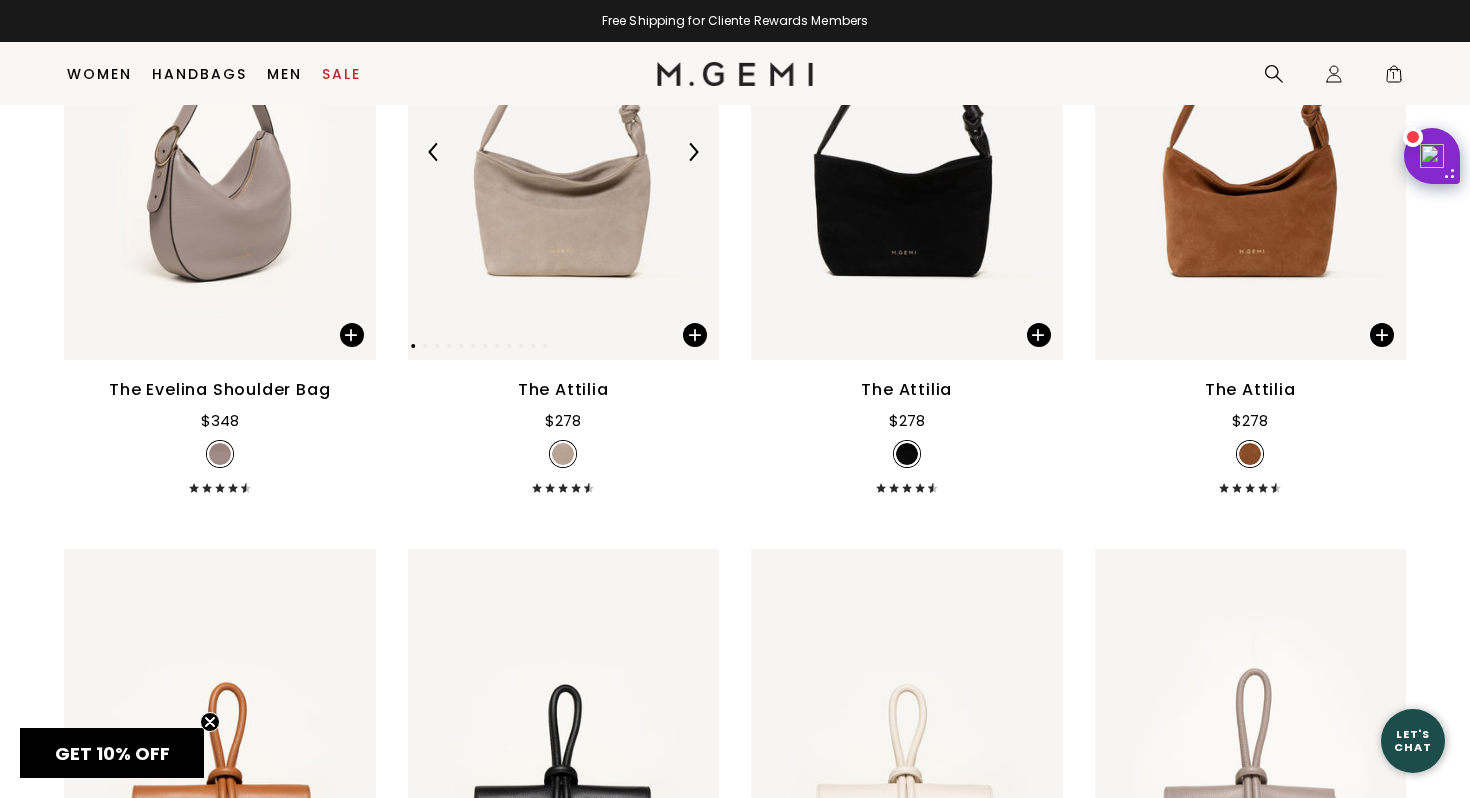 click at bounding box center (564, 152) 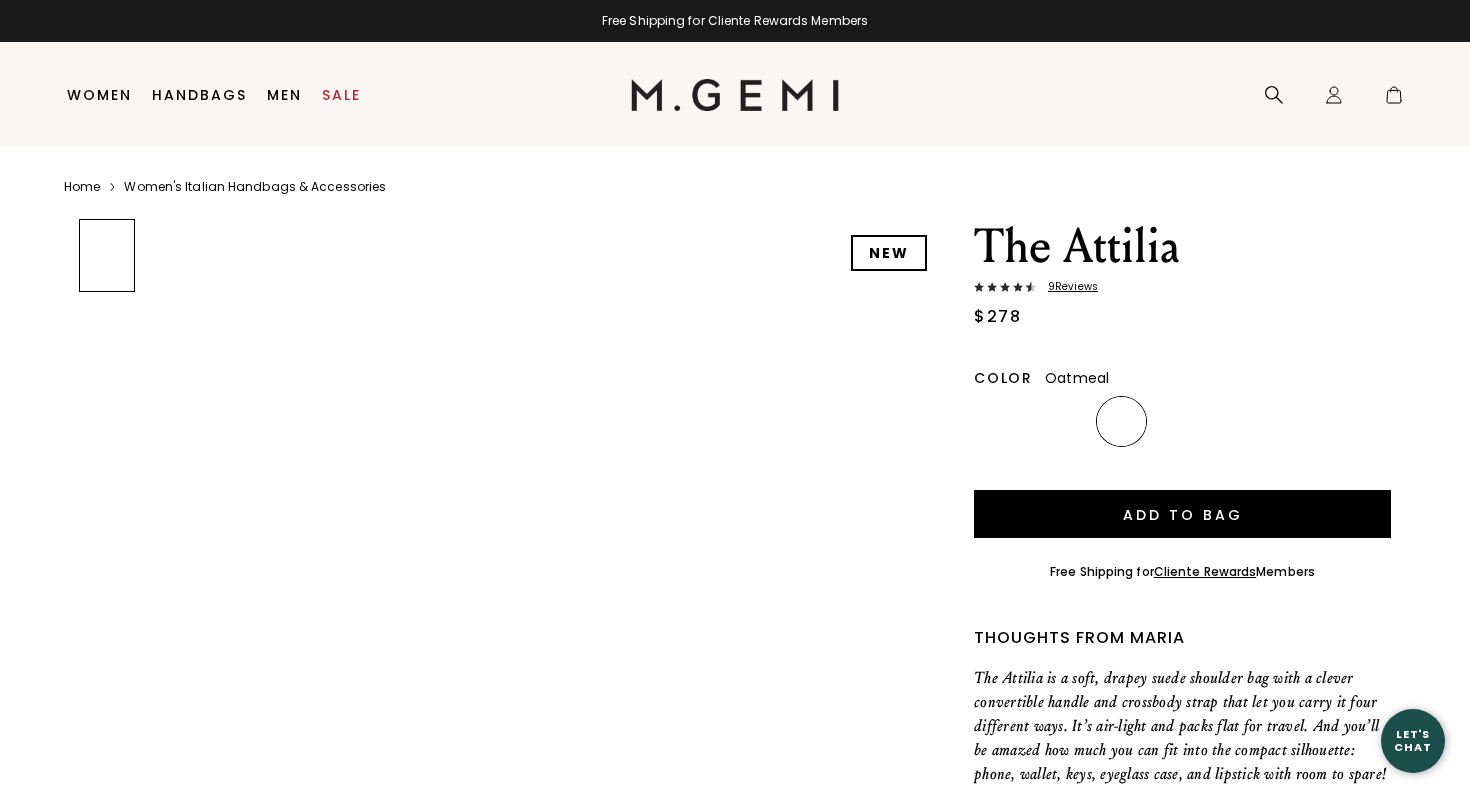 scroll, scrollTop: 0, scrollLeft: 0, axis: both 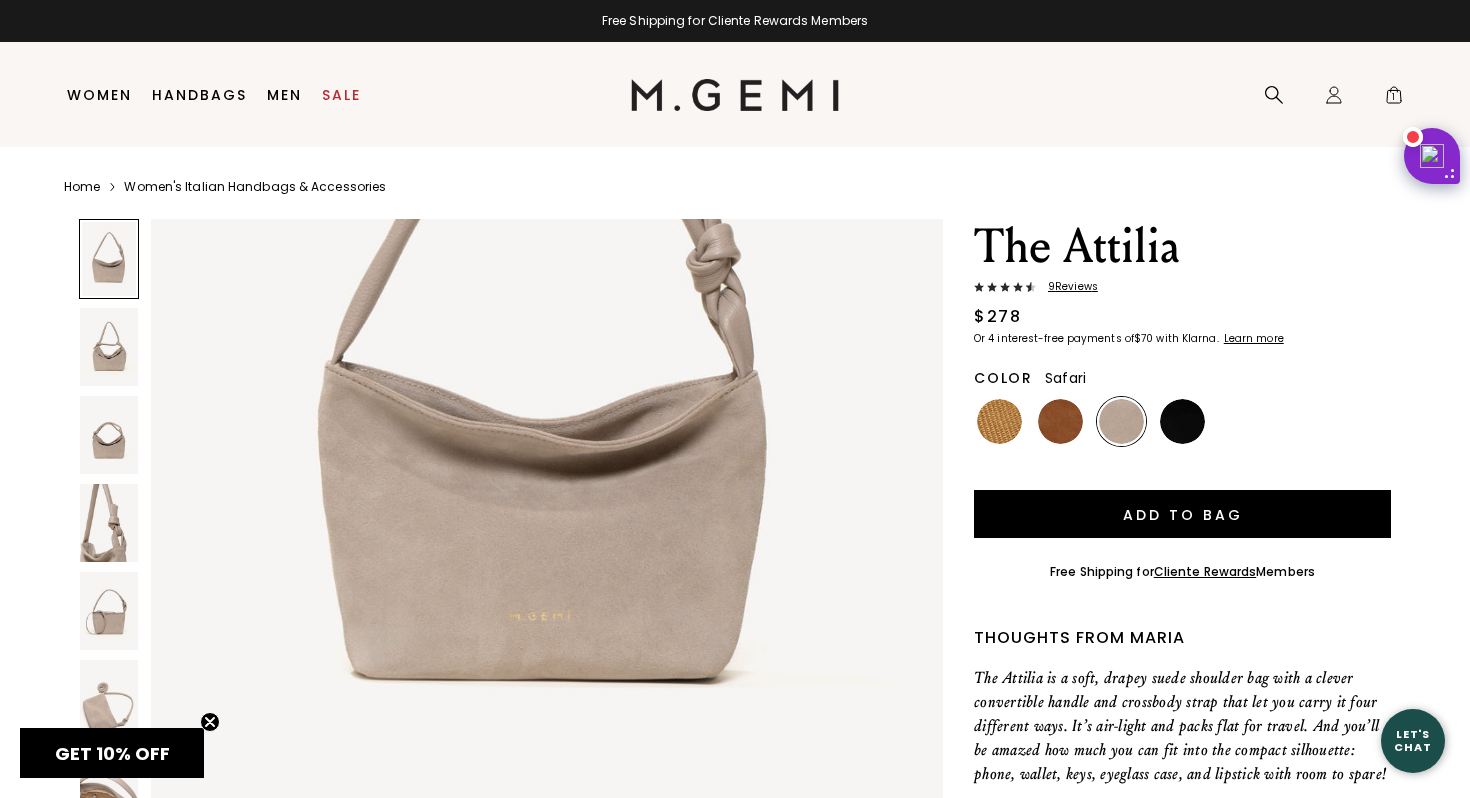 click at bounding box center [999, 421] 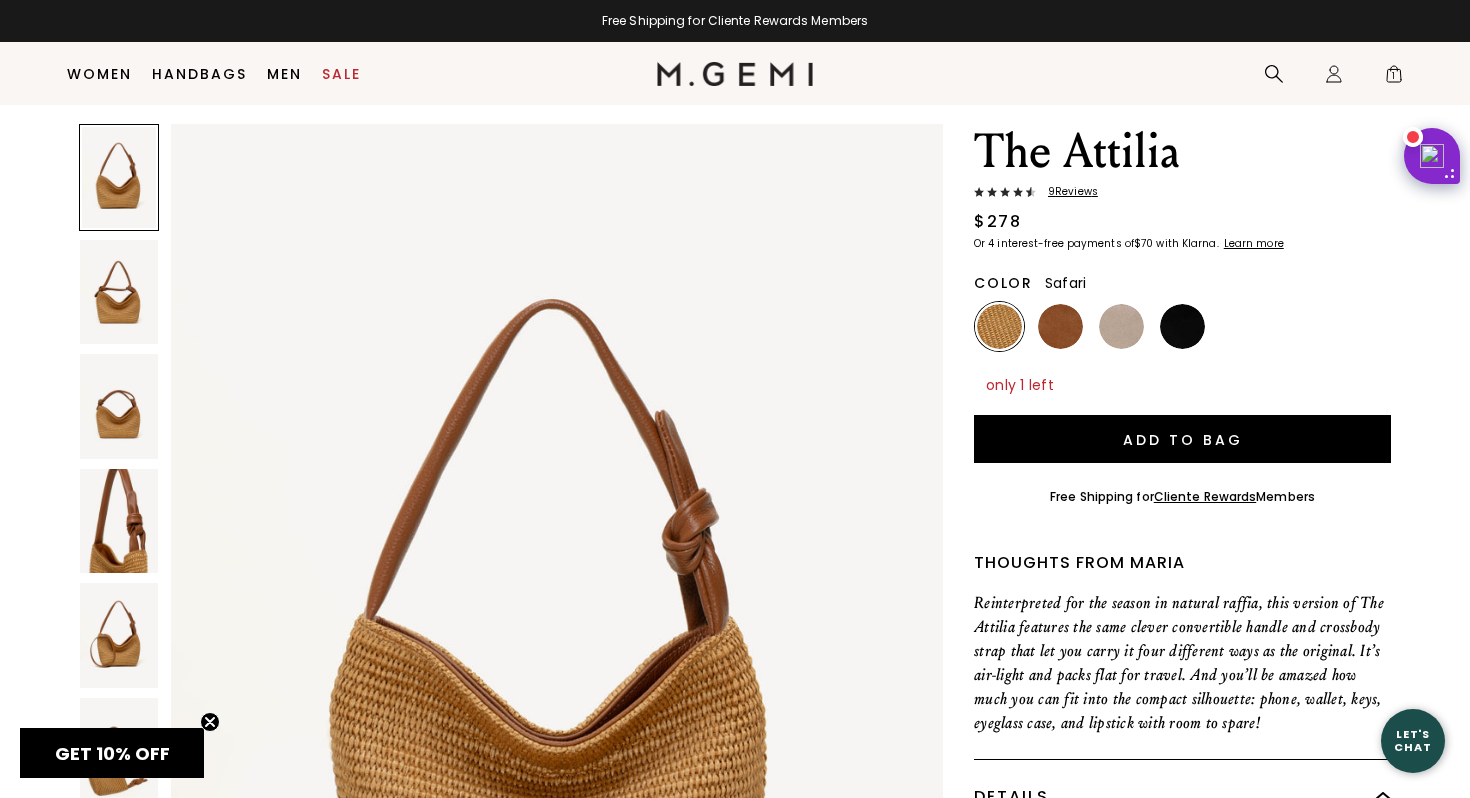 scroll, scrollTop: 45, scrollLeft: 0, axis: vertical 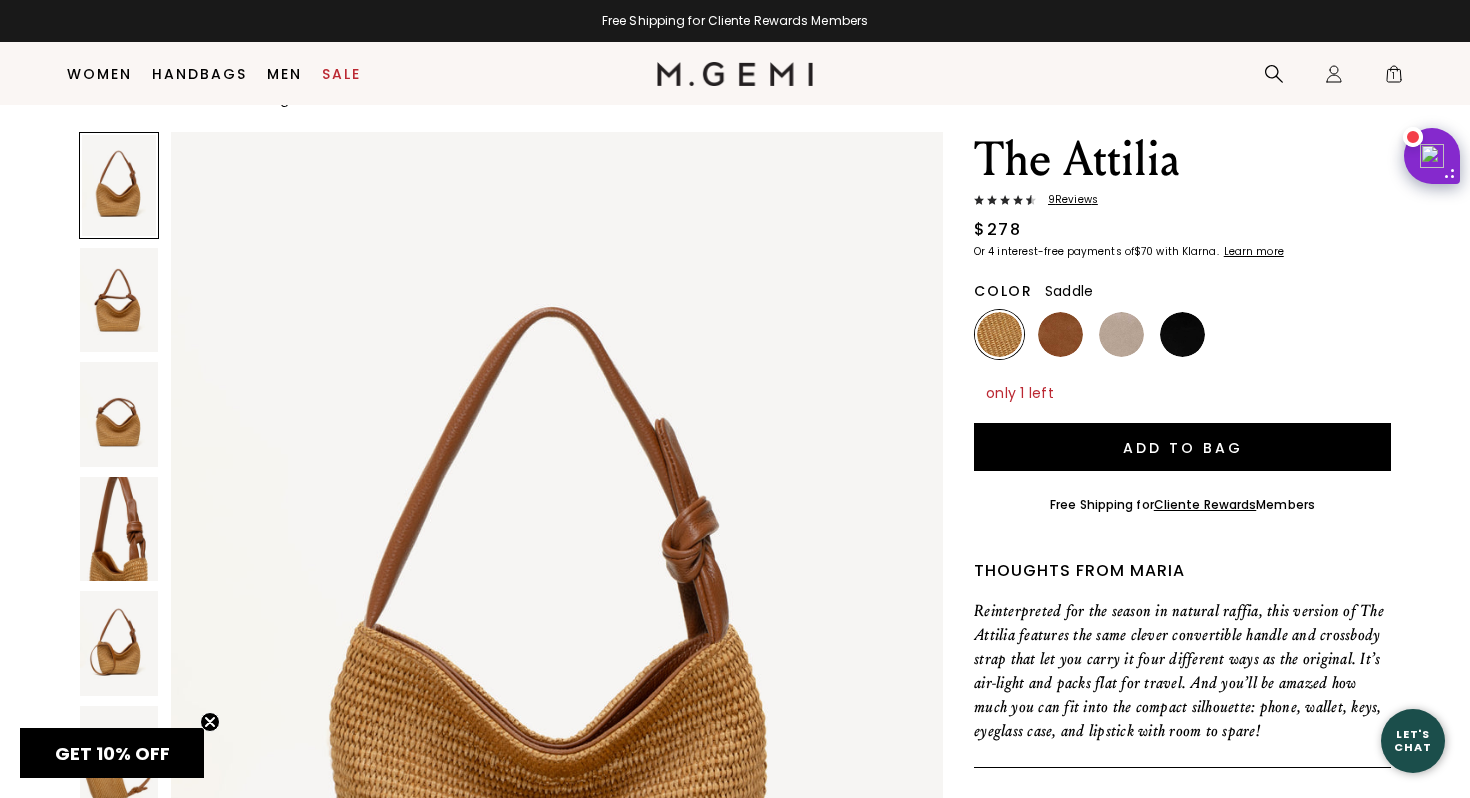 click at bounding box center [1060, 334] 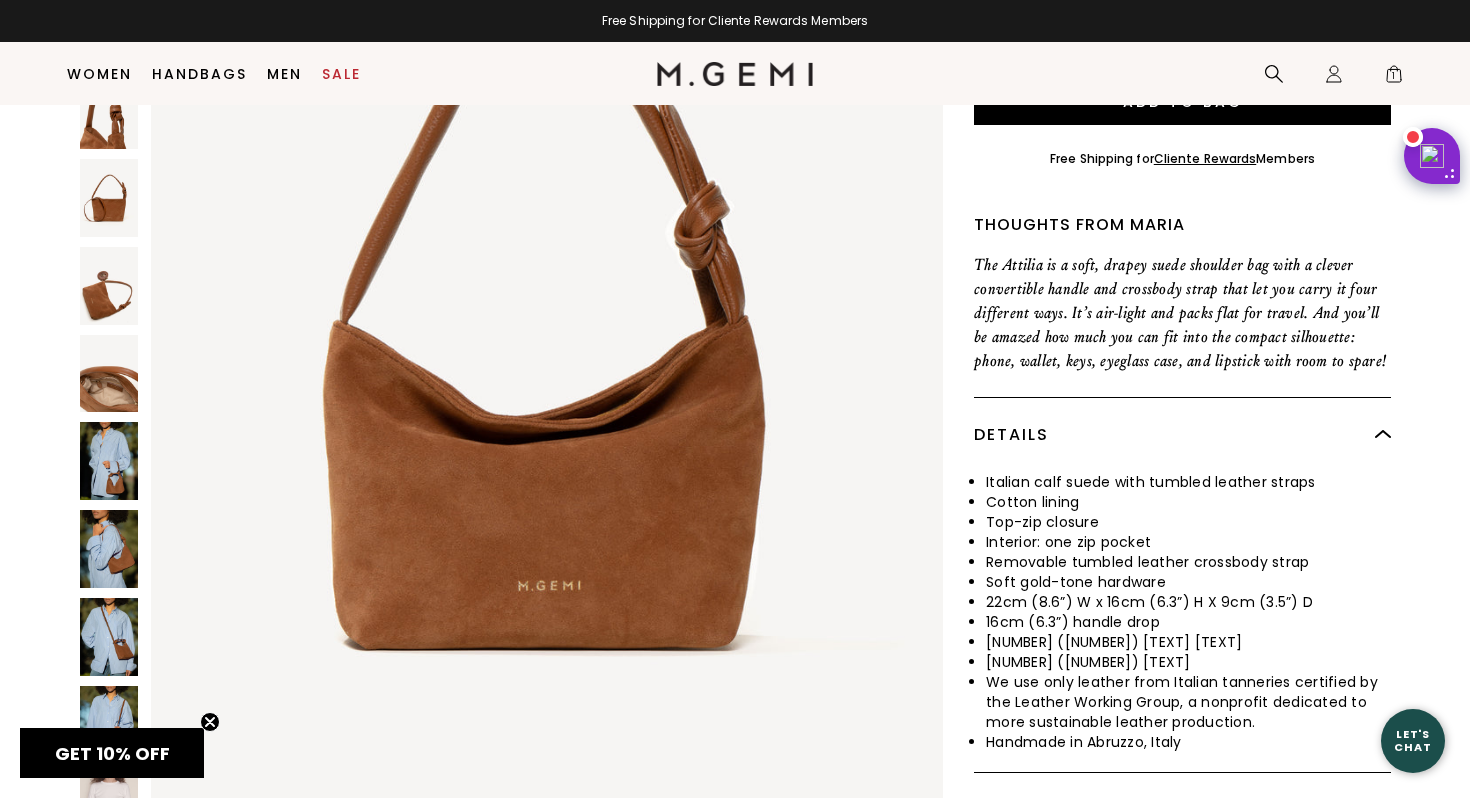 scroll, scrollTop: 378, scrollLeft: 0, axis: vertical 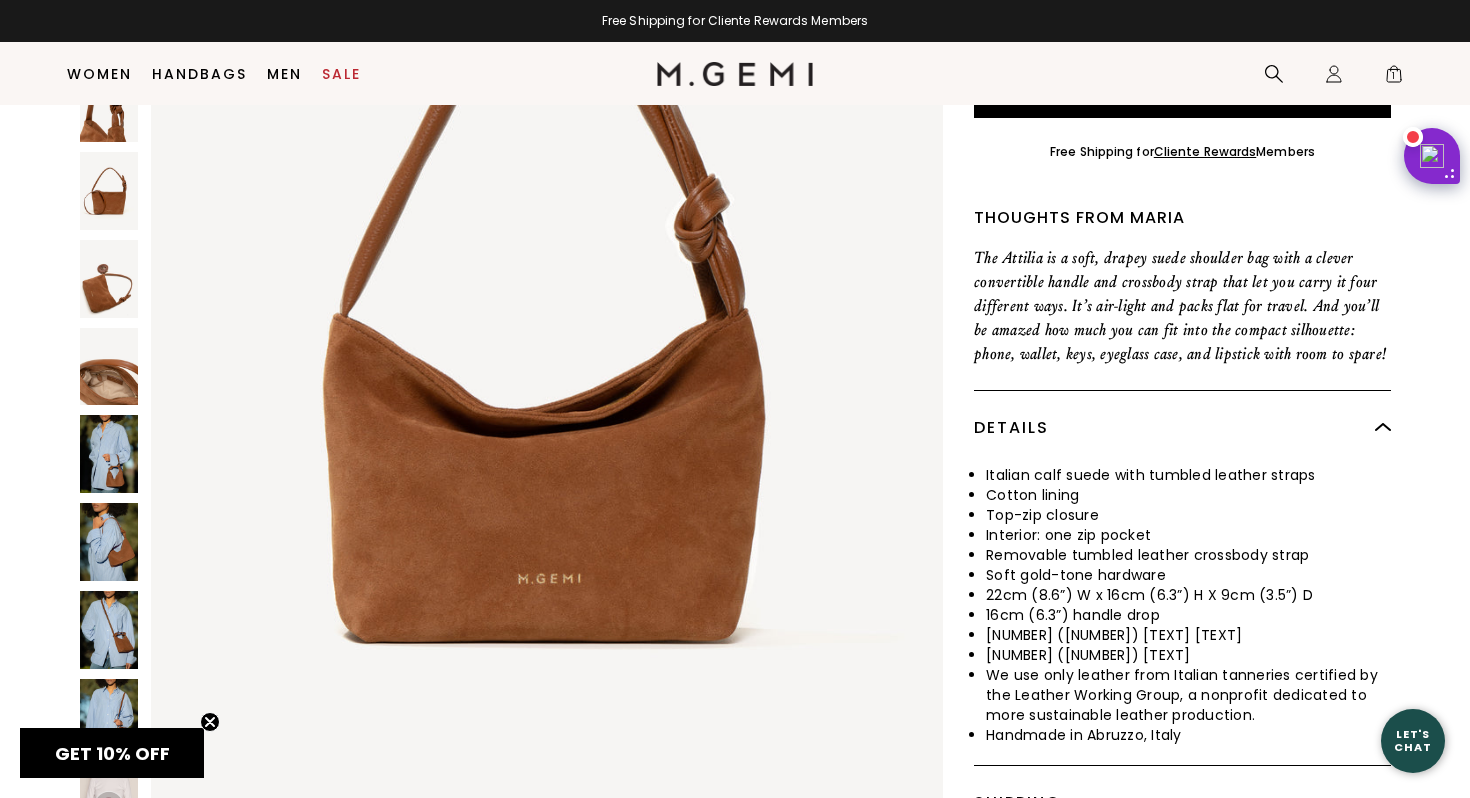 click on "NEW
The Attilia 9  Review s $278
Or 4 interest-free payments of  $70   with Klarna Learn more
Color  Saddle Add to Bag Free Shipping for  Cliente Rewards  Members Thoughts from Maria The Attilia is a soft, drapey suede shoulder bag with a clever convertible handle and crossbody strap that let you carry it four different ways. It’s air-light and packs flat for travel. And you’ll be amazed how much you can fit into the compact silhouette: phone, wallet, keys, eyeglass case, and lipstick with room to spare! Details Italian calf suede with tumbled leather straps
Cotton lining
Top-zip closure
Interior: one zip pocket
Removable tumbled leather crossbody strap
Soft gold-tone hardware
22cm (8.6”) W x 16cm (6.3”) H X 9cm (3.5”) D
16cm (6.3”) handle drop
46cm (18”) crossbody strap length
238g (0.5lb) weight
Handmade in [CITY], [COUNTRY] Shipping" at bounding box center (735, 326) 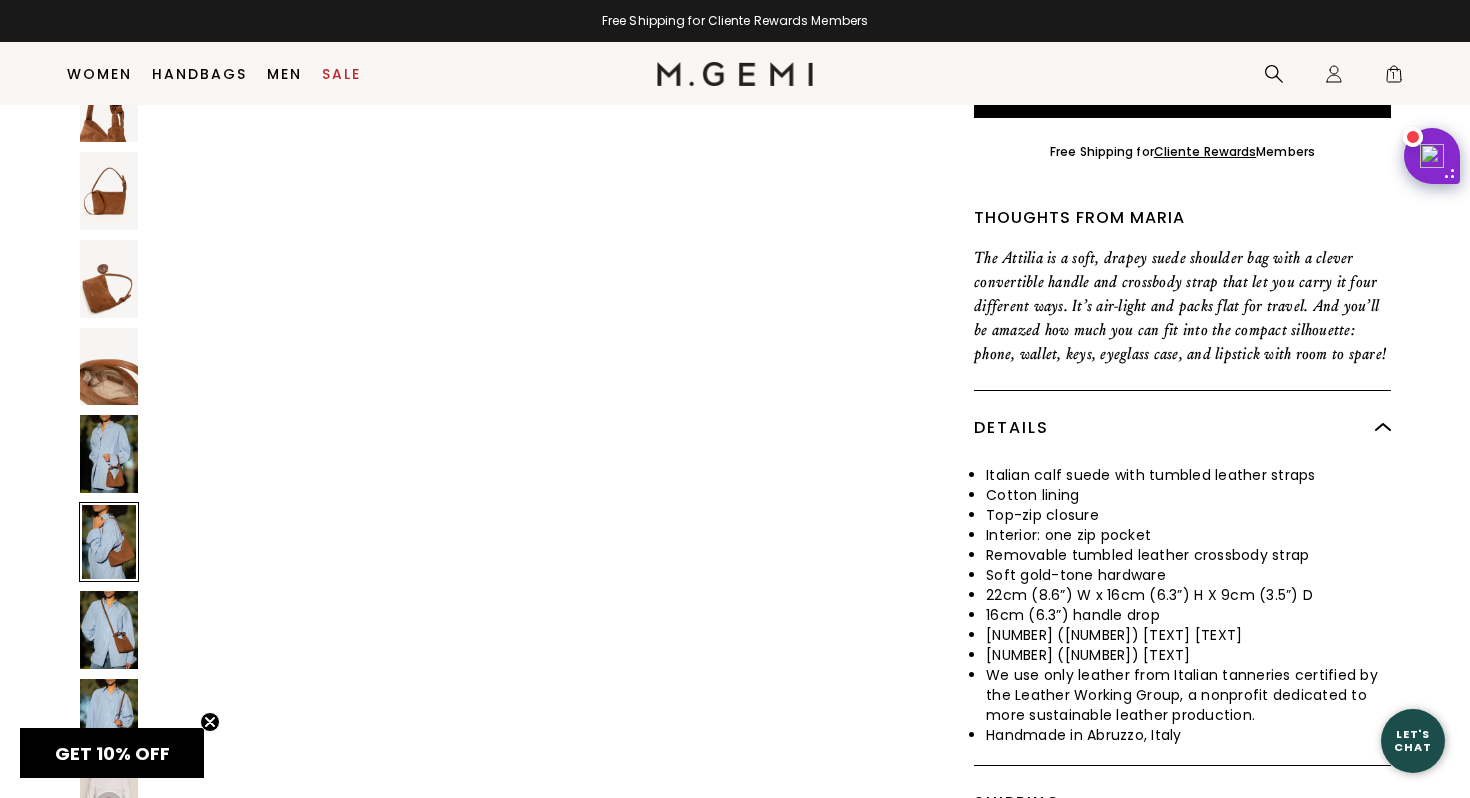 scroll, scrollTop: 8603, scrollLeft: 0, axis: vertical 